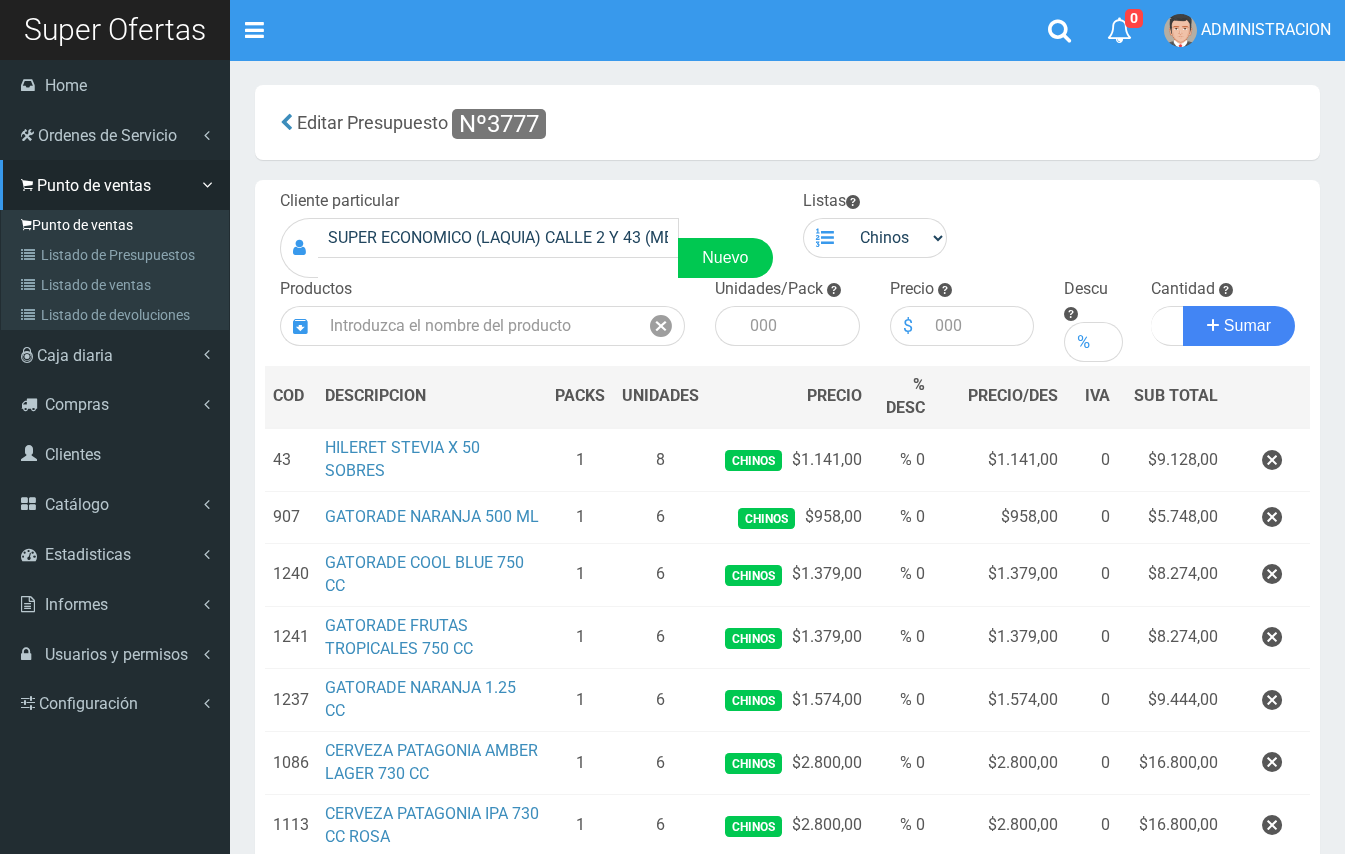 scroll, scrollTop: 46, scrollLeft: 0, axis: vertical 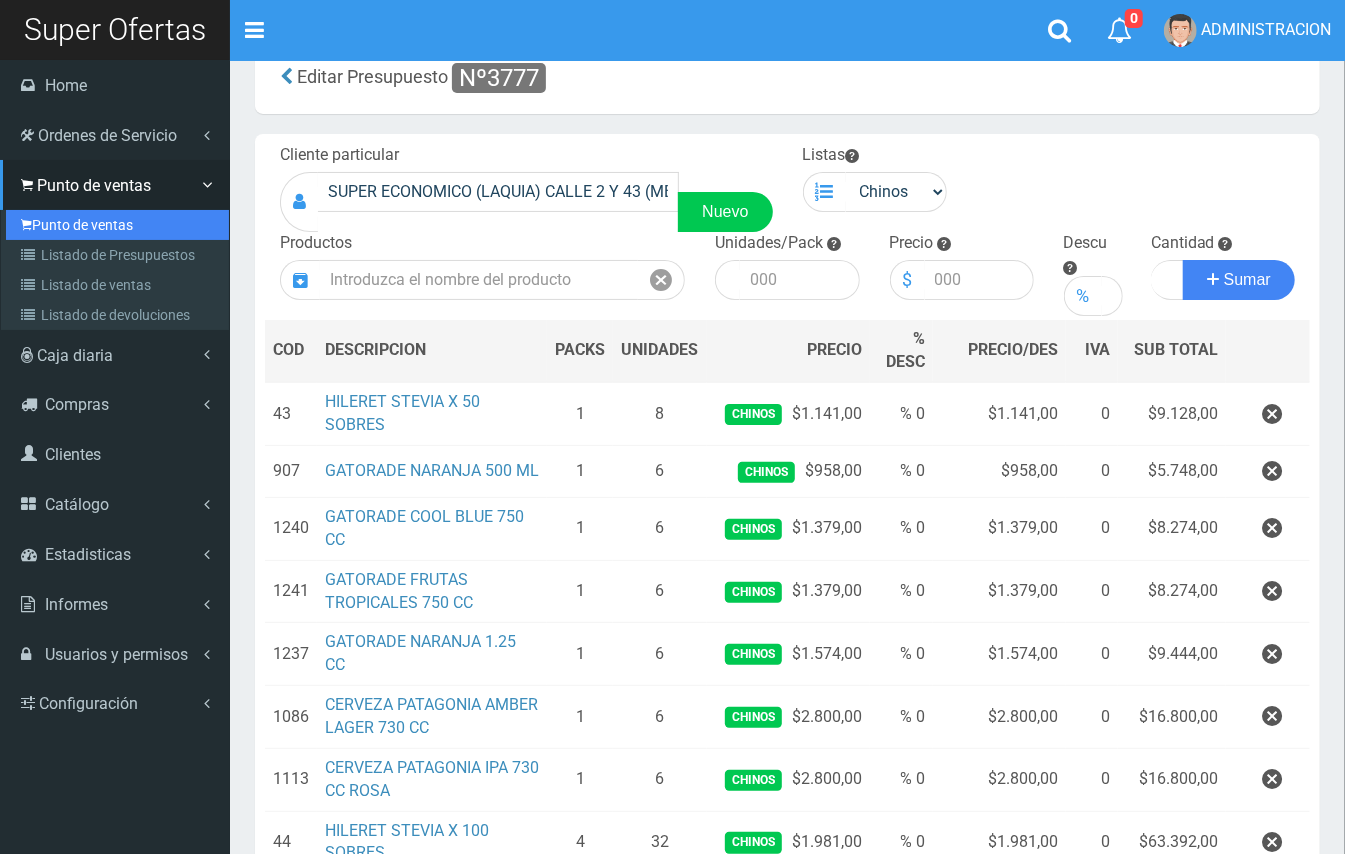 drag, startPoint x: 49, startPoint y: 212, endPoint x: 113, endPoint y: 206, distance: 64.28063 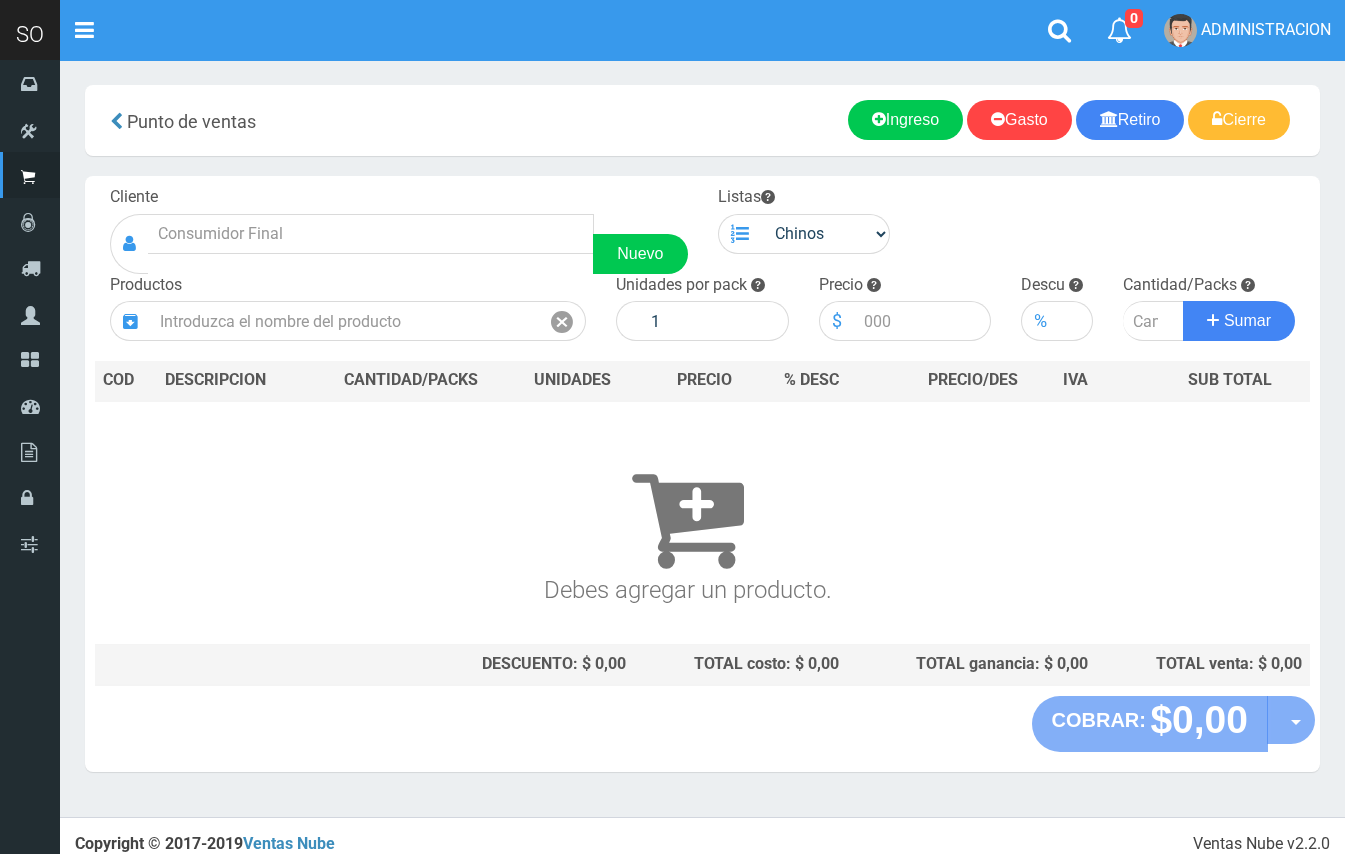 scroll, scrollTop: 0, scrollLeft: 0, axis: both 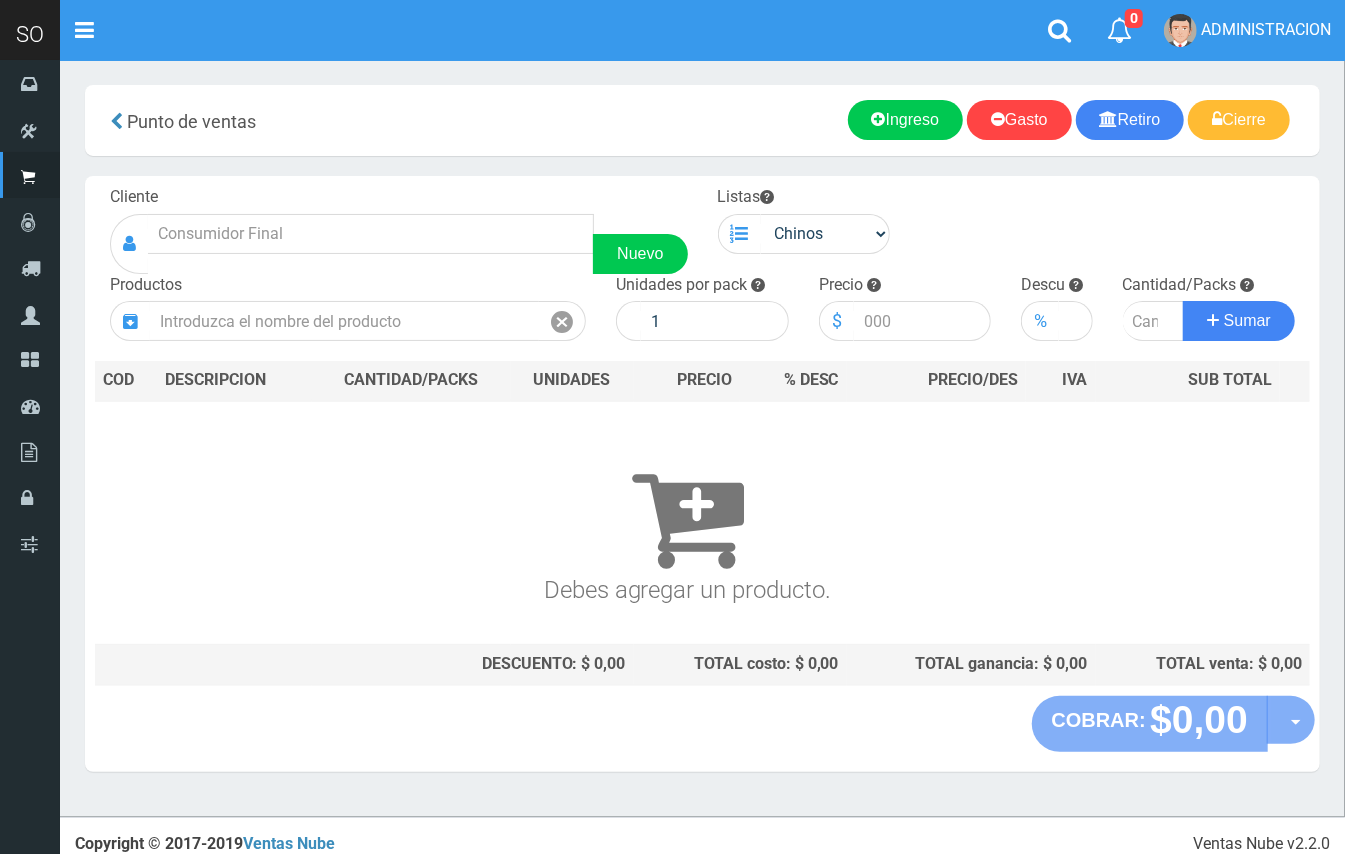 drag, startPoint x: 316, startPoint y: 190, endPoint x: 321, endPoint y: 224, distance: 34.36568 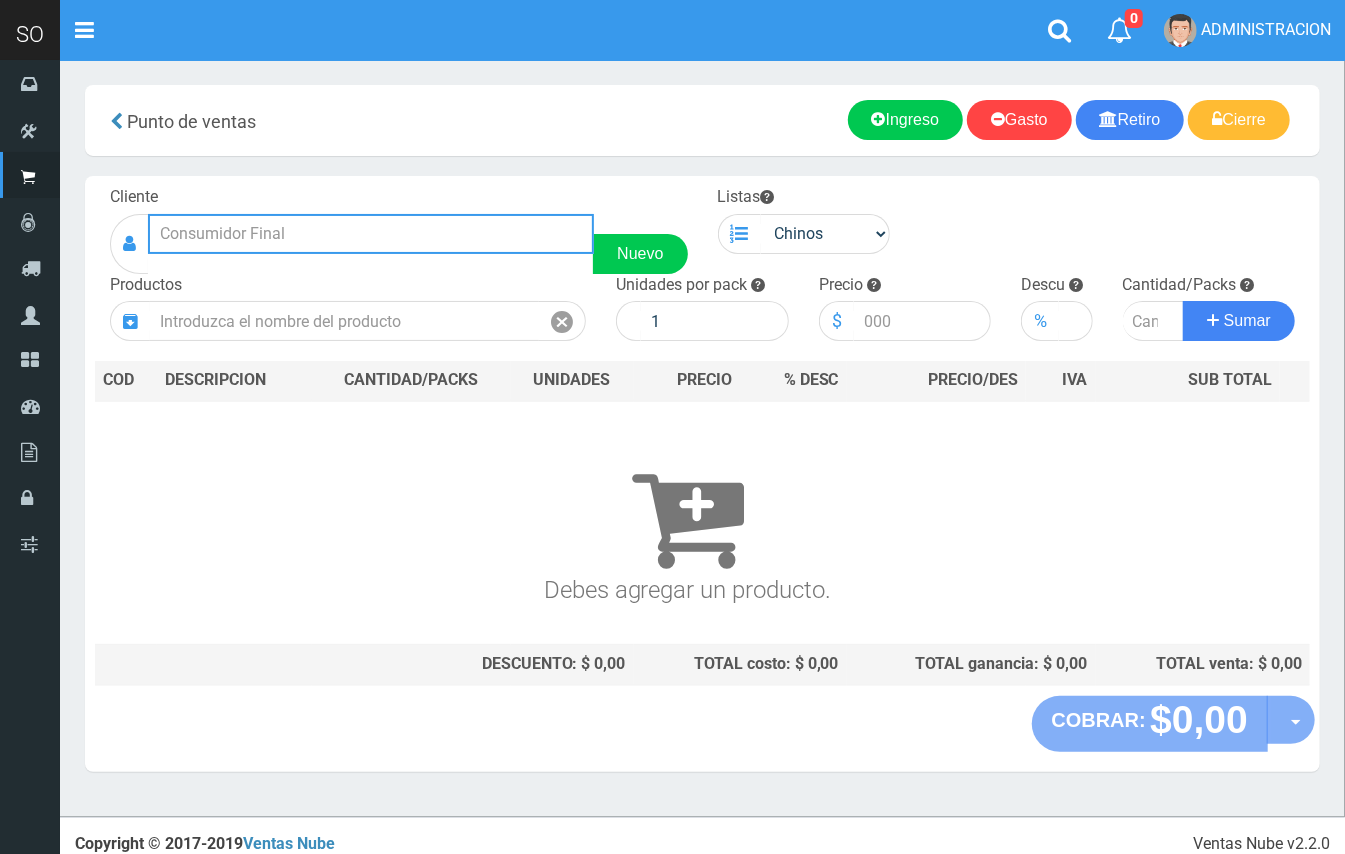 click at bounding box center [371, 234] 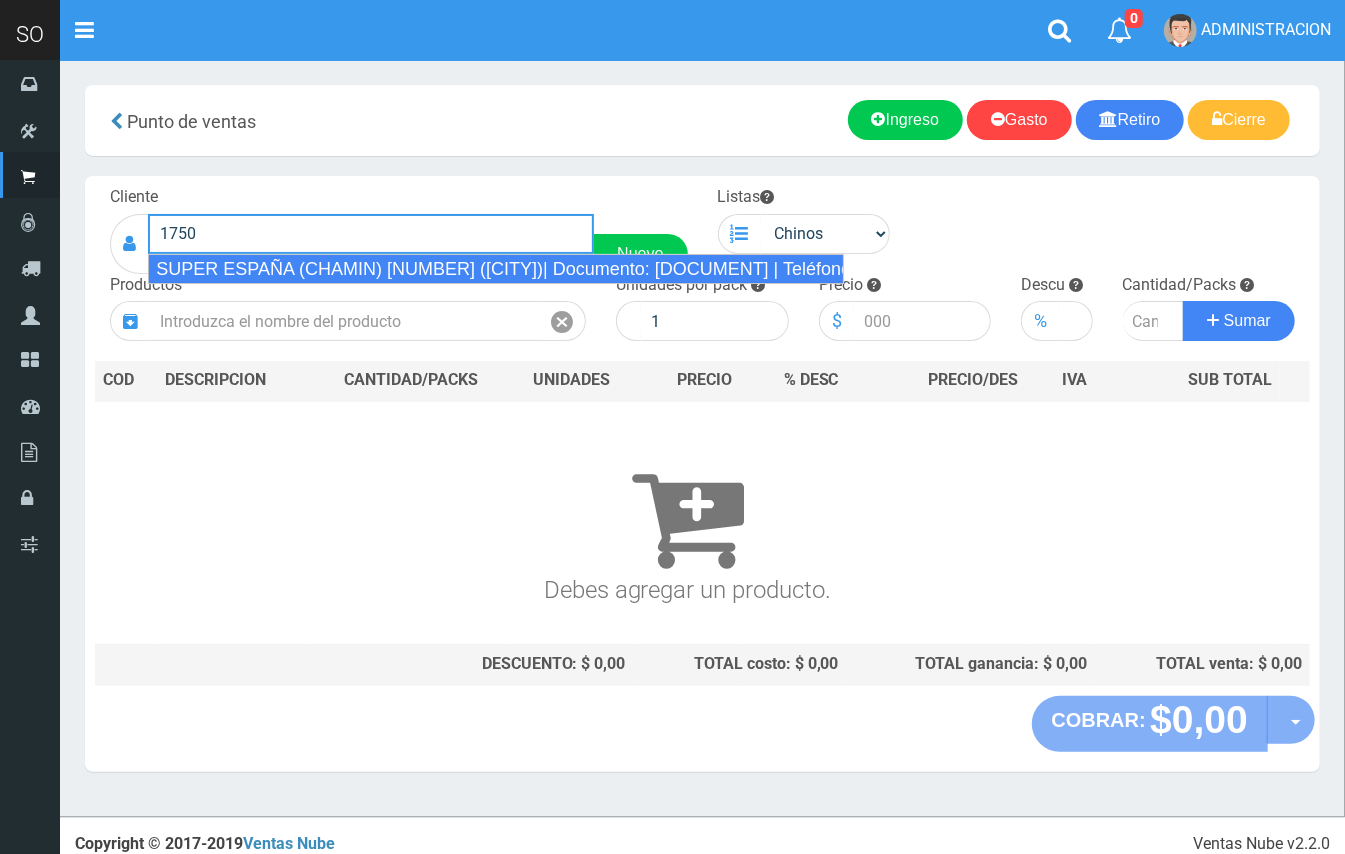 click on "SUPER ESPAÑA (CHAMIN) 1750 (ZARATE)| Documento: 45674866343 | Teléfono:" at bounding box center (496, 269) 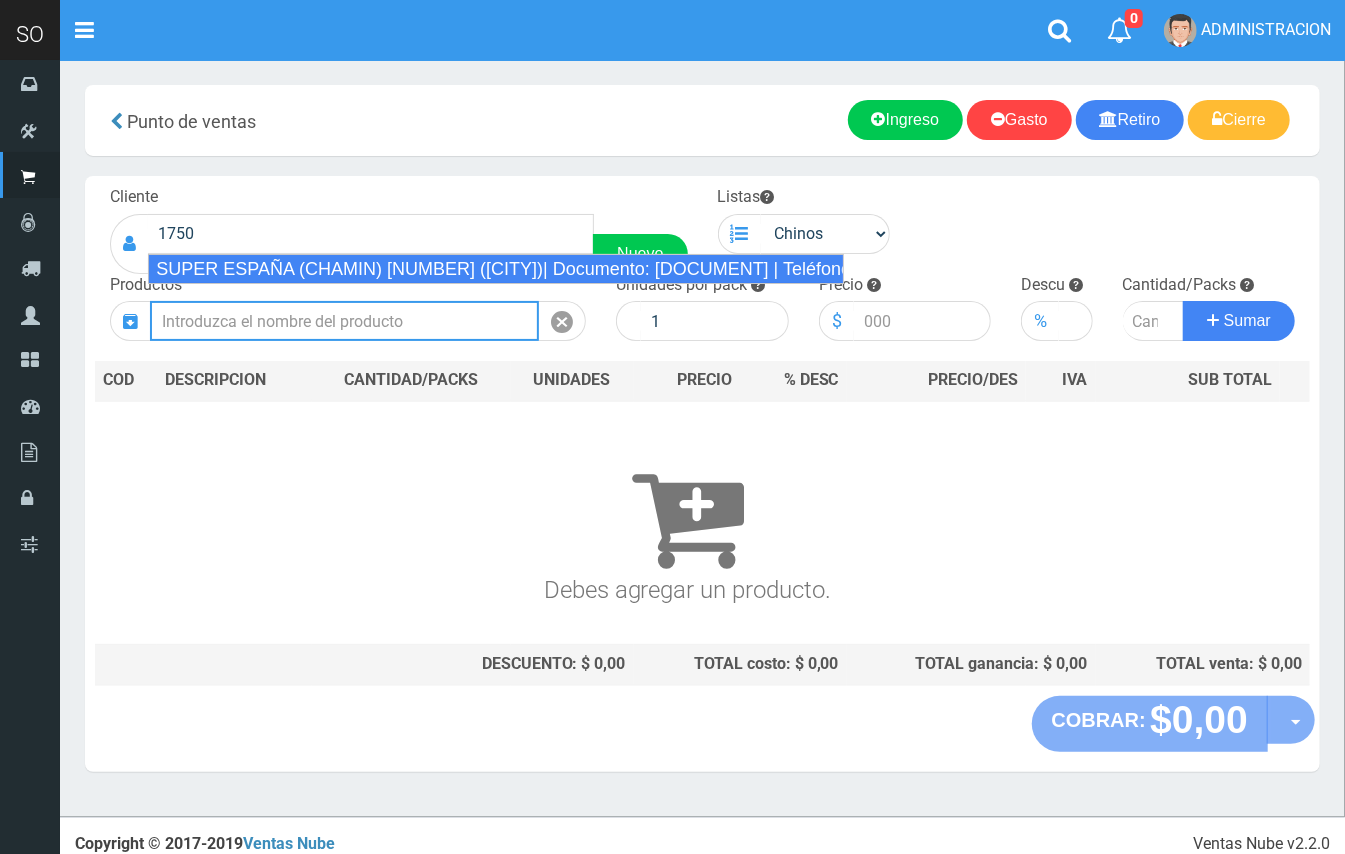 type on "SUPER ESPAÑA (CHAMIN) 1750 (ZARATE)| Documento: 45674866343 | Teléfono:" 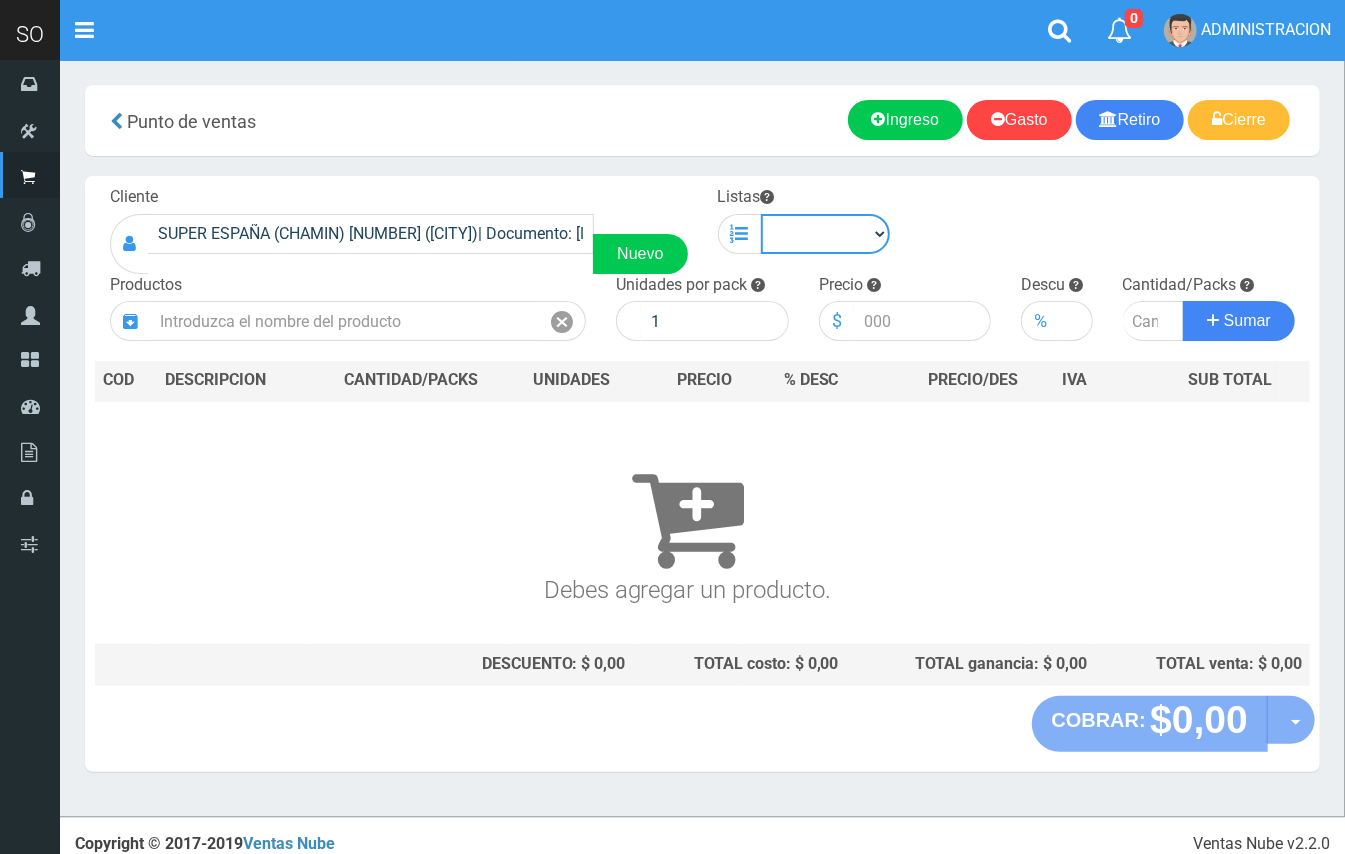 click on "Chinos
.
." at bounding box center [826, 234] 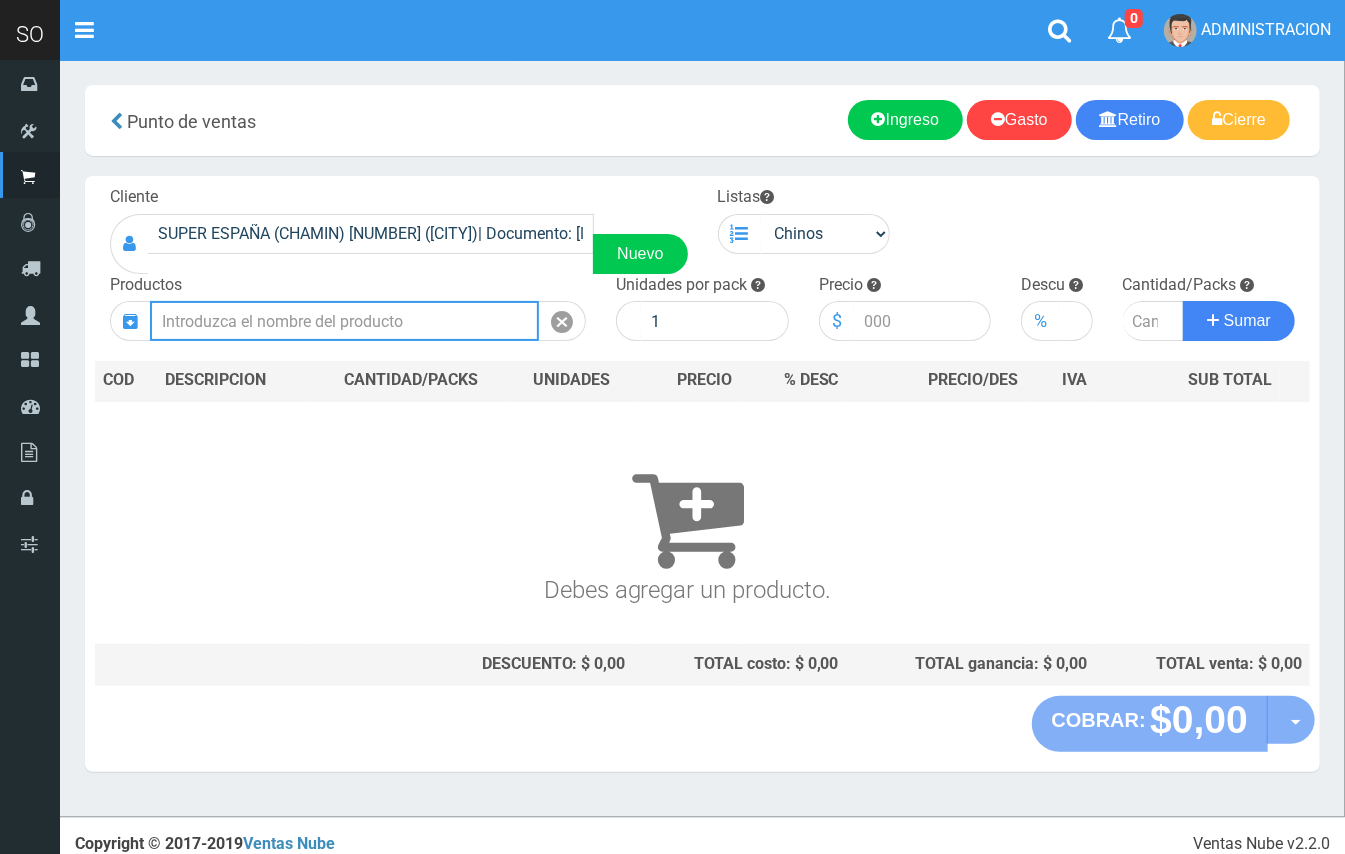click at bounding box center (344, 321) 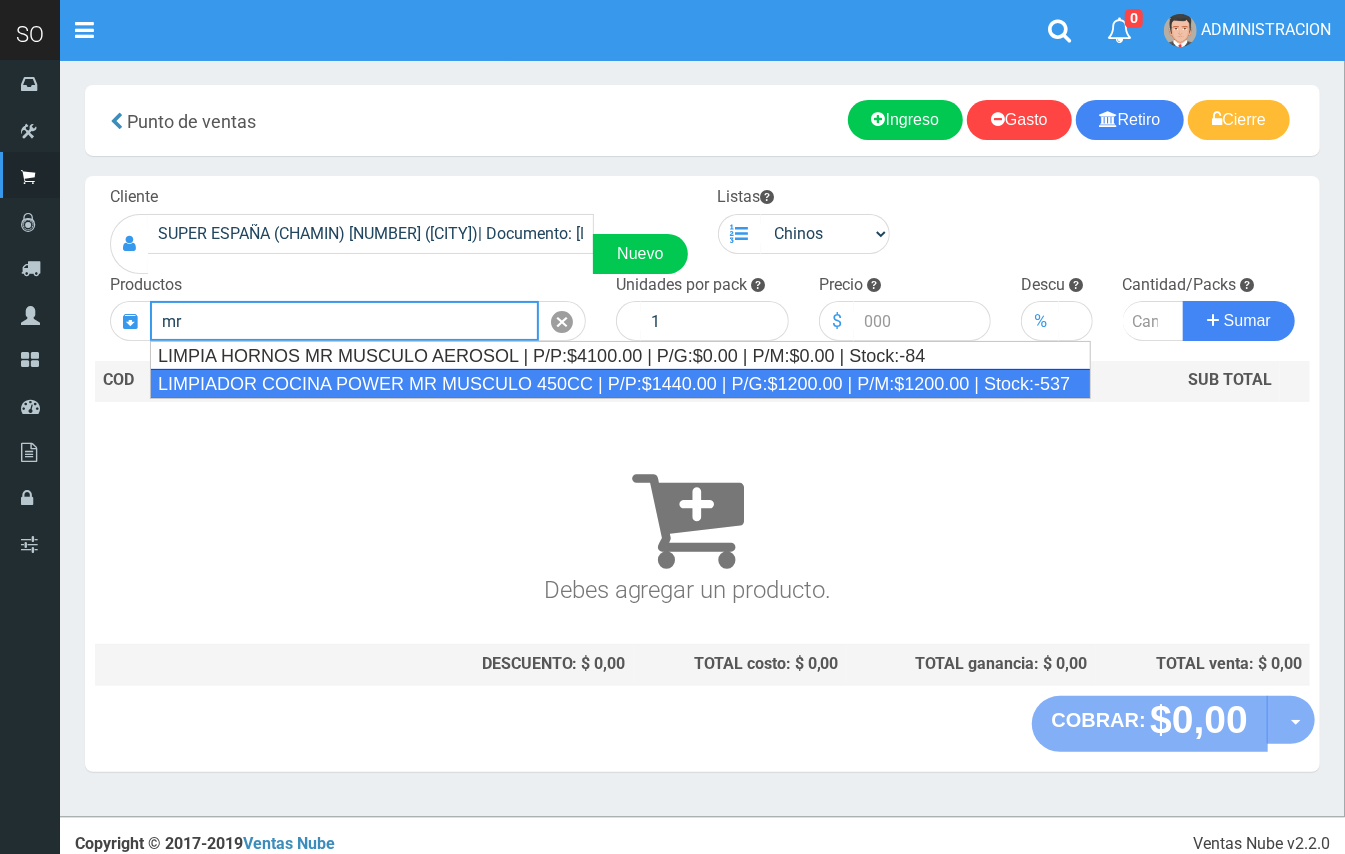 click on "LIMPIADOR COCINA POWER MR MUSCULO 450CC  | P/P:$1440.00 | P/G:$1200.00 | P/M:$1200.00 | Stock:-537" at bounding box center [620, 384] 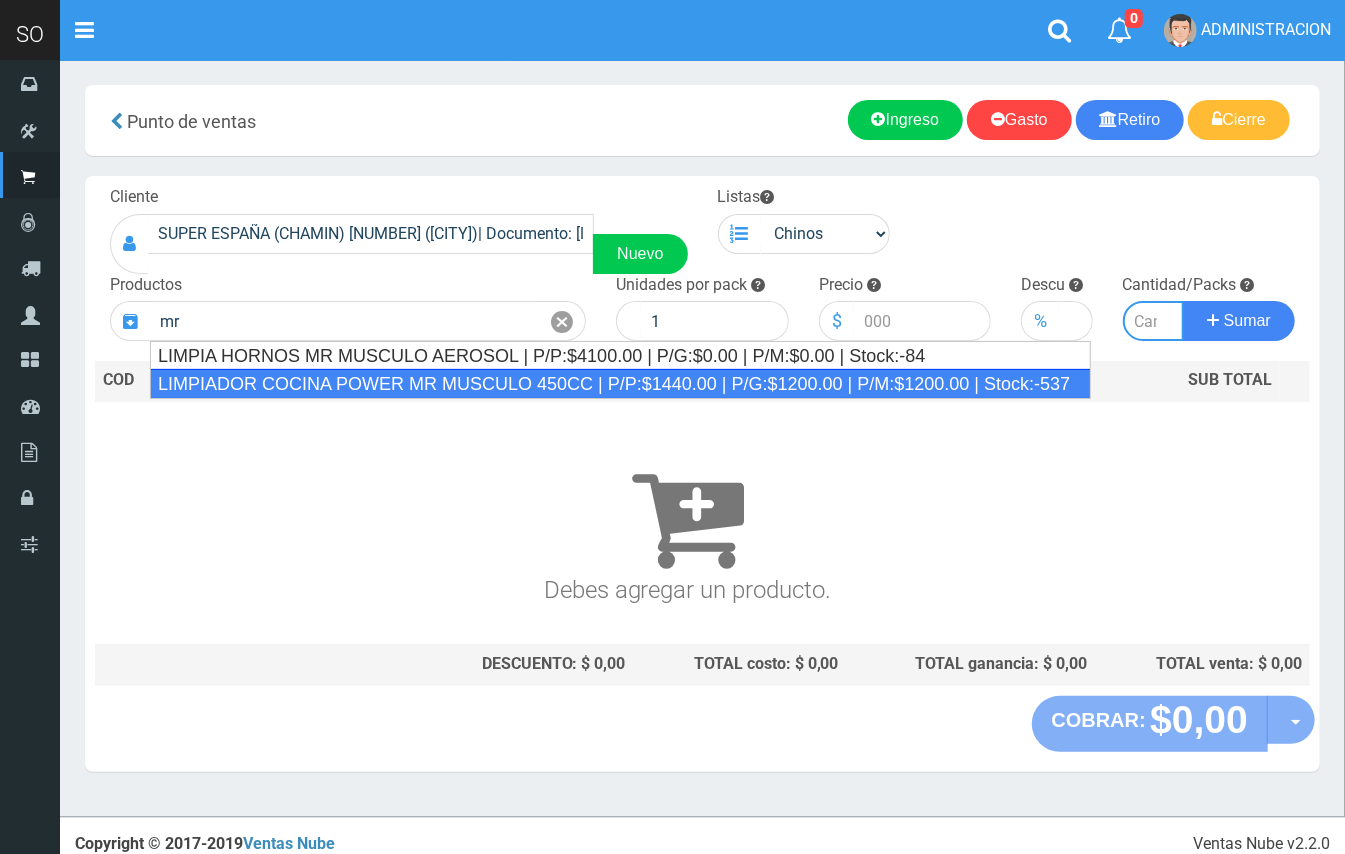 type on "LIMPIADOR COCINA POWER MR MUSCULO 450CC  | P/P:$1440.00 | P/G:$1200.00 | P/M:$1200.00 | Stock:-537" 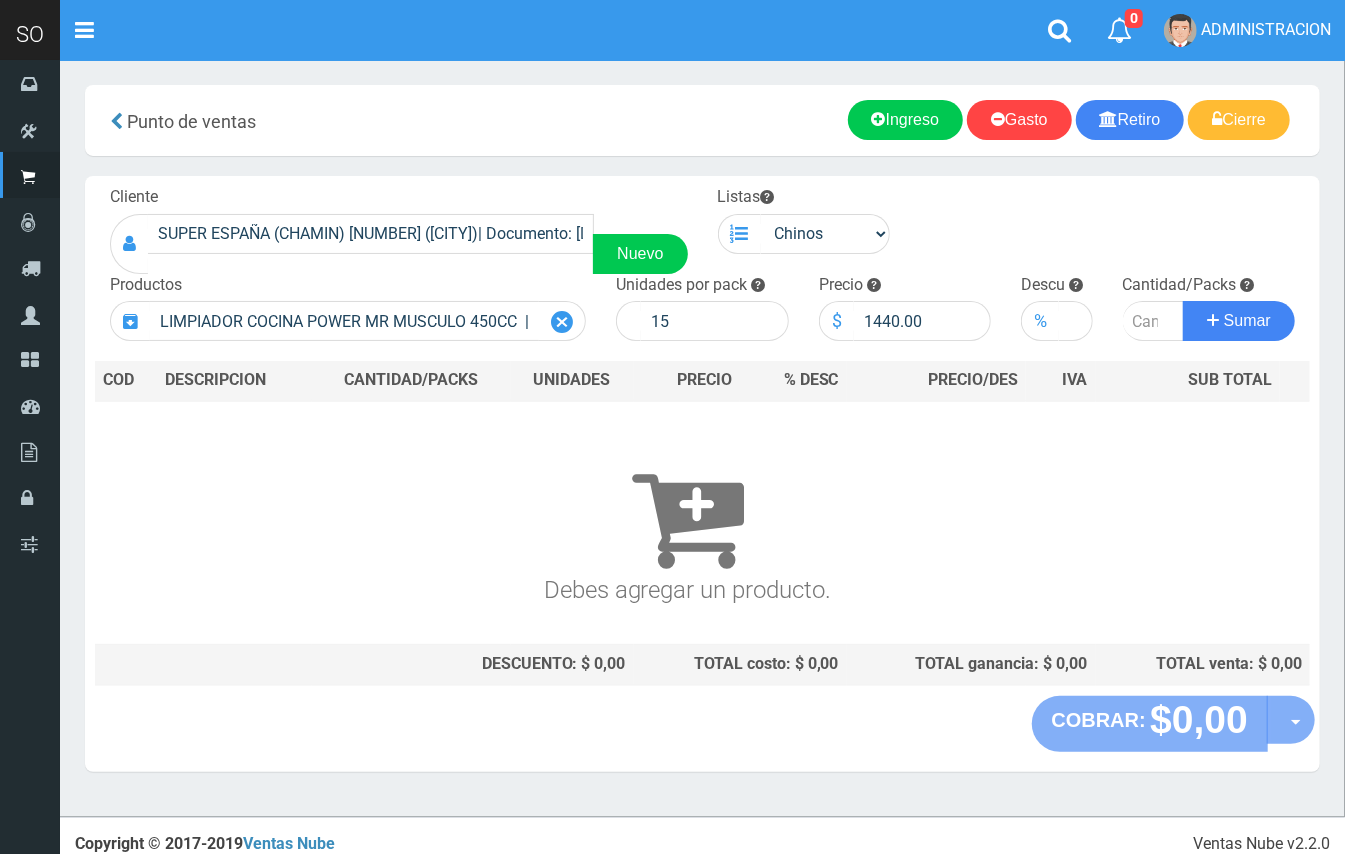 click at bounding box center [562, 322] 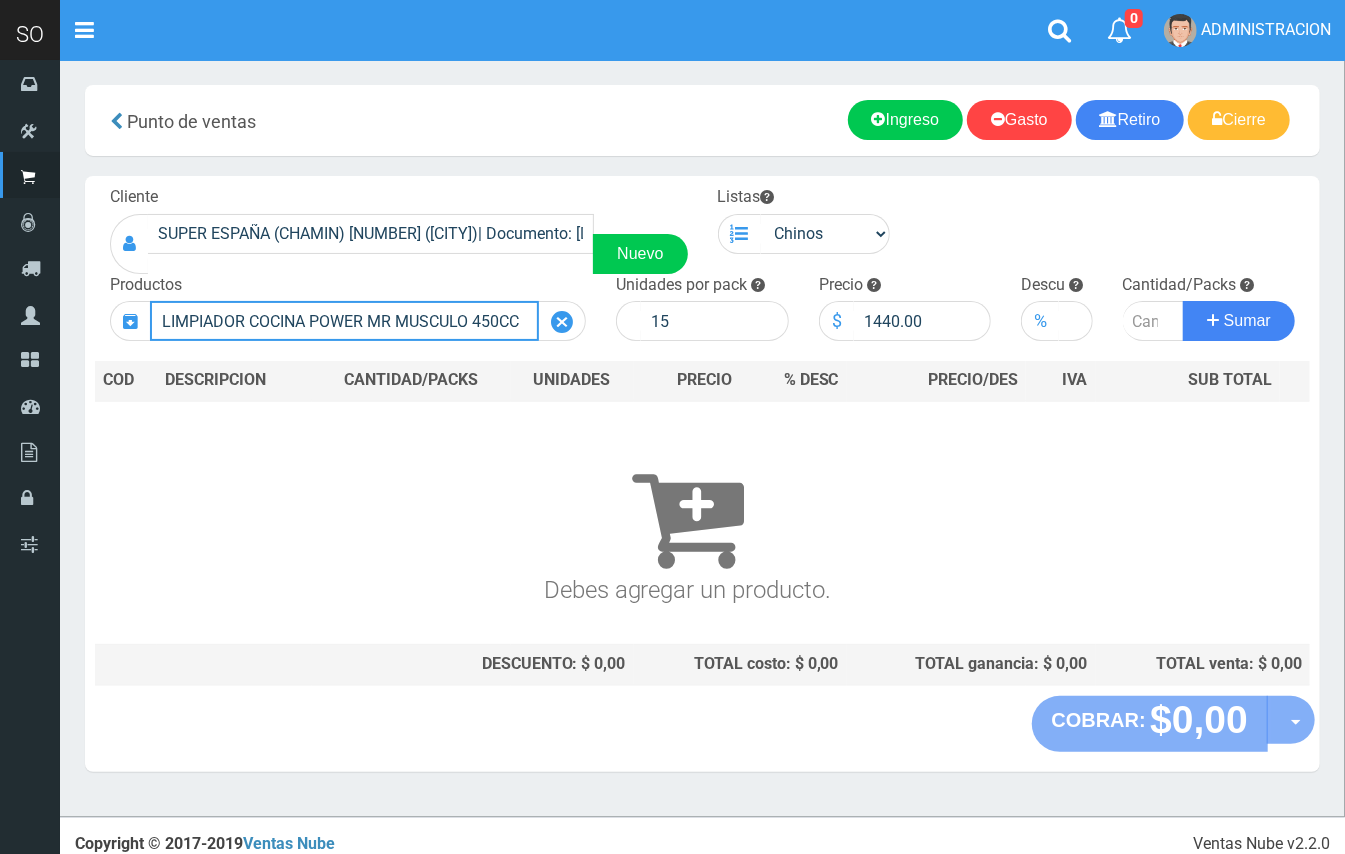 type 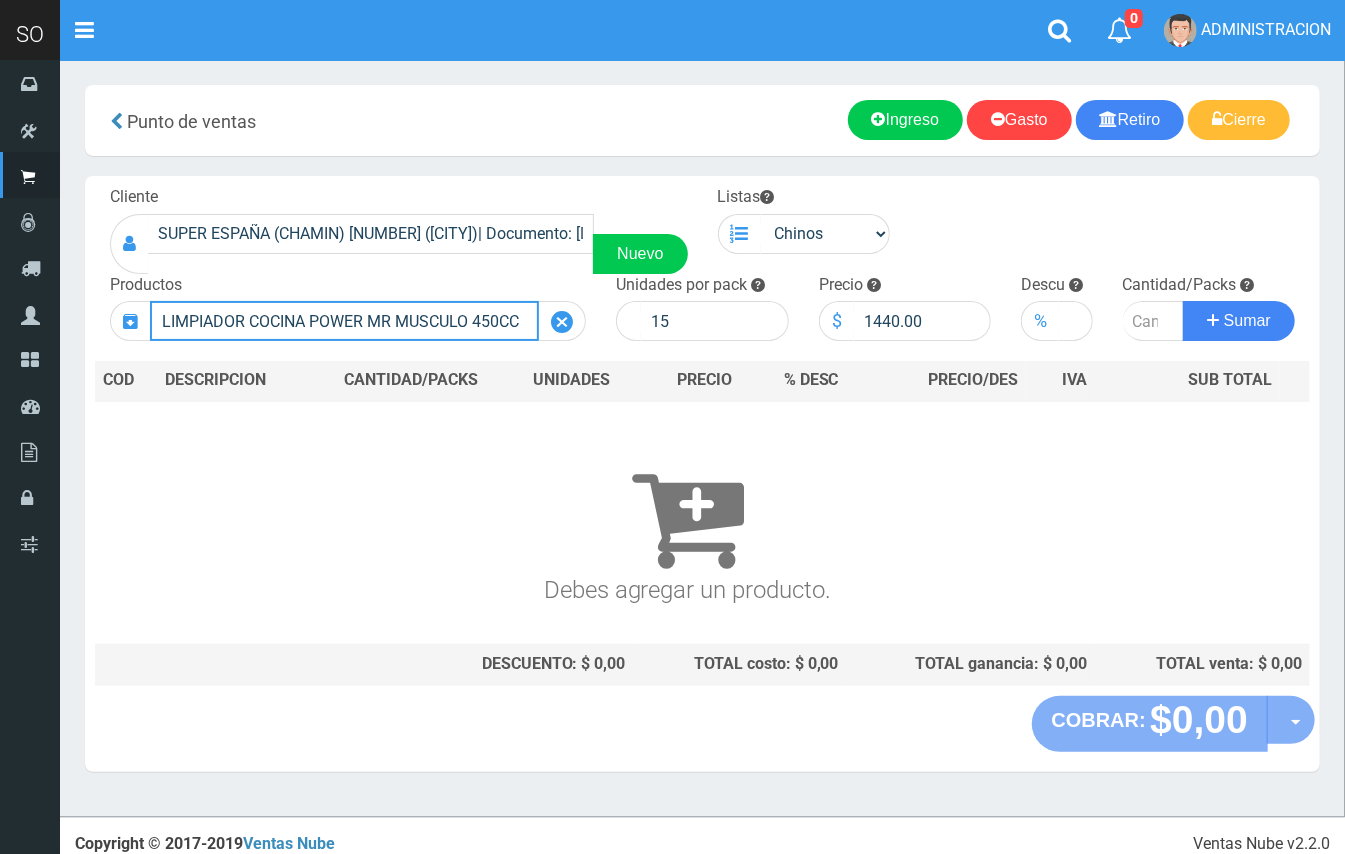 type 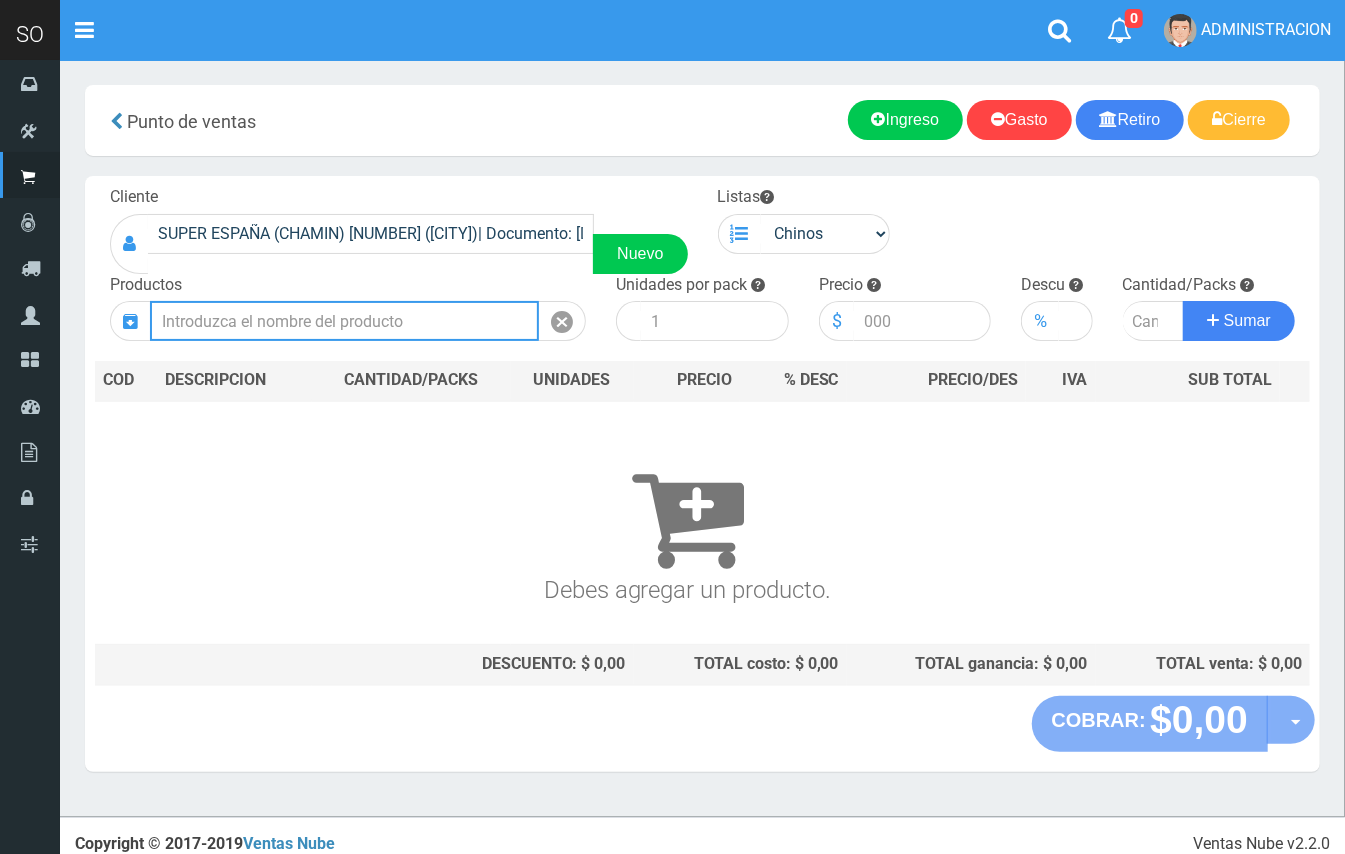 scroll, scrollTop: 0, scrollLeft: 0, axis: both 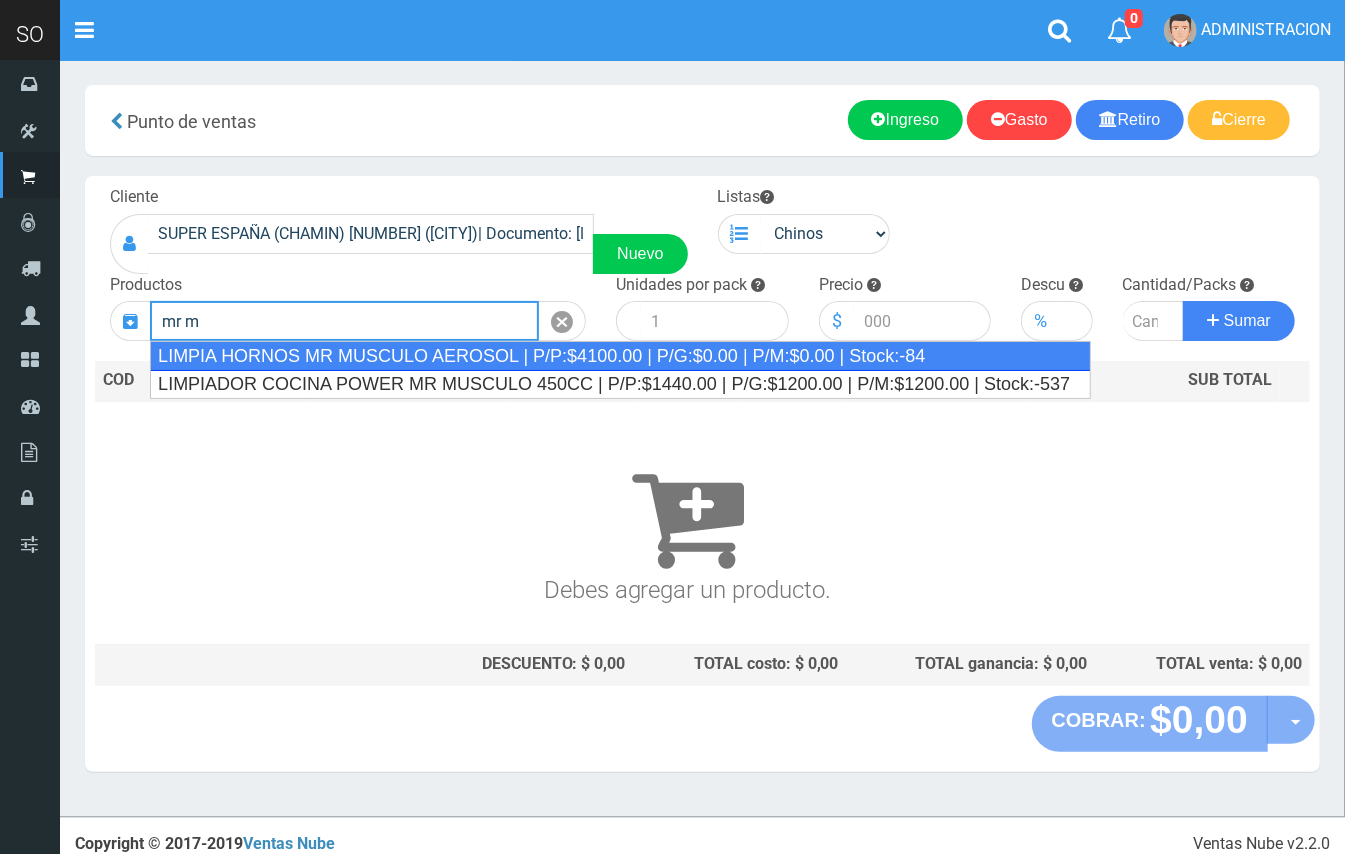 click on "LIMPIA HORNOS MR MUSCULO AEROSOL | P/P:$4100.00 | P/G:$0.00 | P/M:$0.00 | Stock:-84" at bounding box center [620, 356] 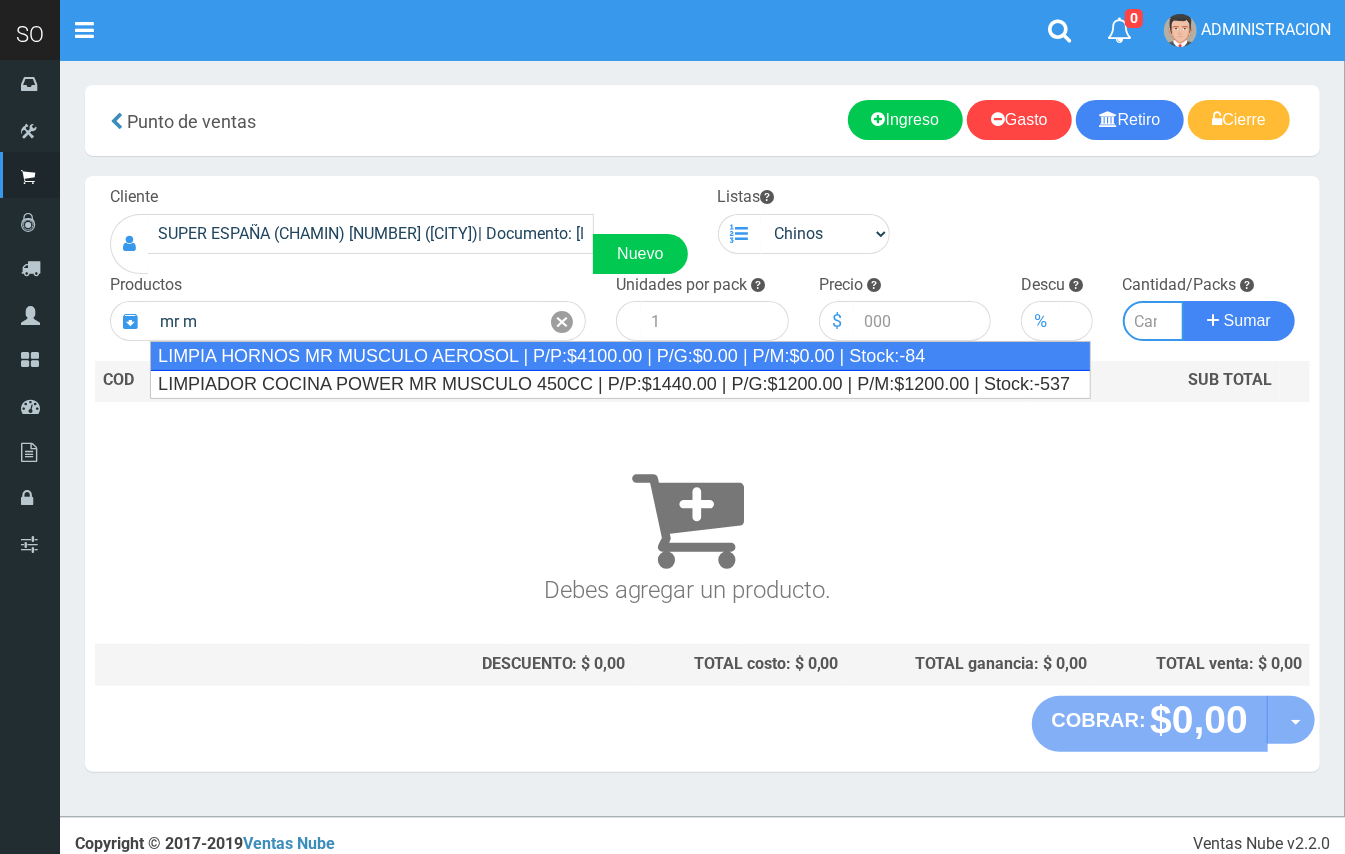 type on "LIMPIA HORNOS MR MUSCULO AEROSOL | P/P:$4100.00 | P/G:$0.00 | P/M:$0.00 | Stock:-84" 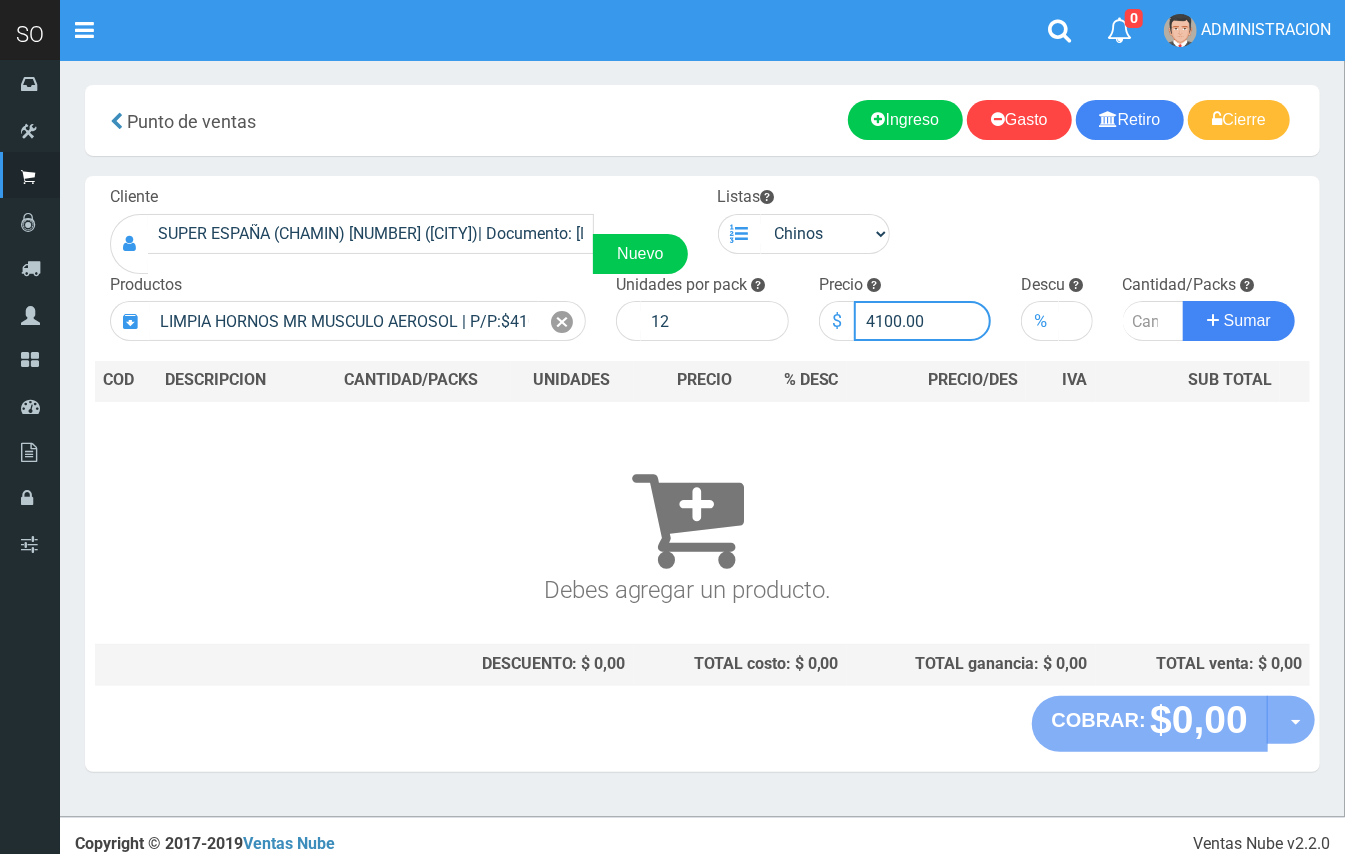 drag, startPoint x: 900, startPoint y: 312, endPoint x: 881, endPoint y: 308, distance: 19.416489 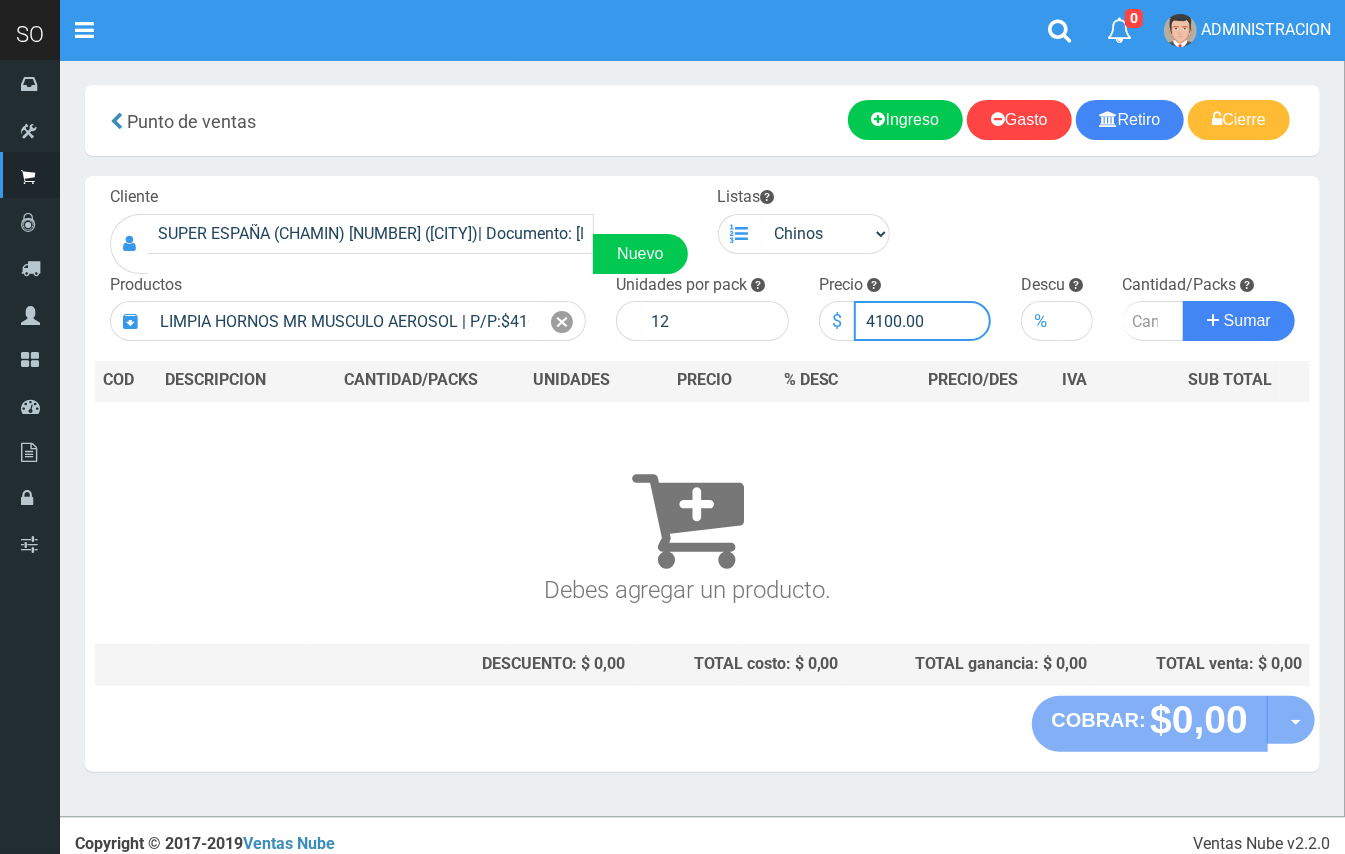 click on "4100.00" at bounding box center [923, 321] 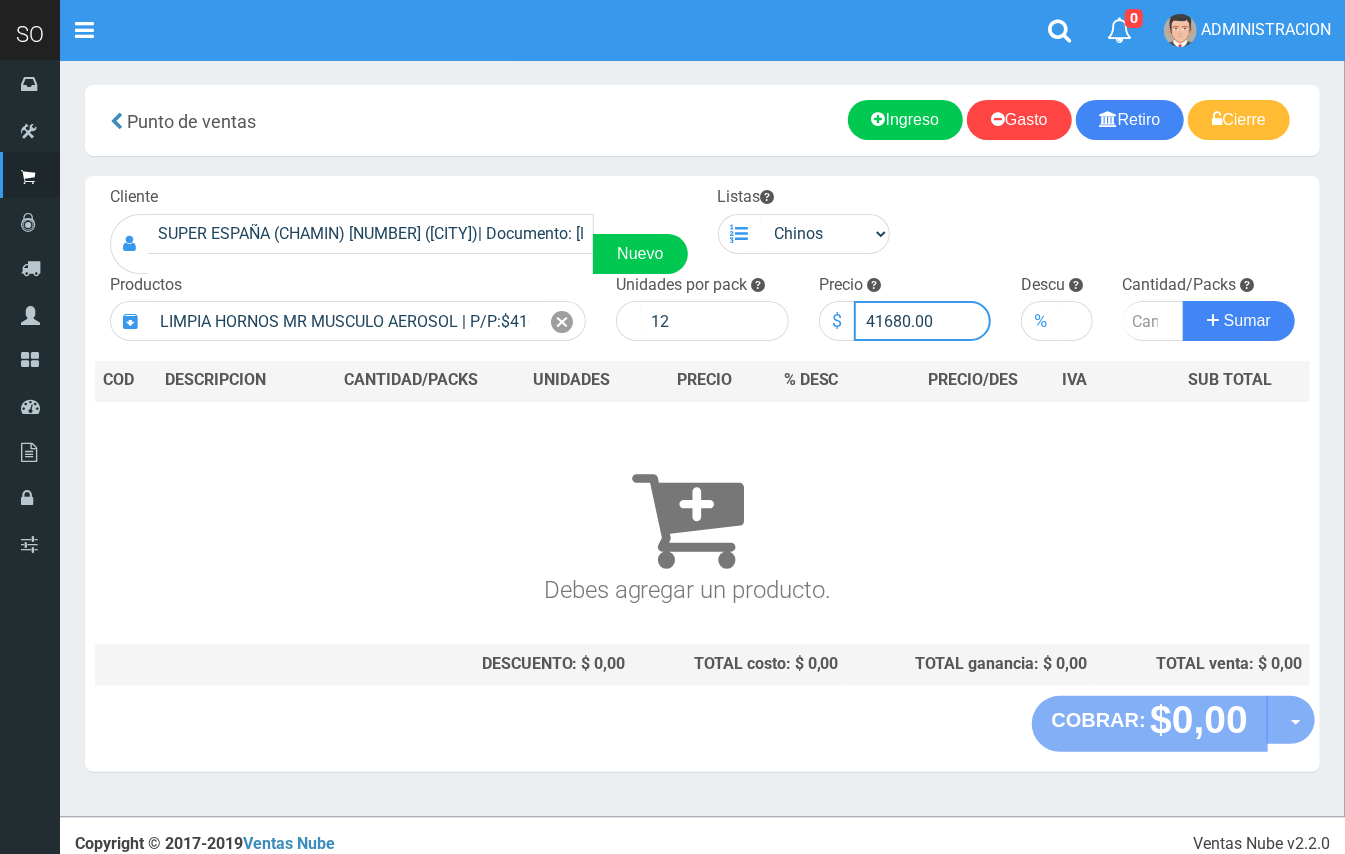 click on "41680.00" at bounding box center (923, 321) 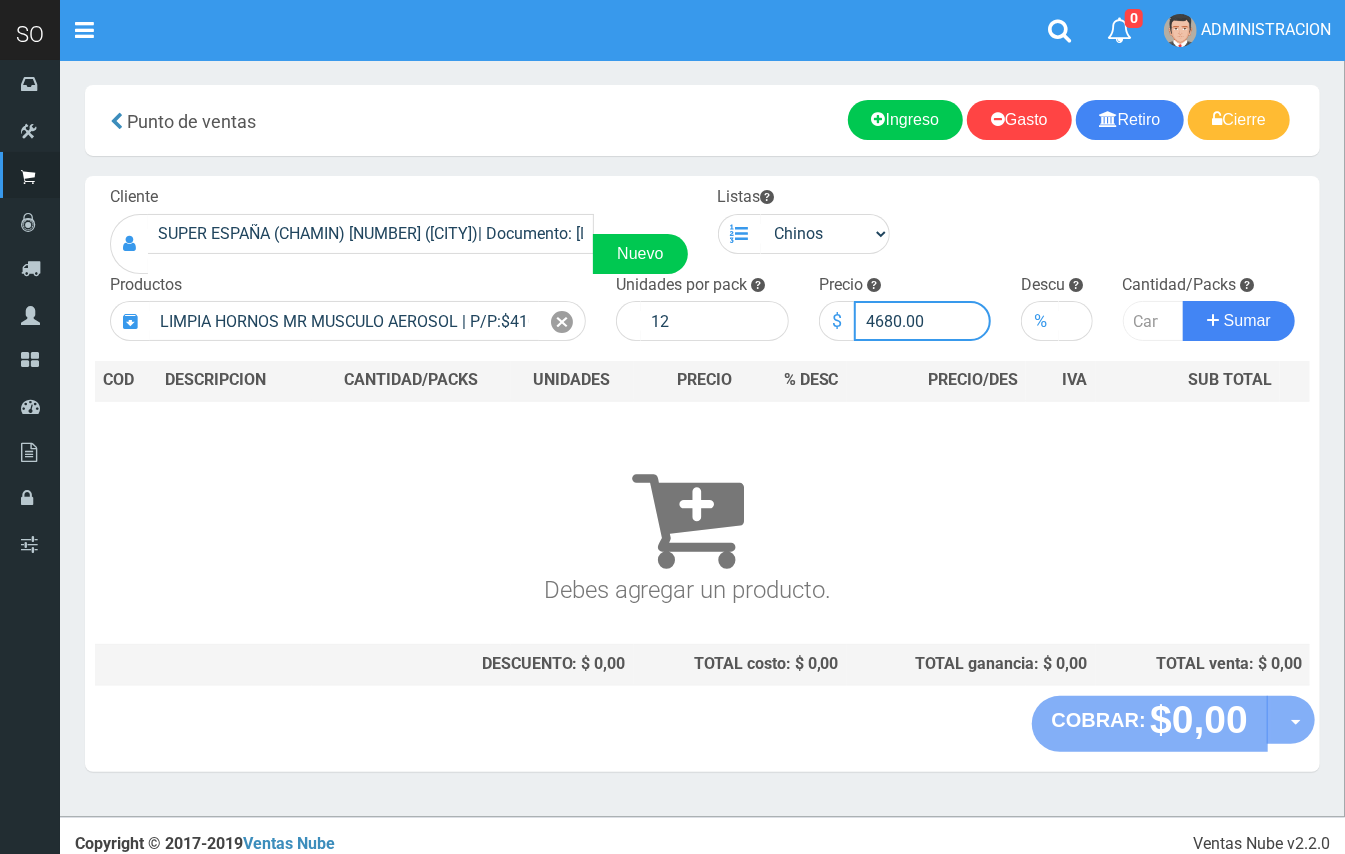type on "4680.00" 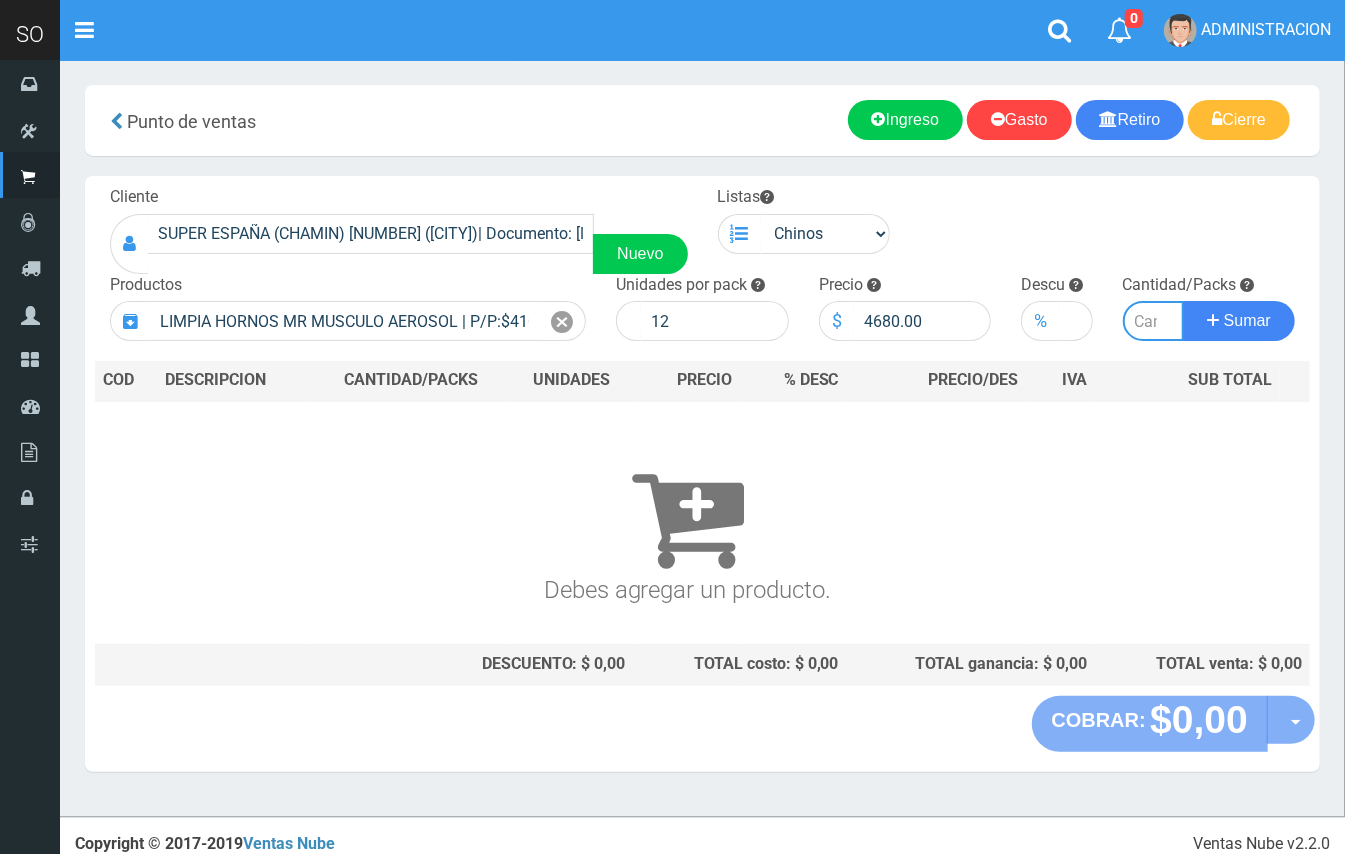 click at bounding box center [1154, 321] 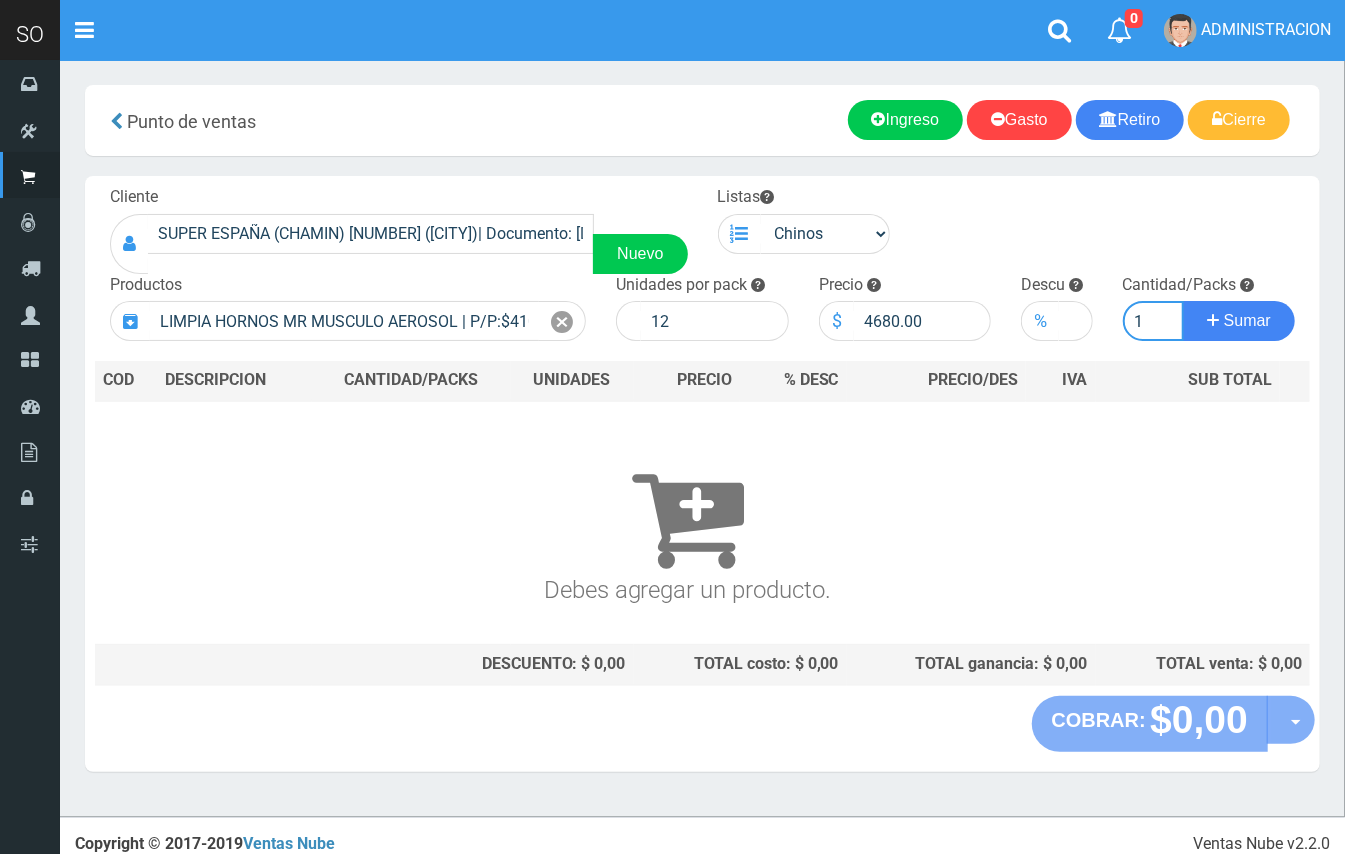 type on "1" 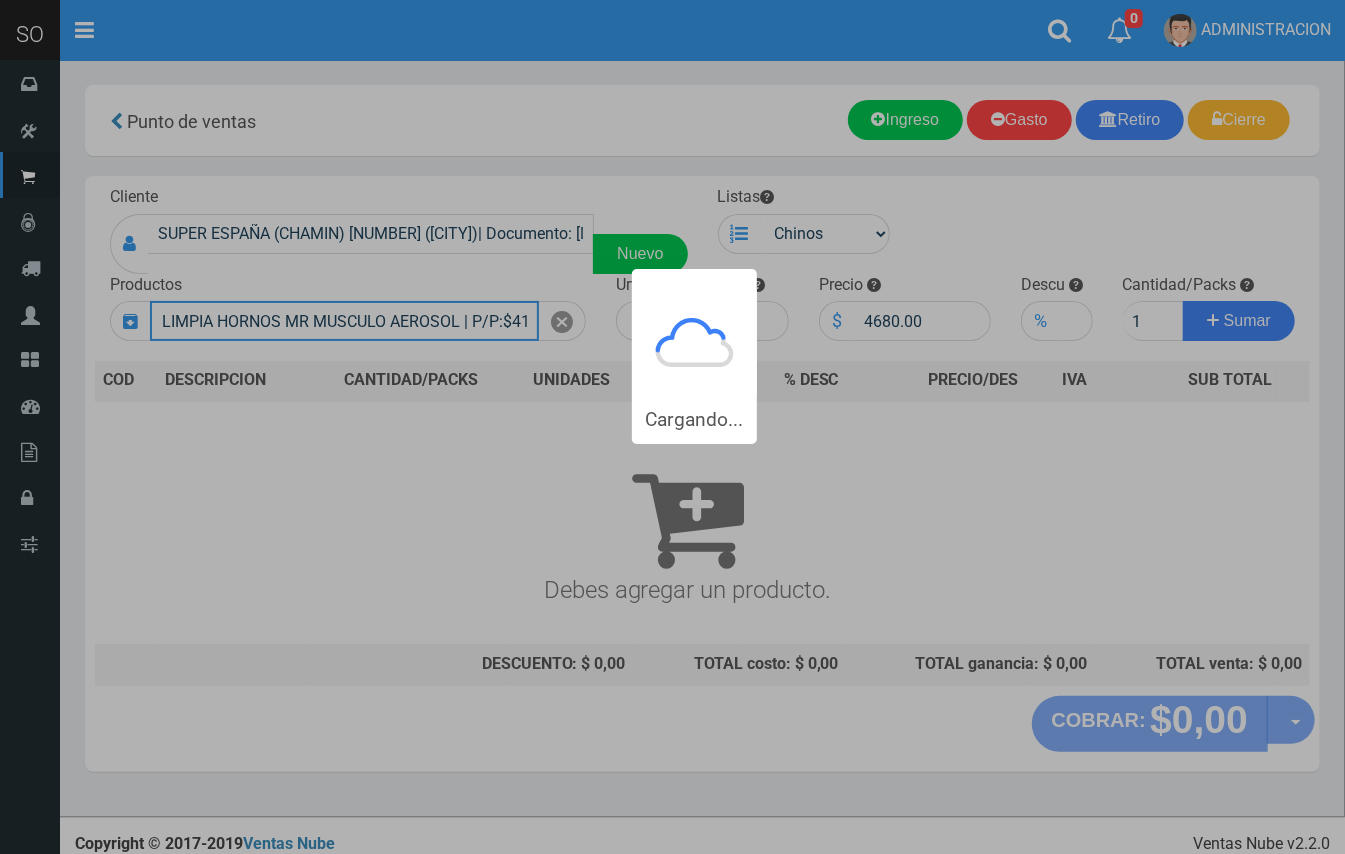 type 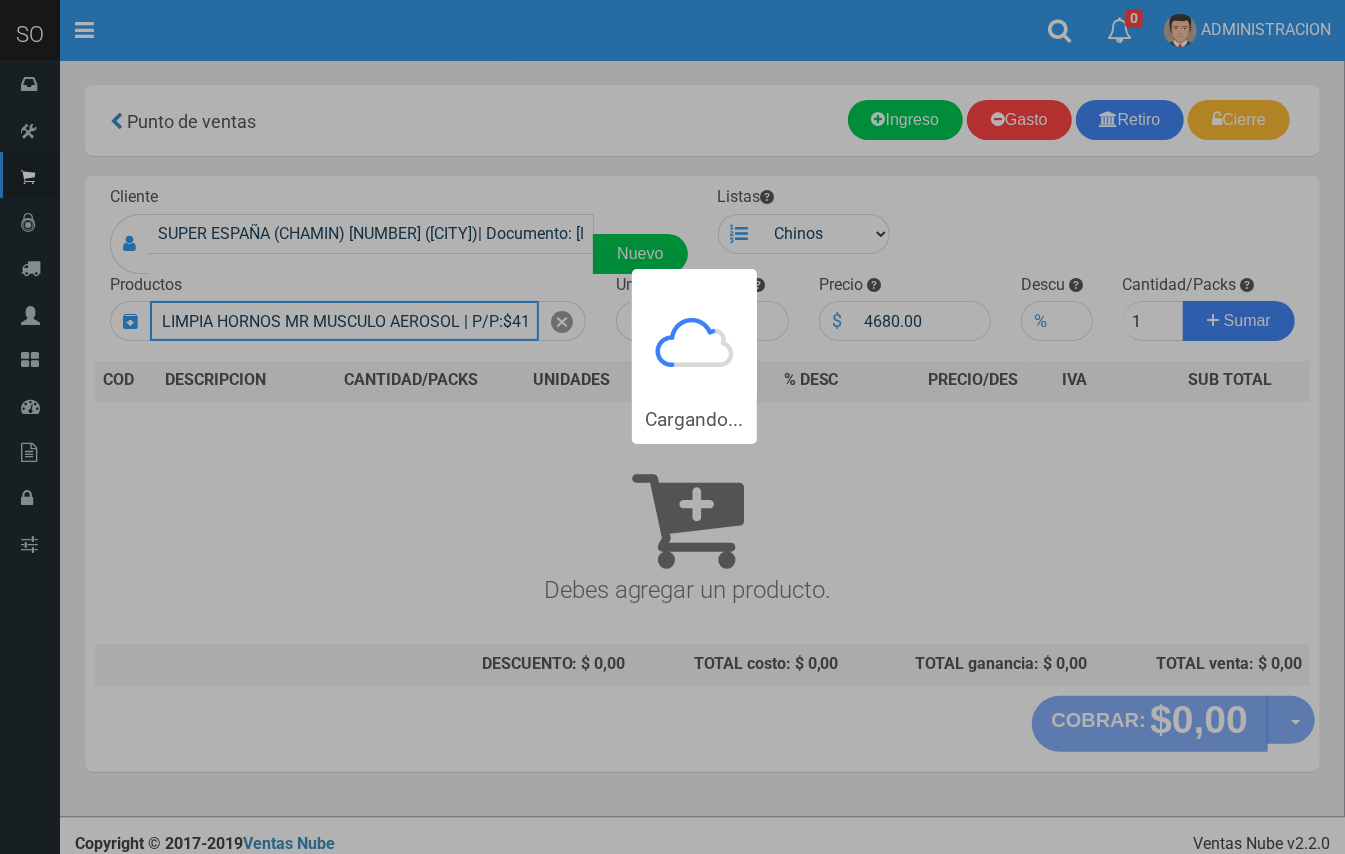 type 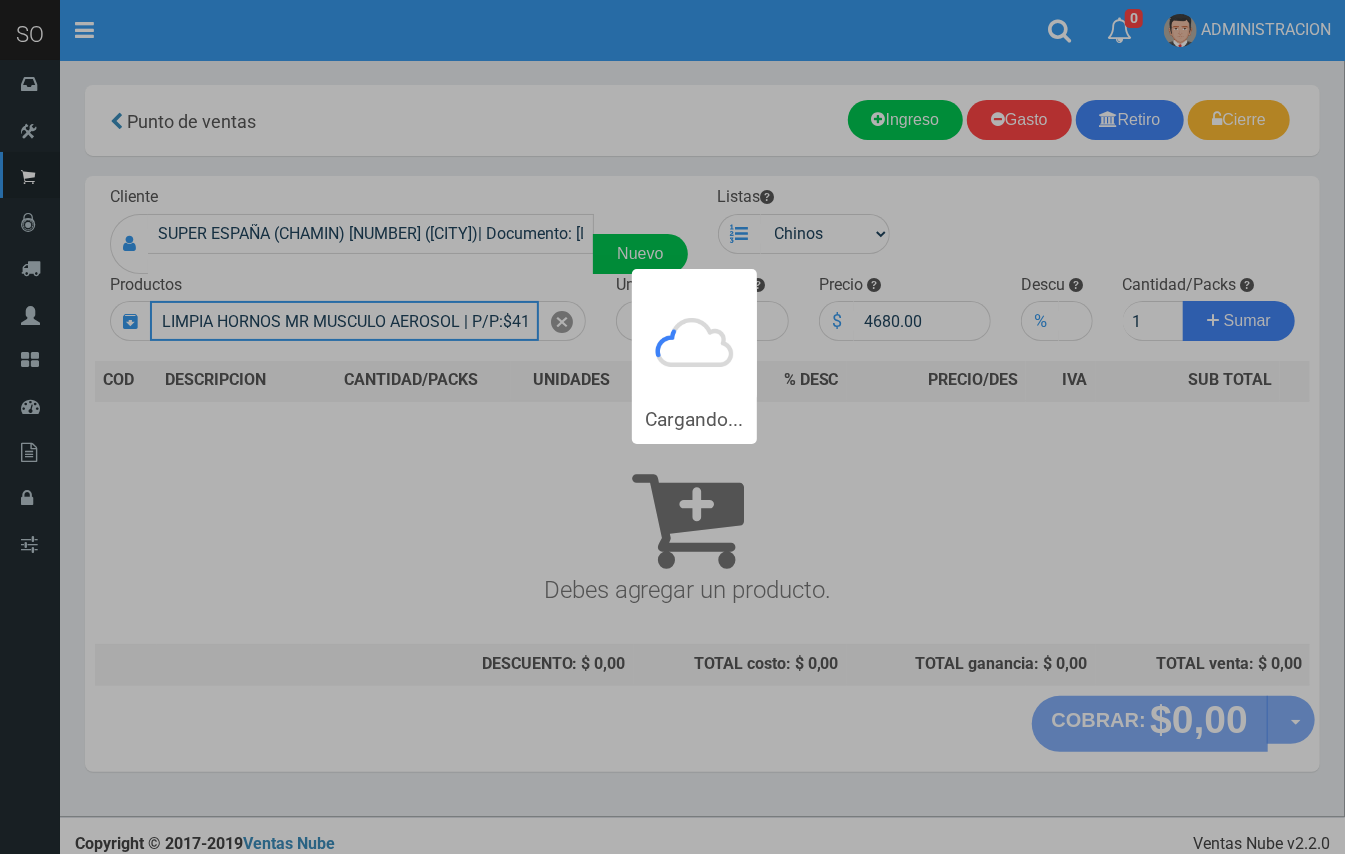 type 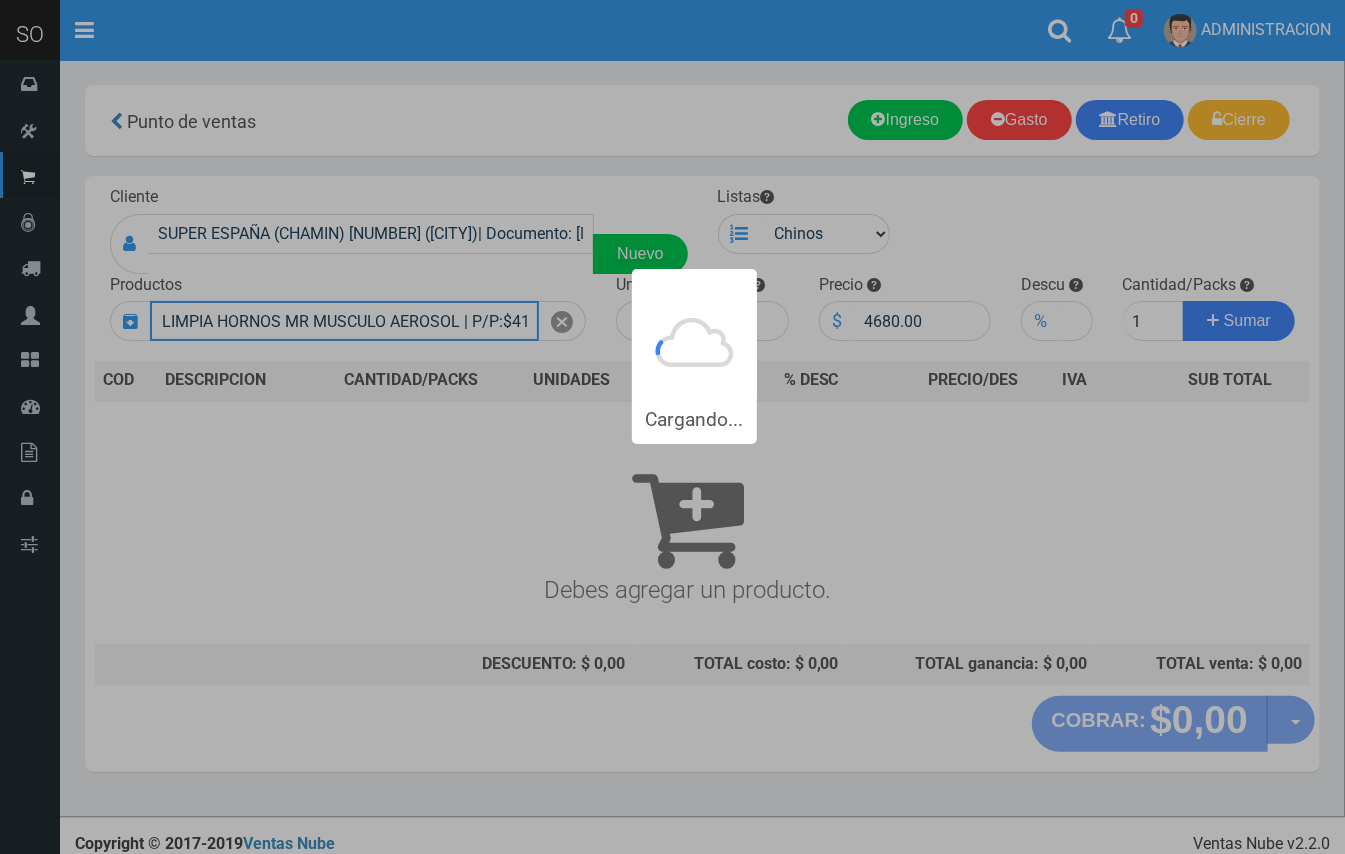 type 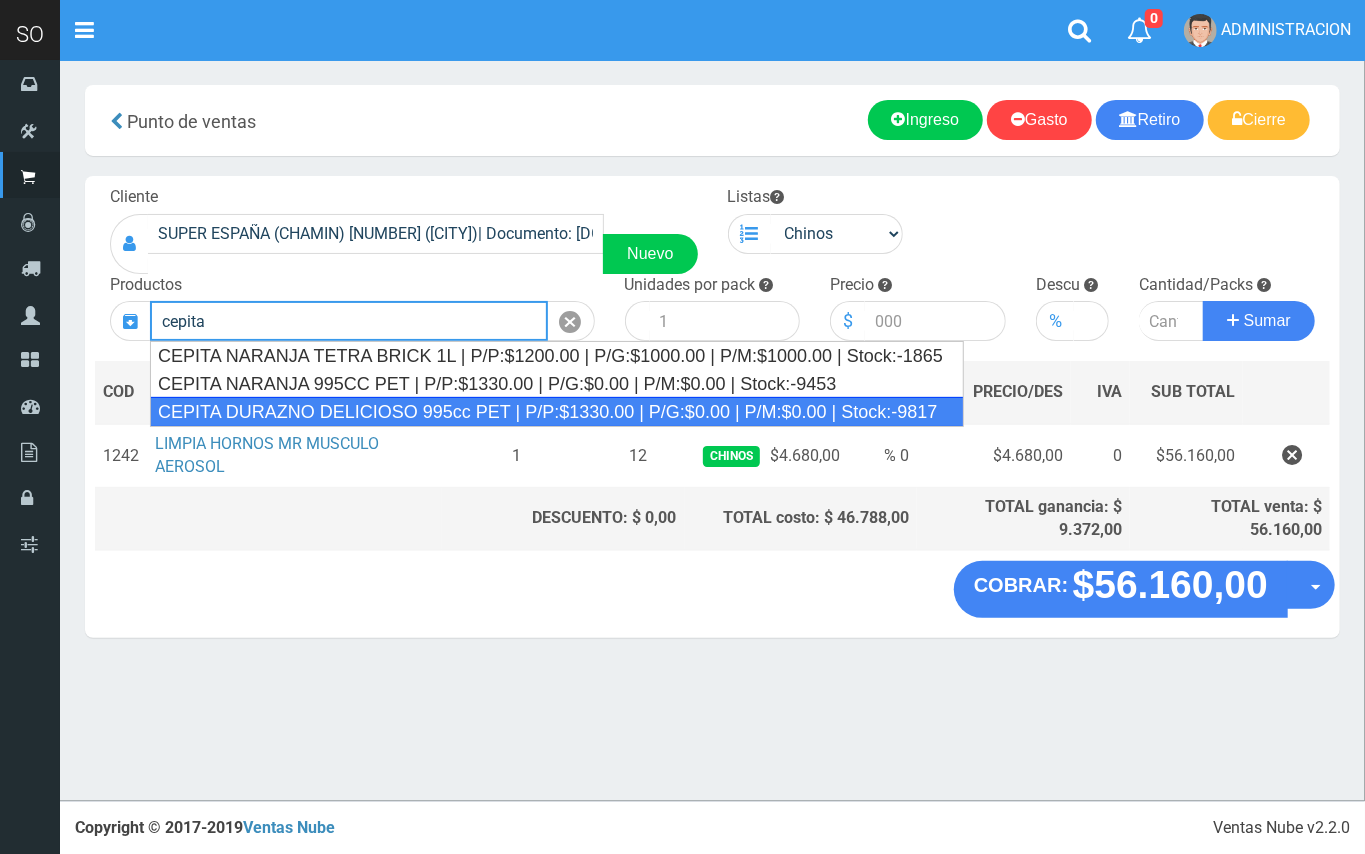 click on "CEPITA DURAZNO DELICIOSO 995cc PET | P/P:$1330.00 | P/G:$0.00 | P/M:$0.00 | Stock:-9817" at bounding box center [557, 412] 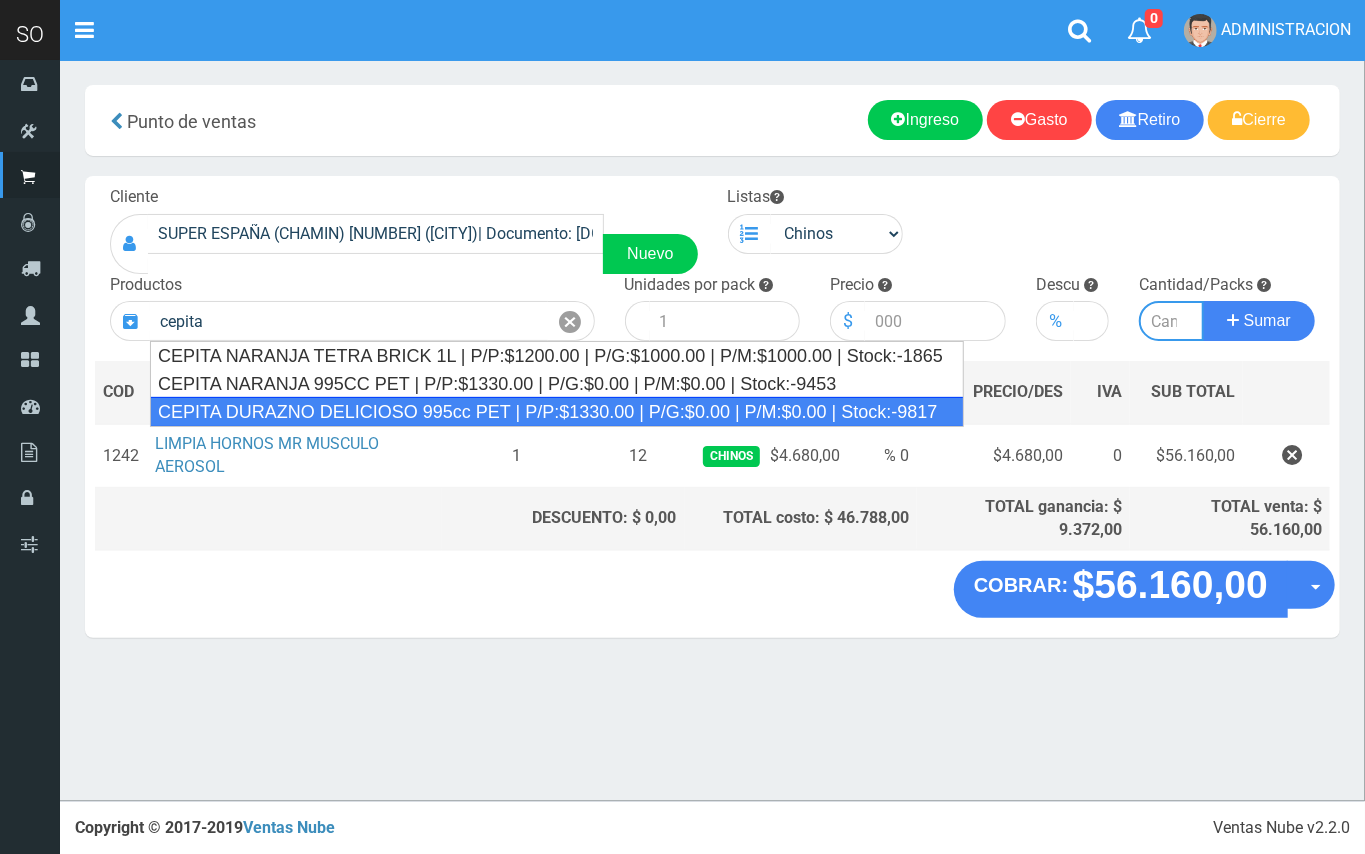 type on "CEPITA DURAZNO DELICIOSO 995cc PET | P/P:$1330.00 | P/G:$0.00 | P/M:$0.00 | Stock:-9817" 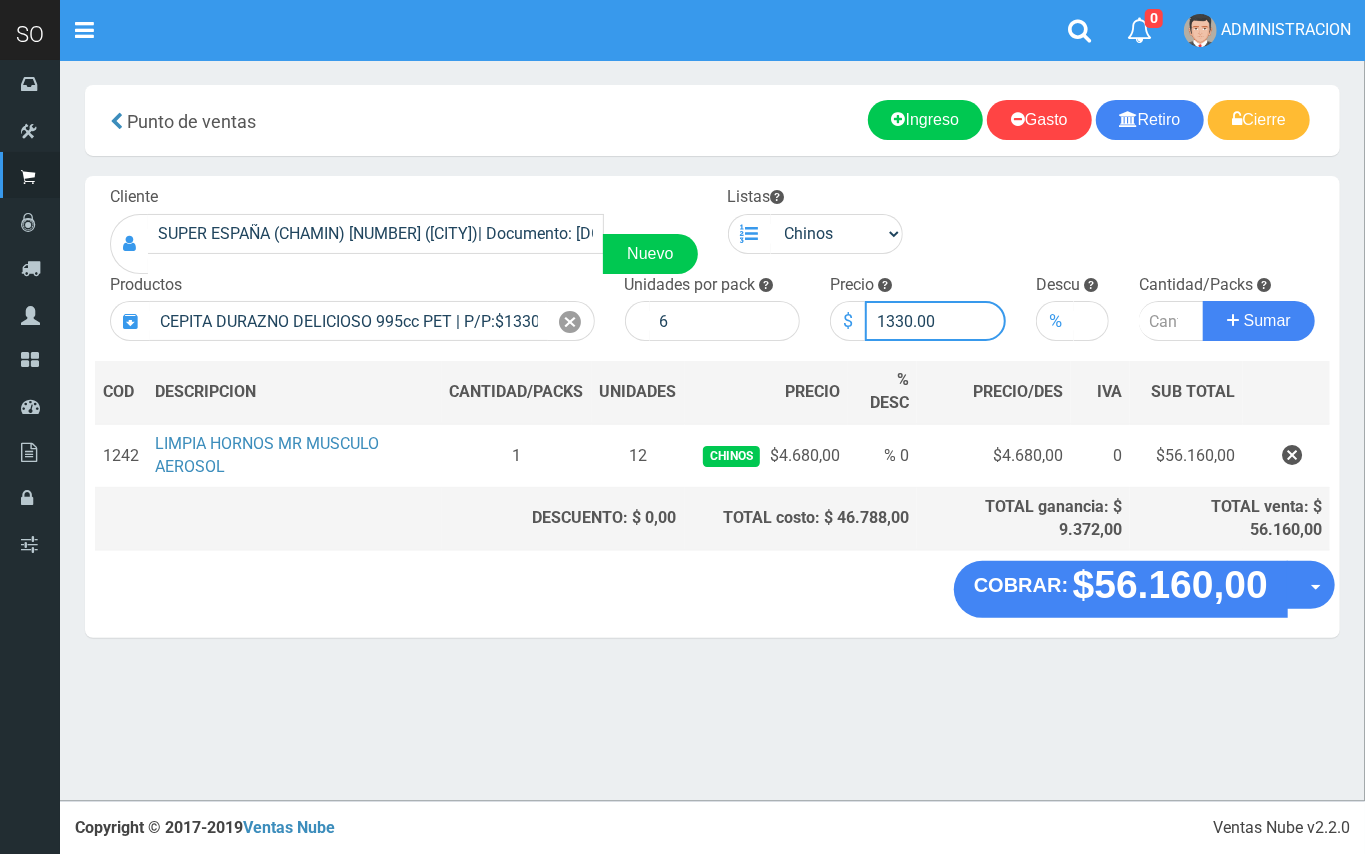 drag, startPoint x: 912, startPoint y: 310, endPoint x: 888, endPoint y: 318, distance: 25.298222 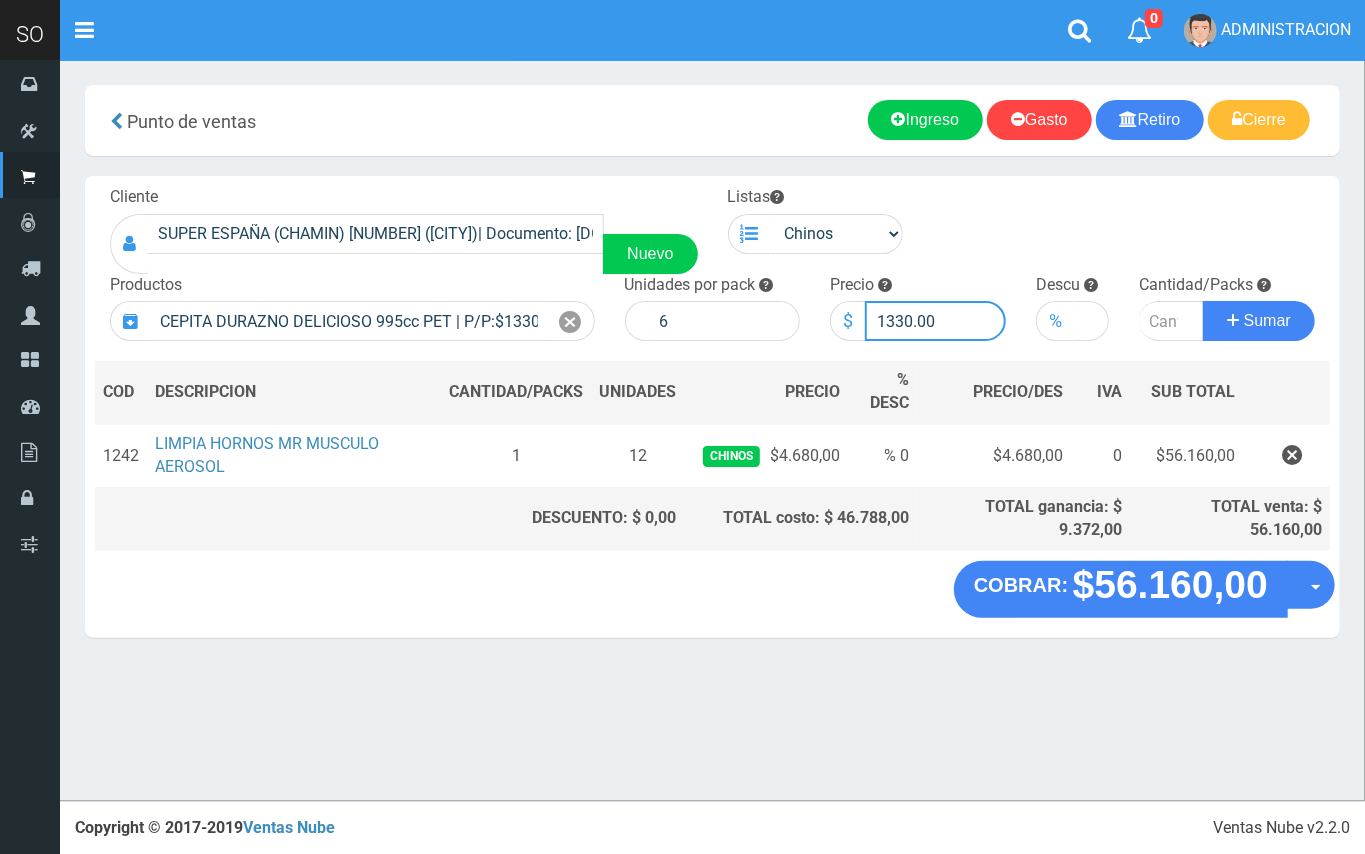 click on "1330.00" at bounding box center (935, 321) 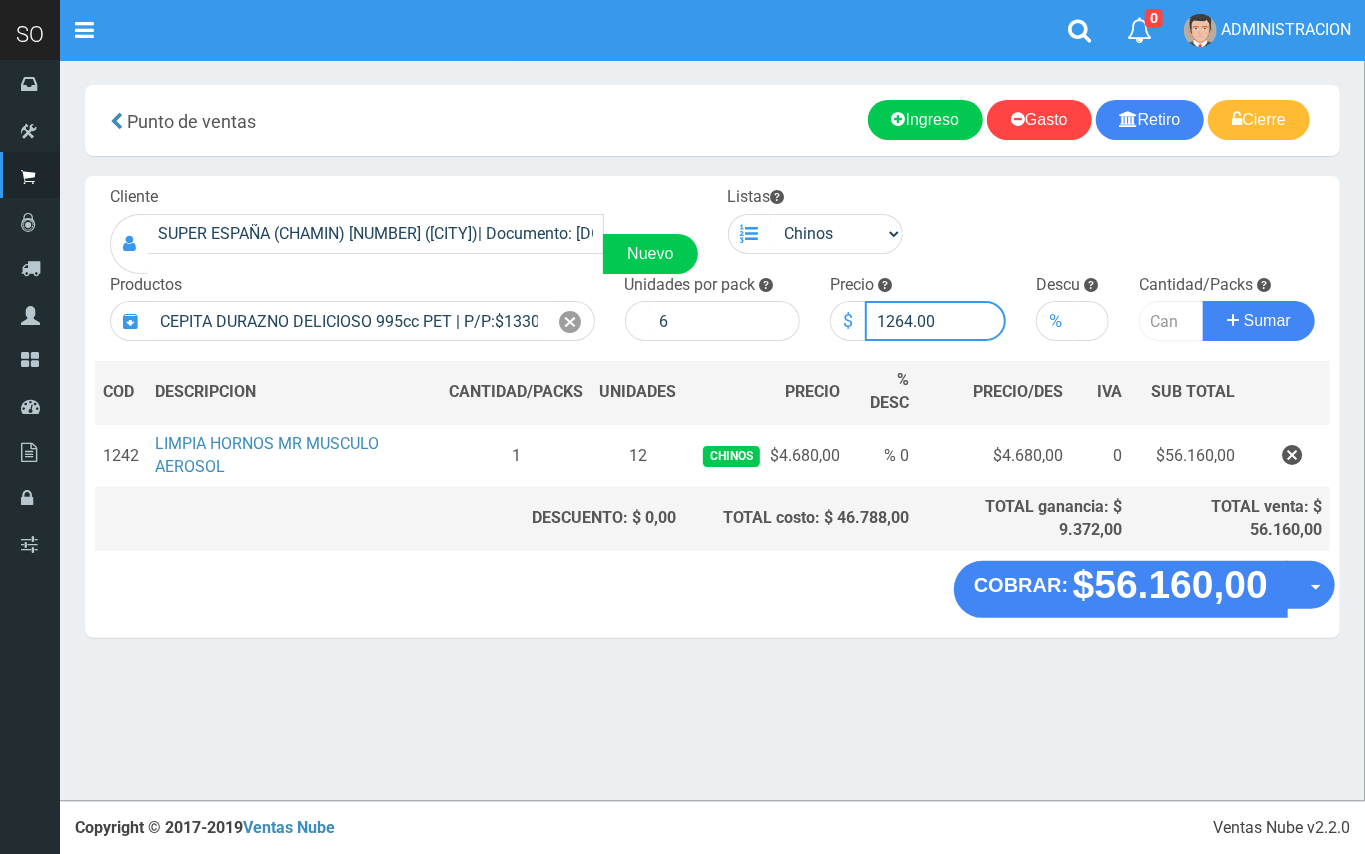 type on "1264.00" 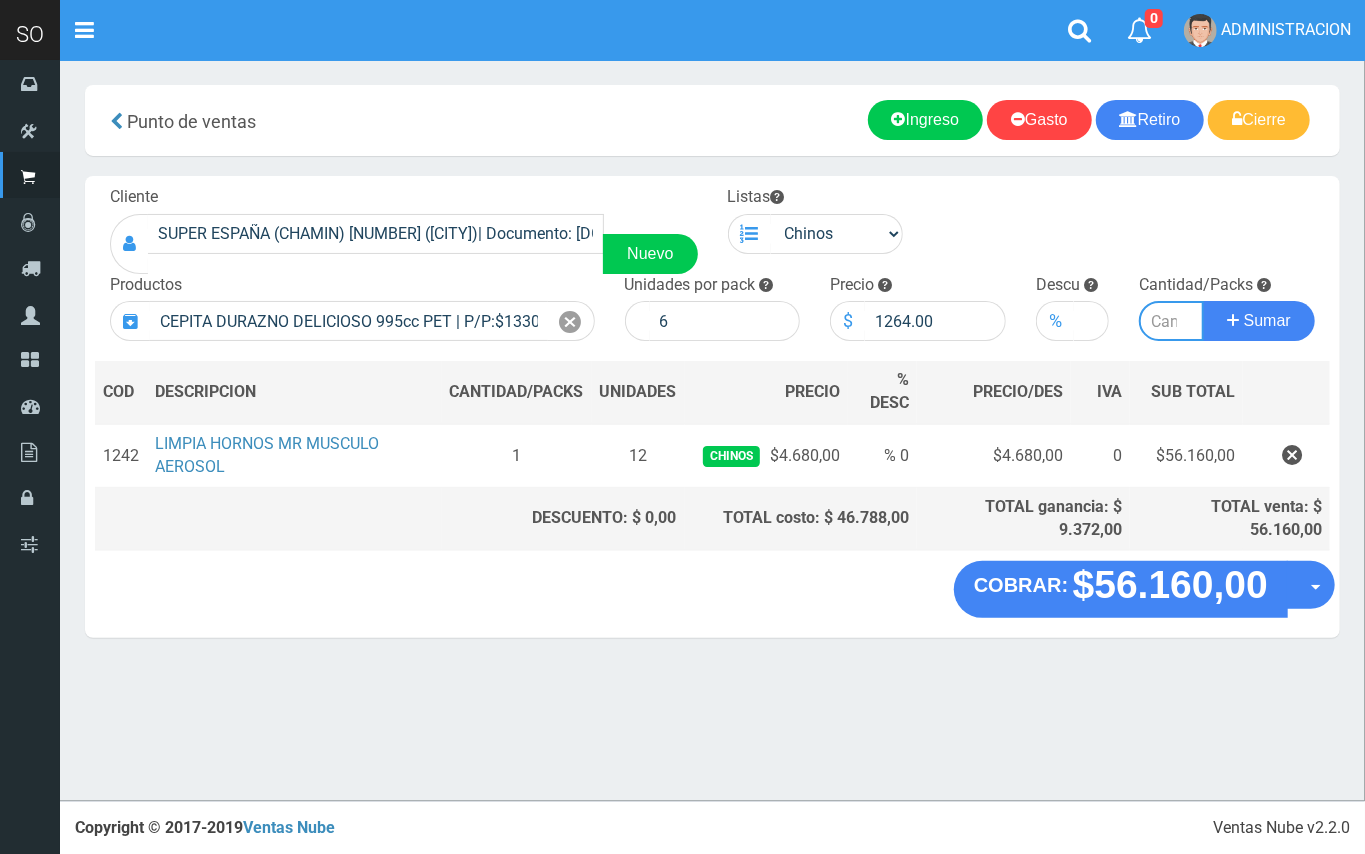 click at bounding box center (1171, 321) 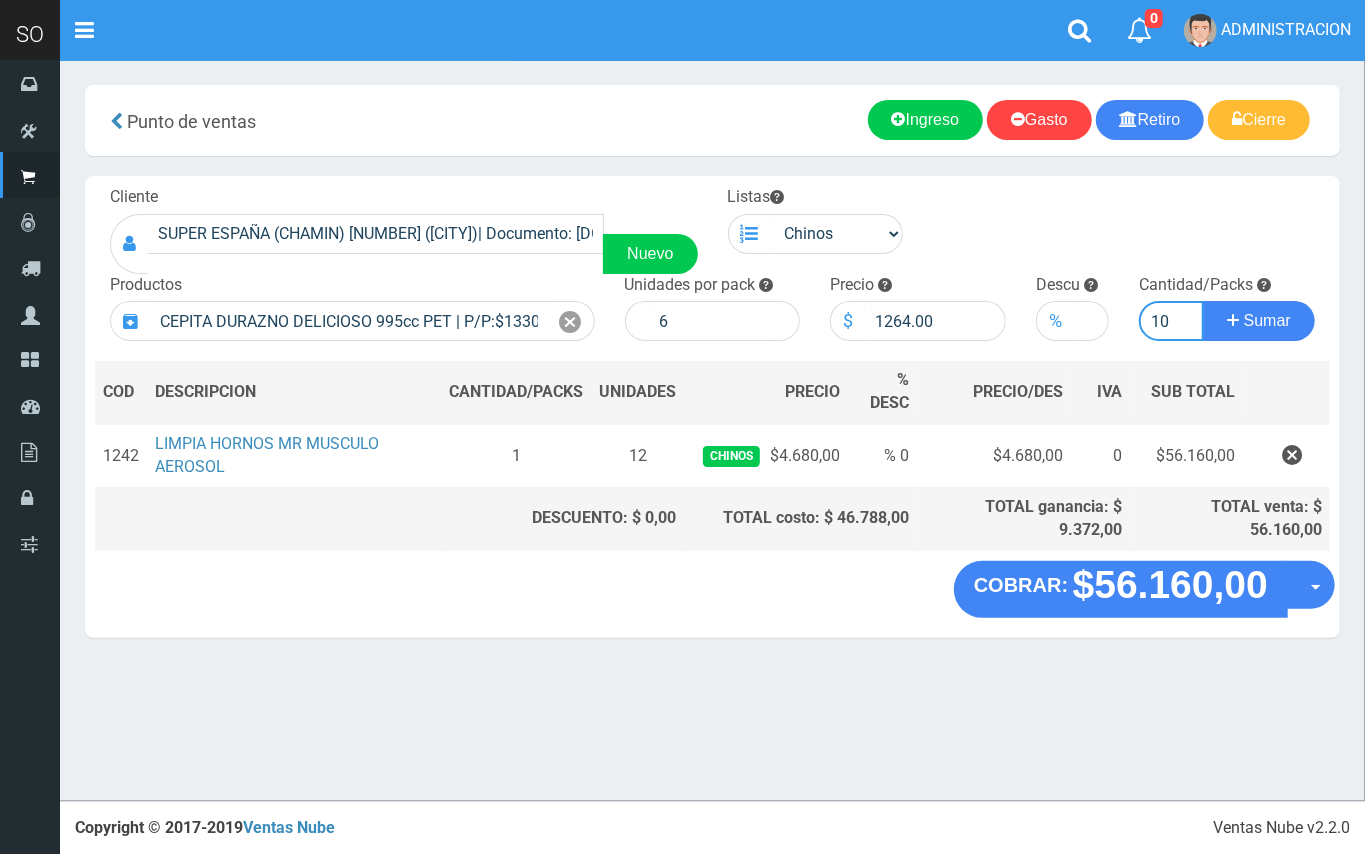 type on "10" 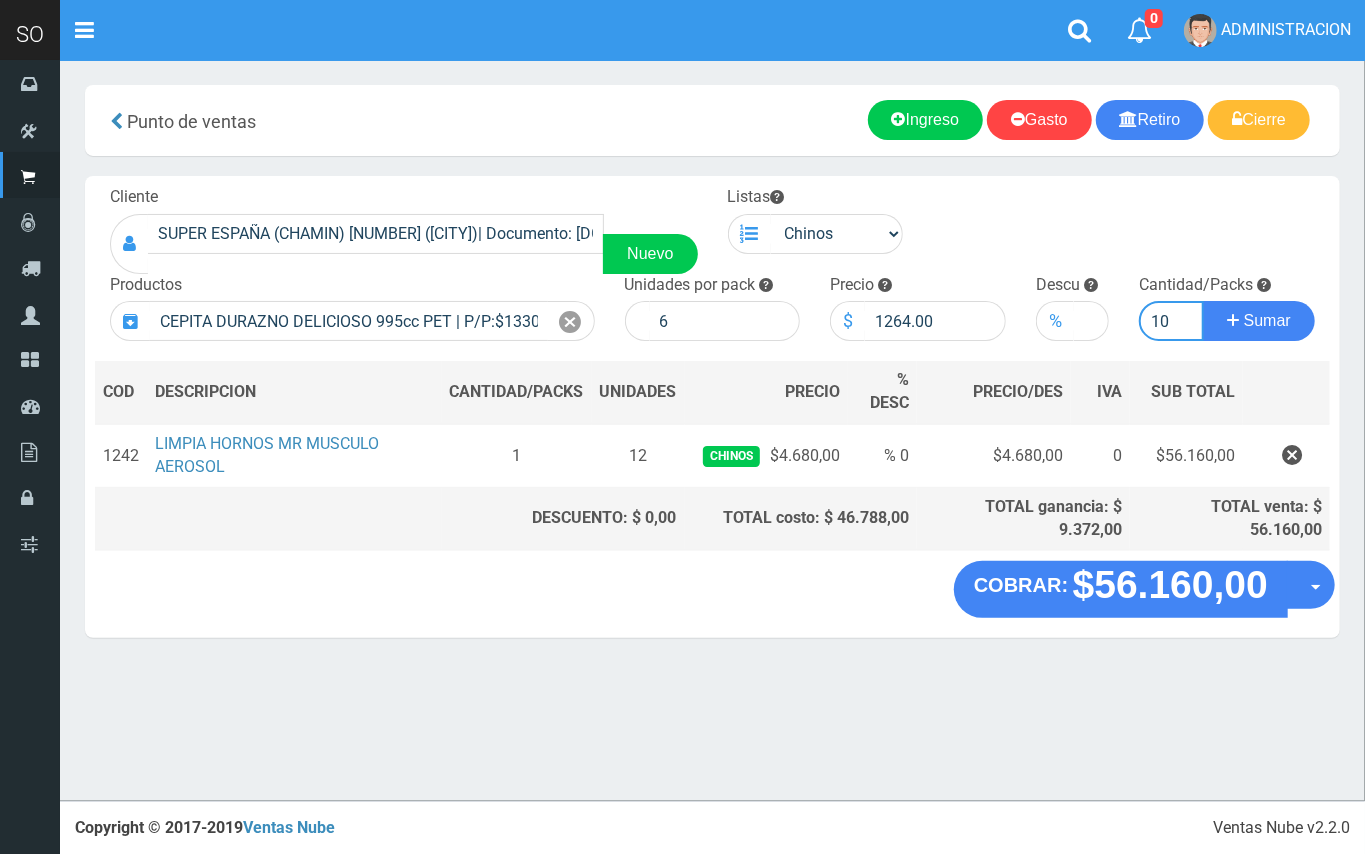 click on "Sumar" at bounding box center [1259, 321] 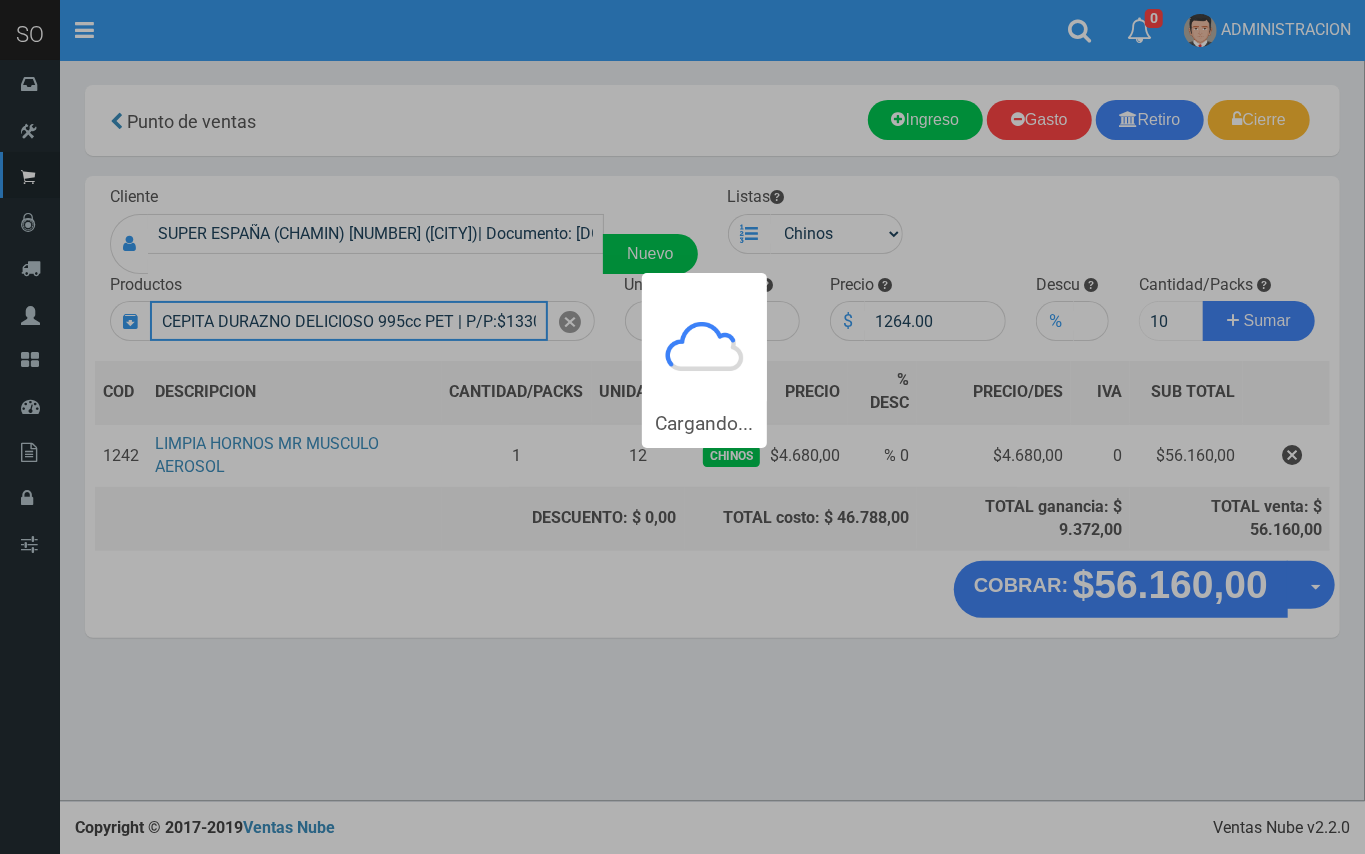 type 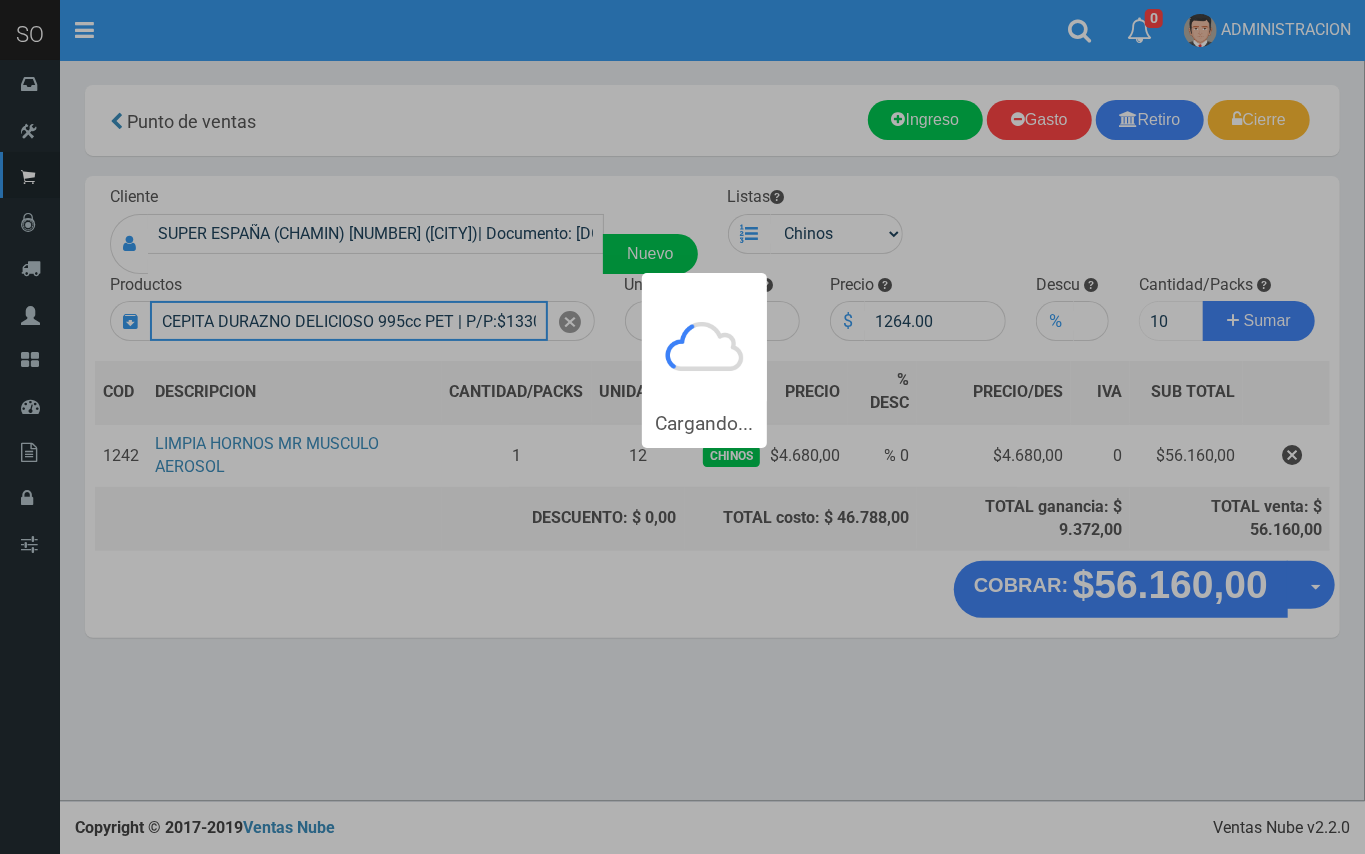 type 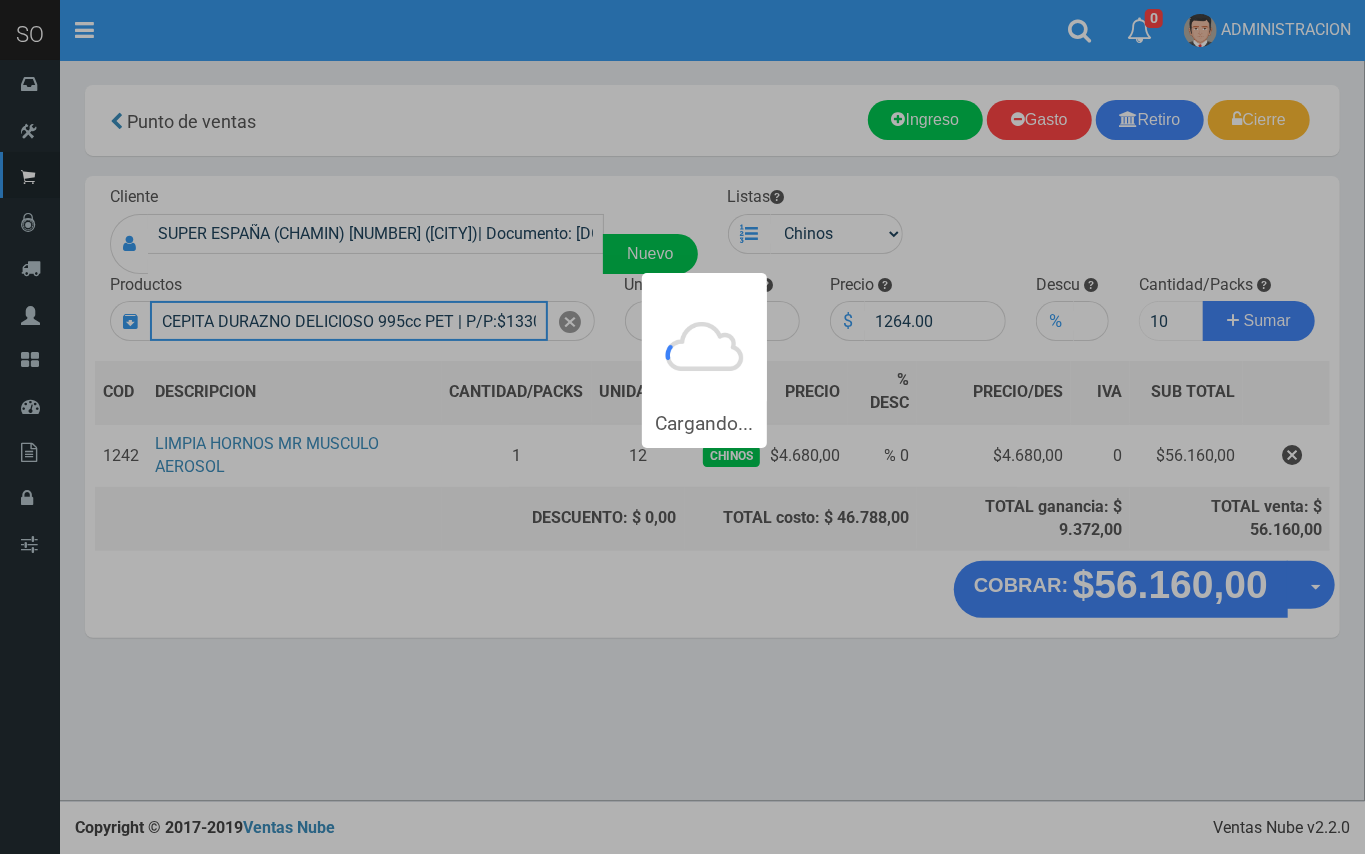 type 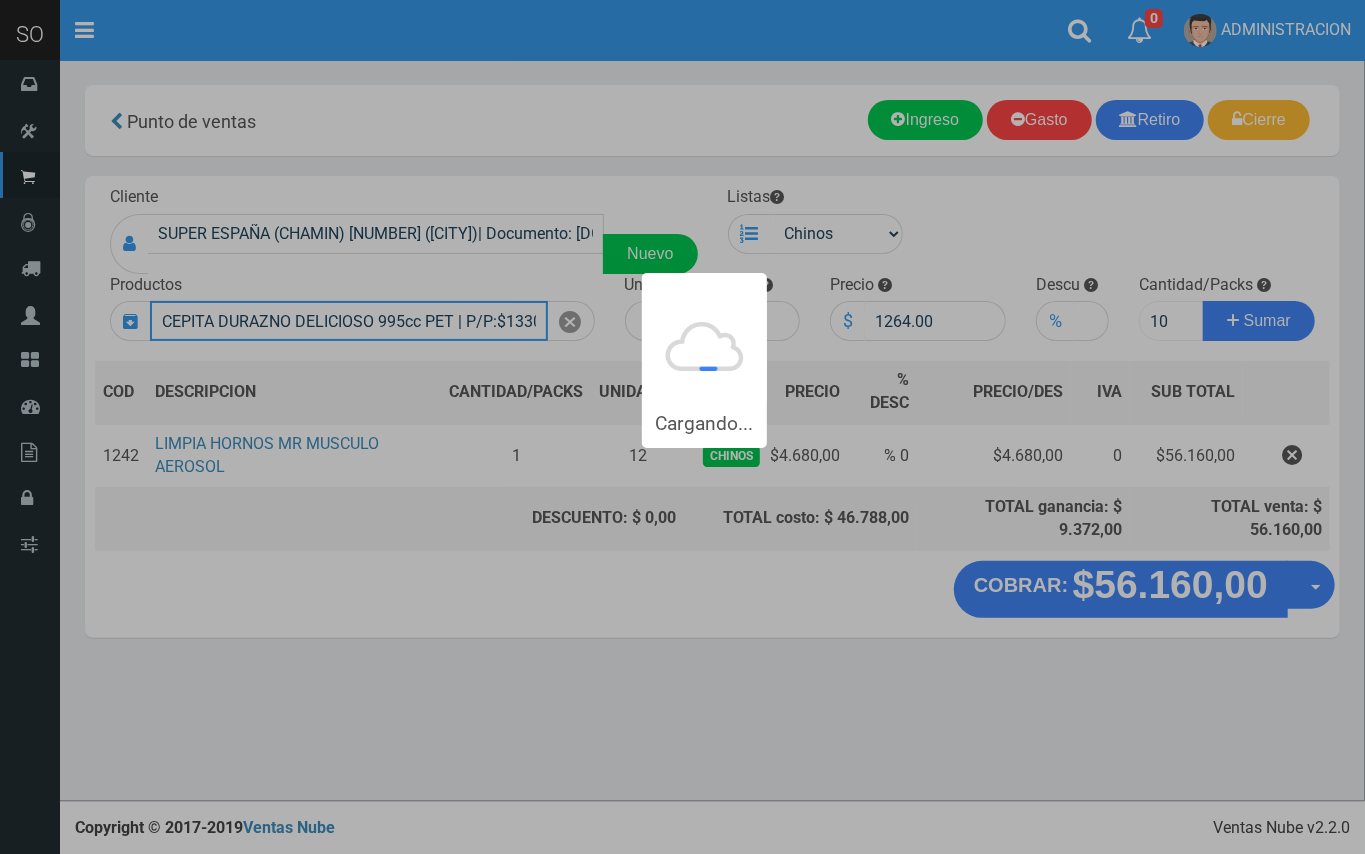 type 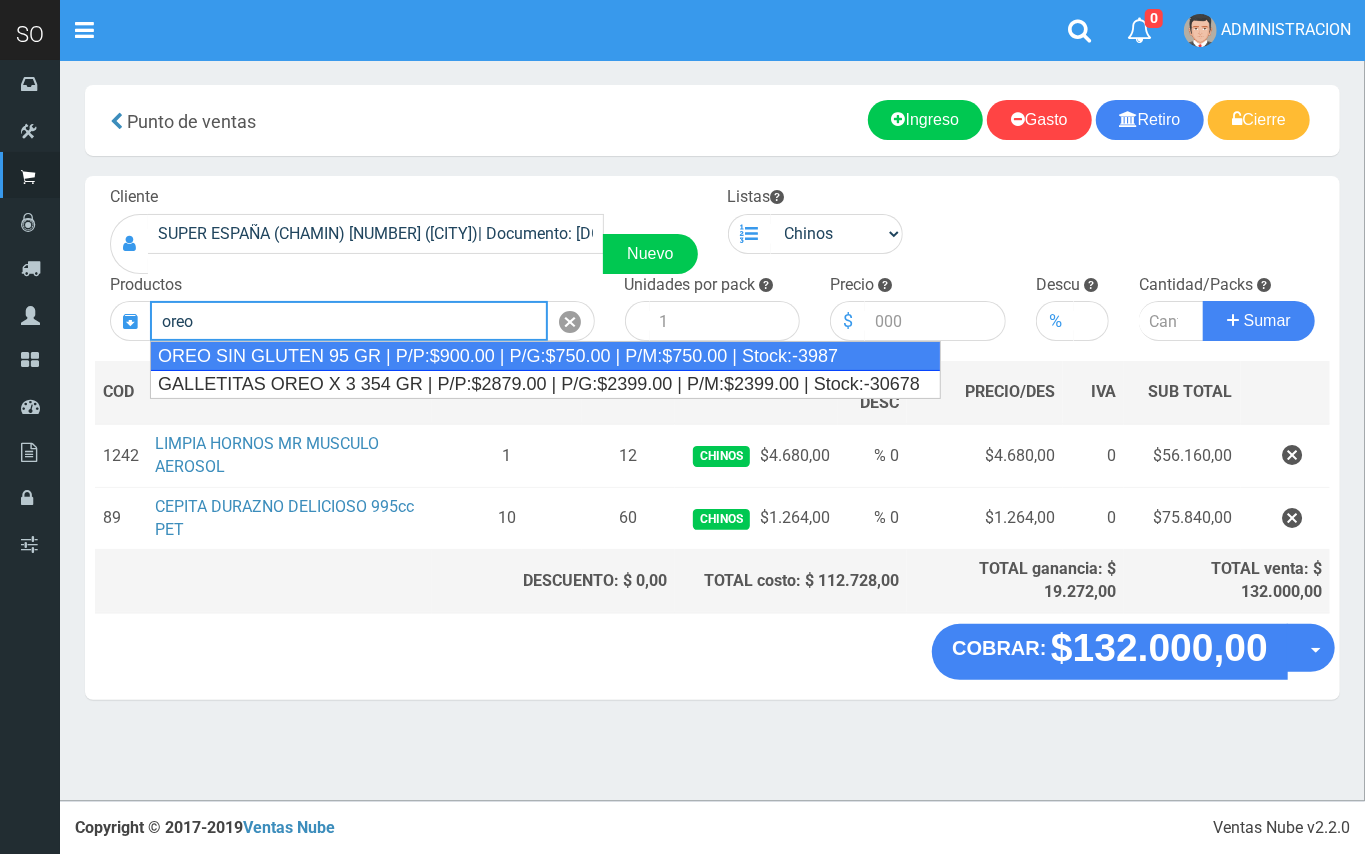 click on "OREO SIN GLUTEN 95 GR | P/P:$900.00 | P/G:$750.00 | P/M:$750.00 | Stock:-3987" at bounding box center [545, 356] 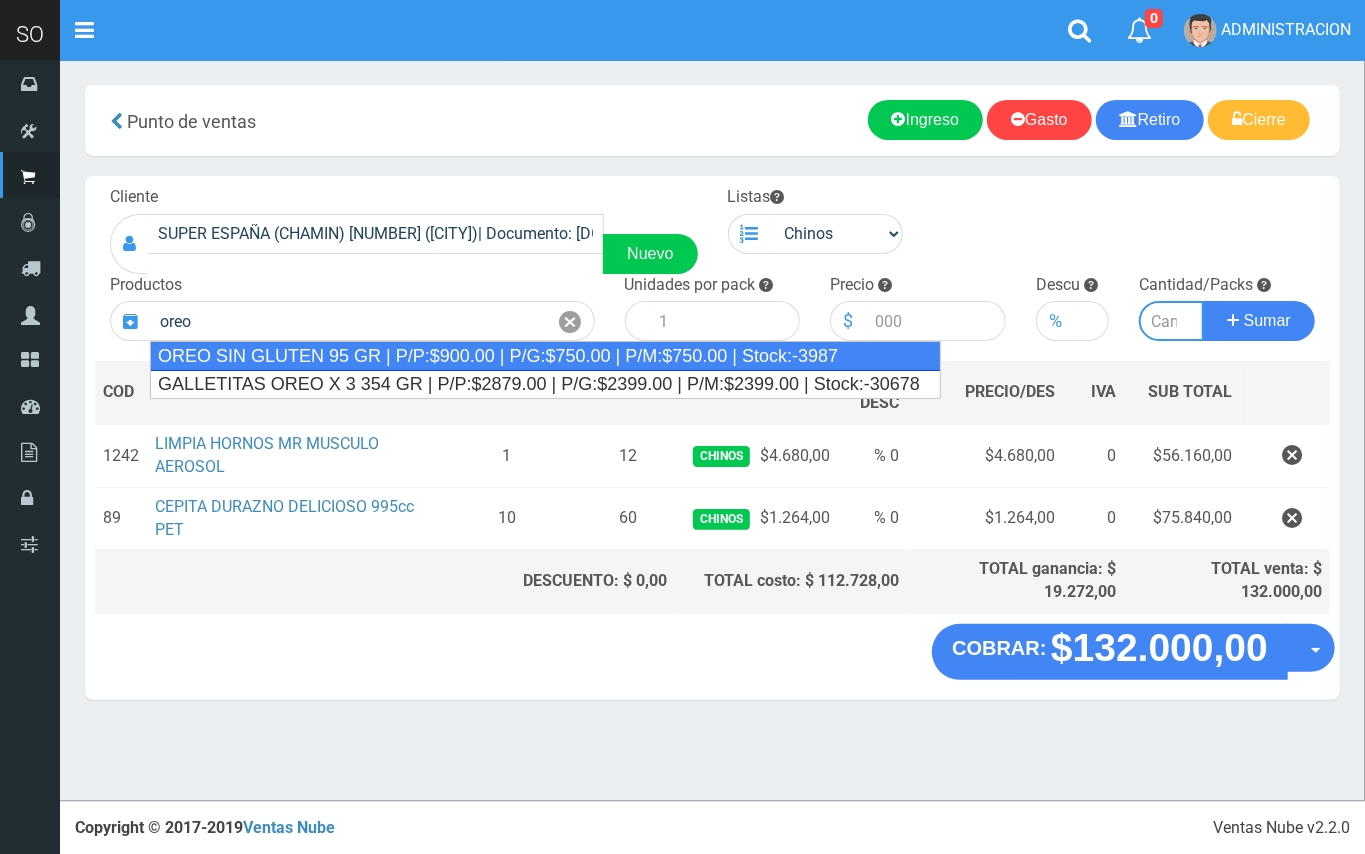 type on "OREO SIN GLUTEN 95 GR | P/P:$900.00 | P/G:$750.00 | P/M:$750.00 | Stock:-3987" 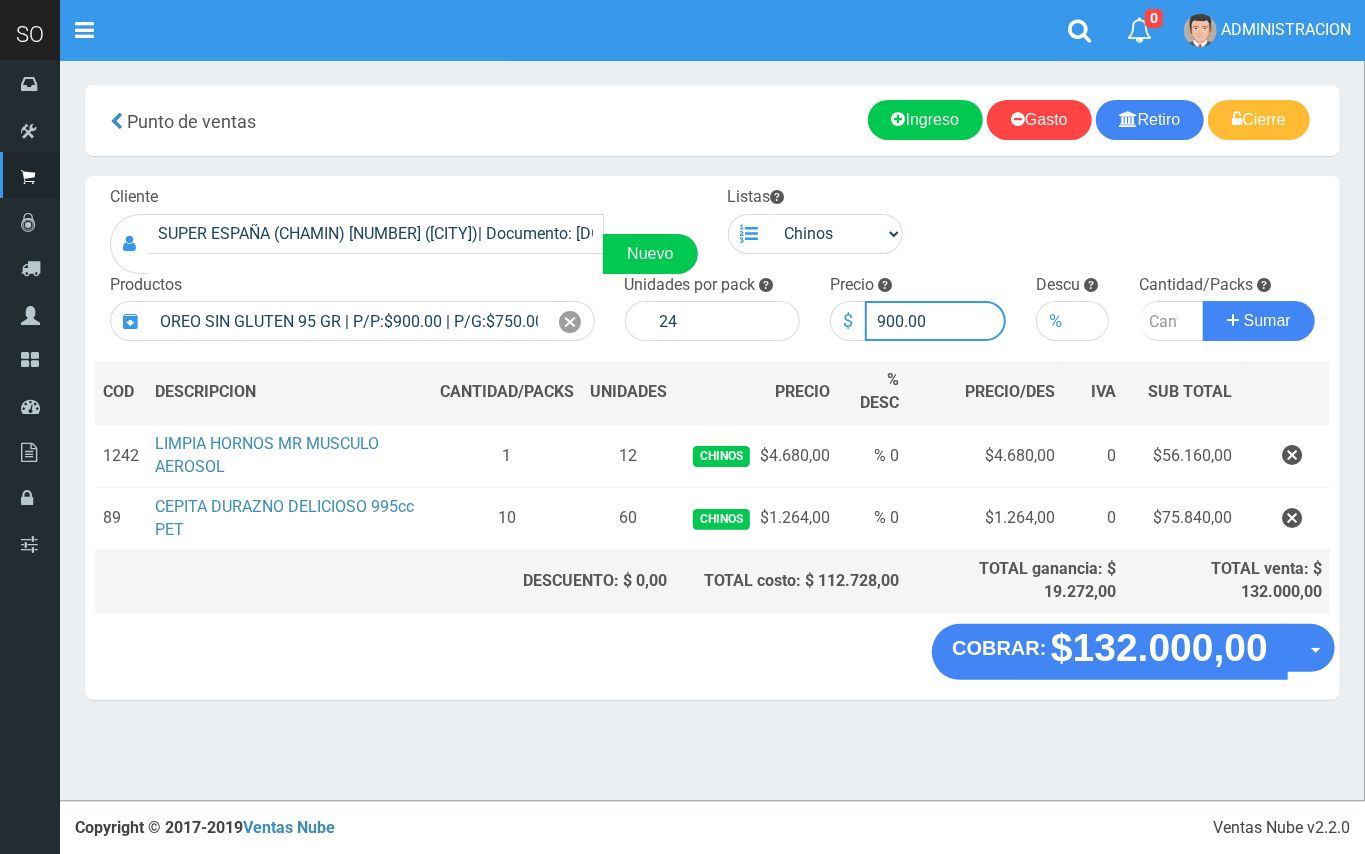 drag, startPoint x: 902, startPoint y: 314, endPoint x: 890, endPoint y: 321, distance: 13.892444 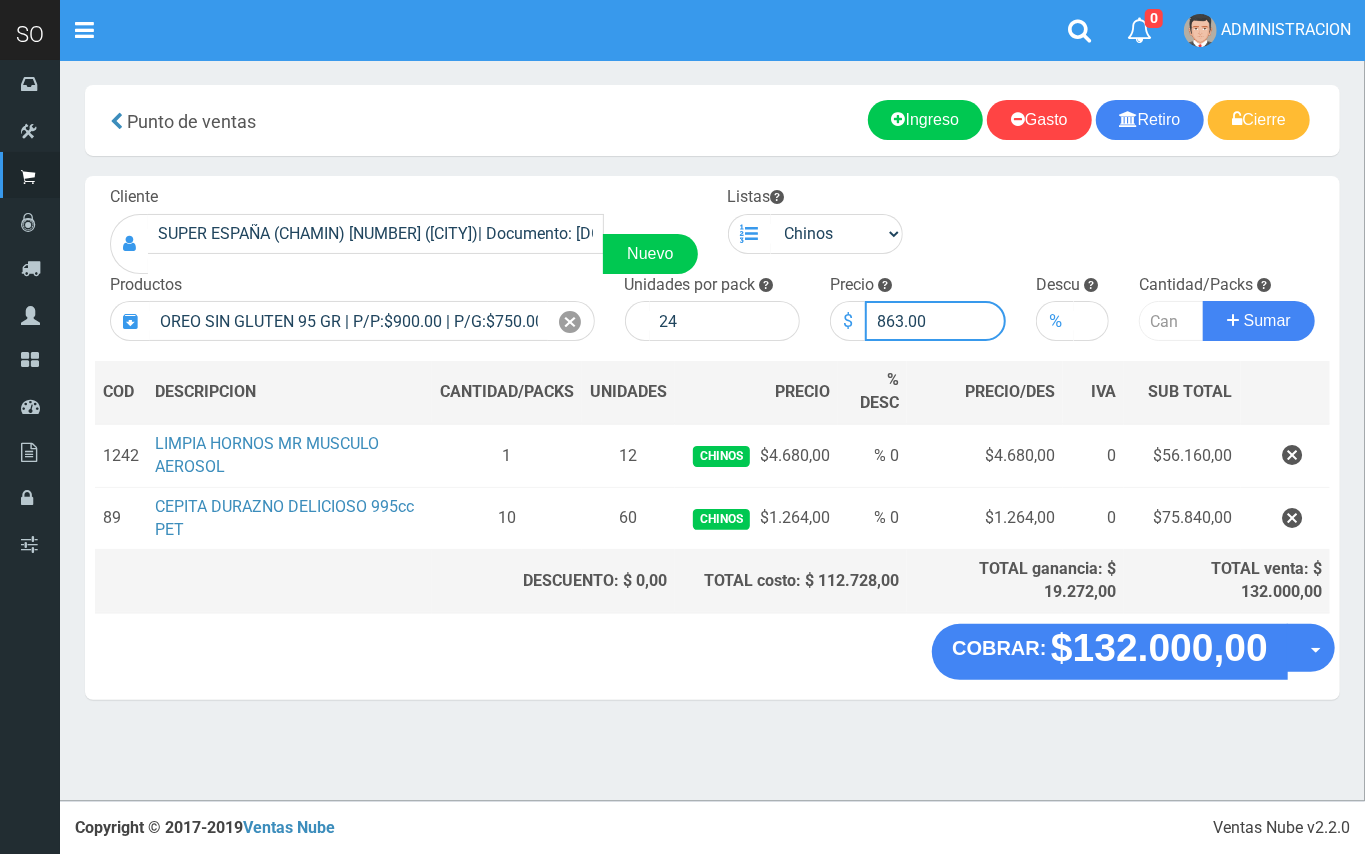 type on "863.00" 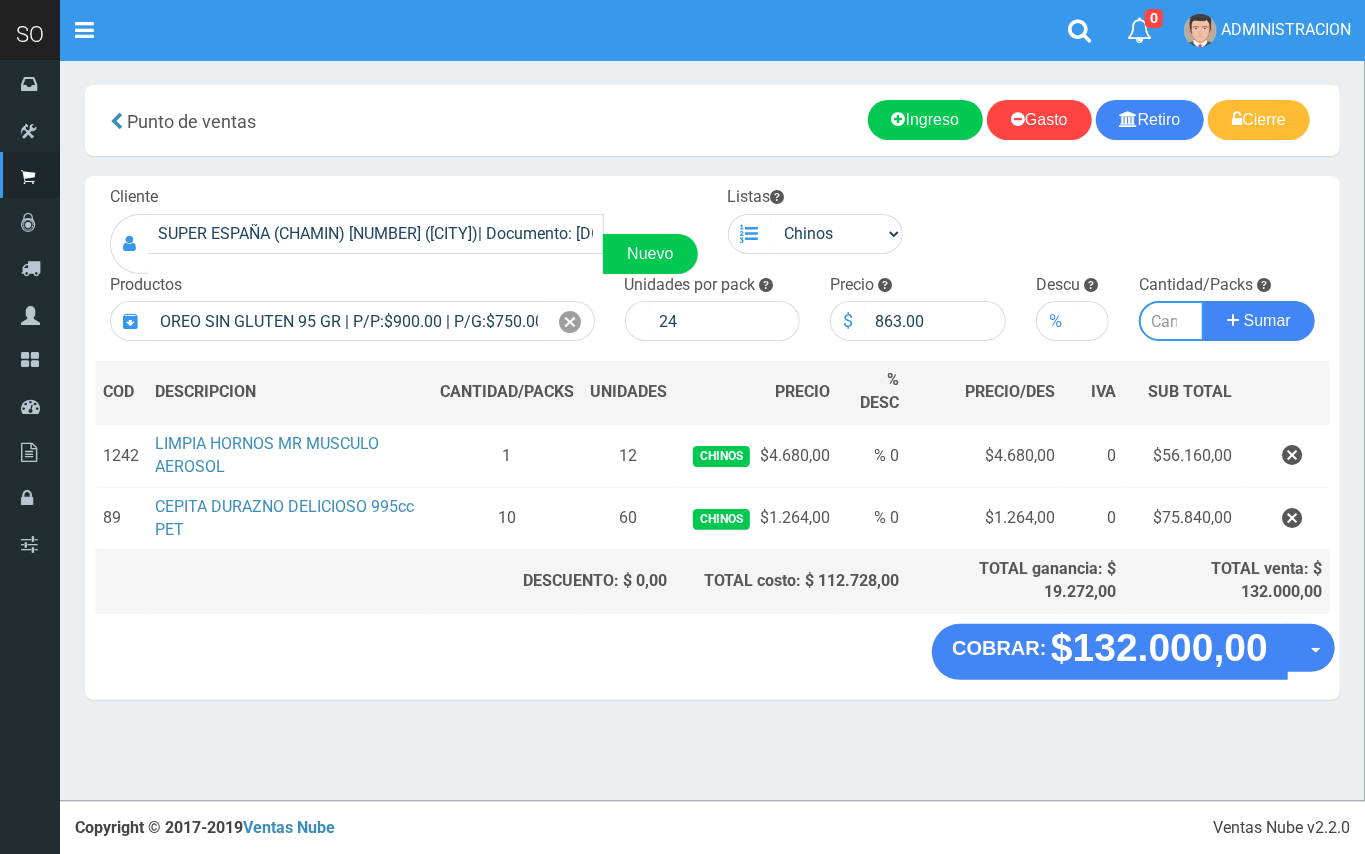 click at bounding box center [1171, 321] 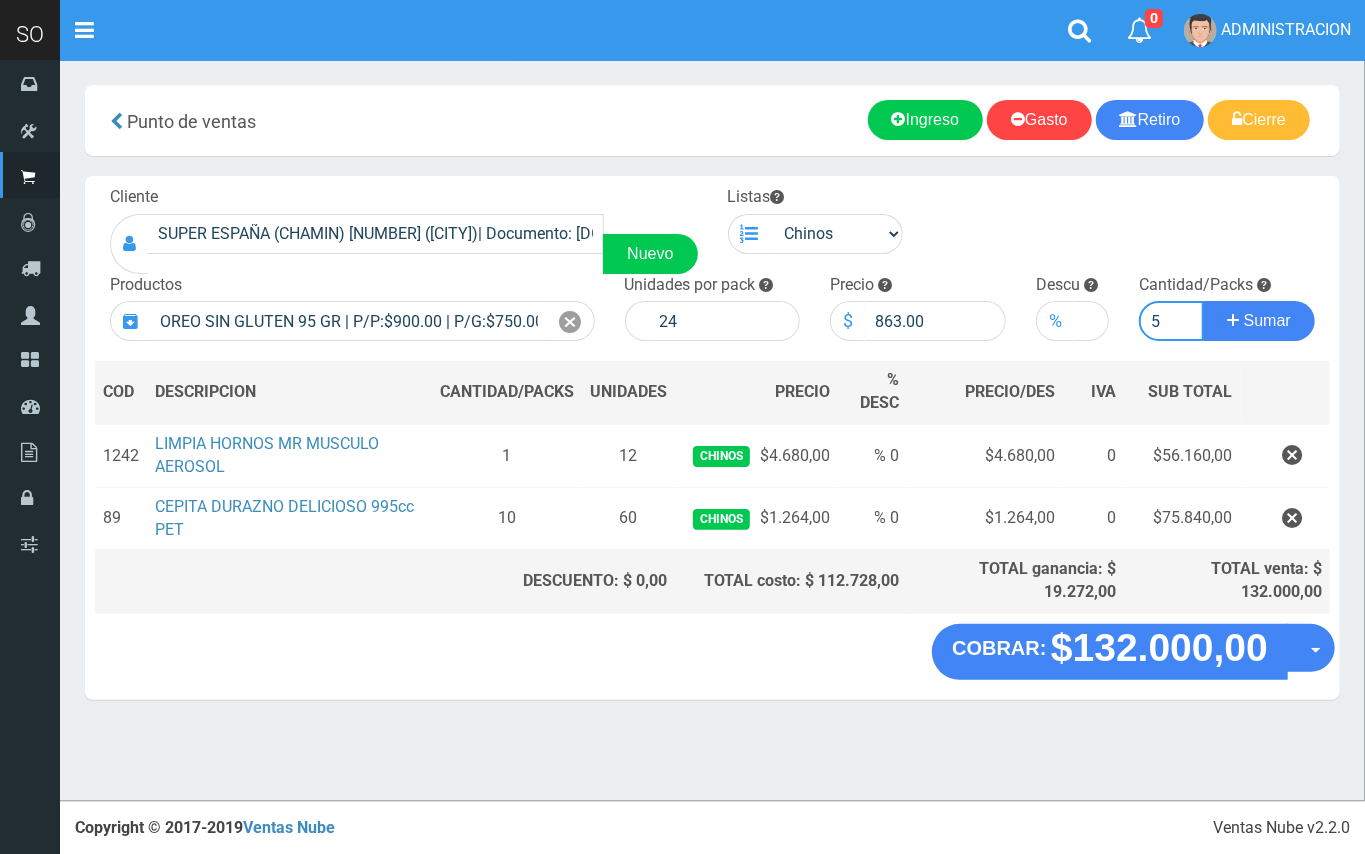 type on "5" 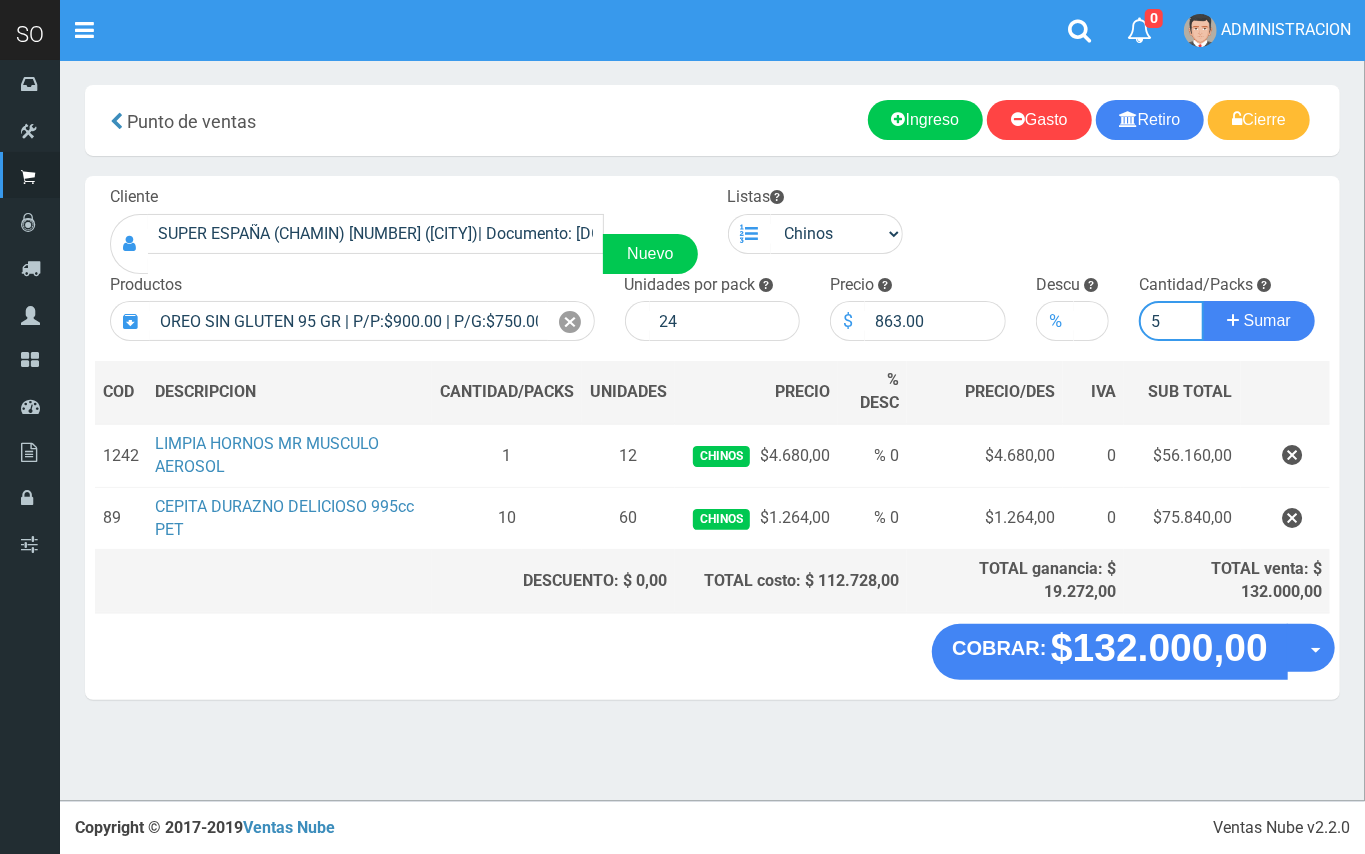 click on "Sumar" at bounding box center (1259, 321) 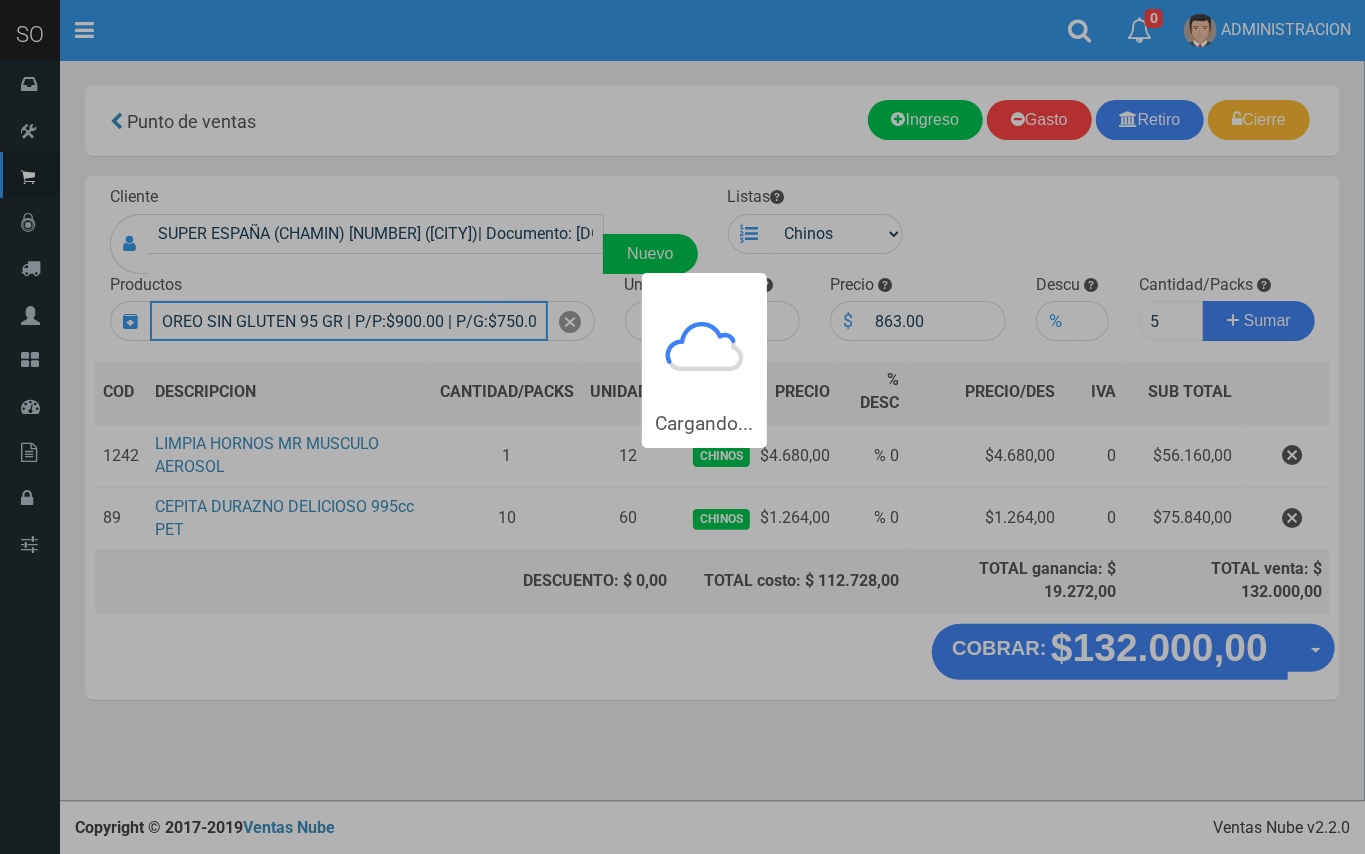 type 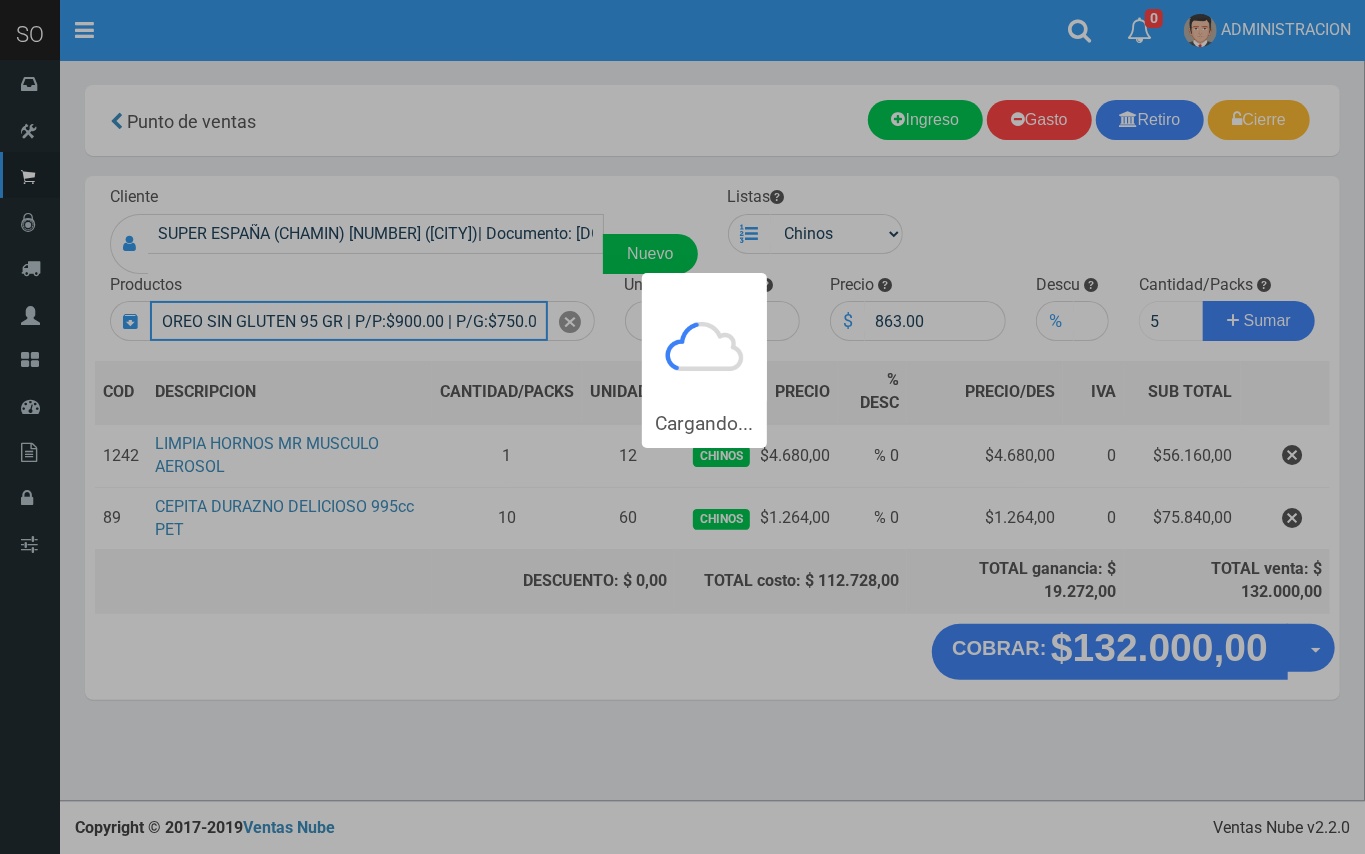 type 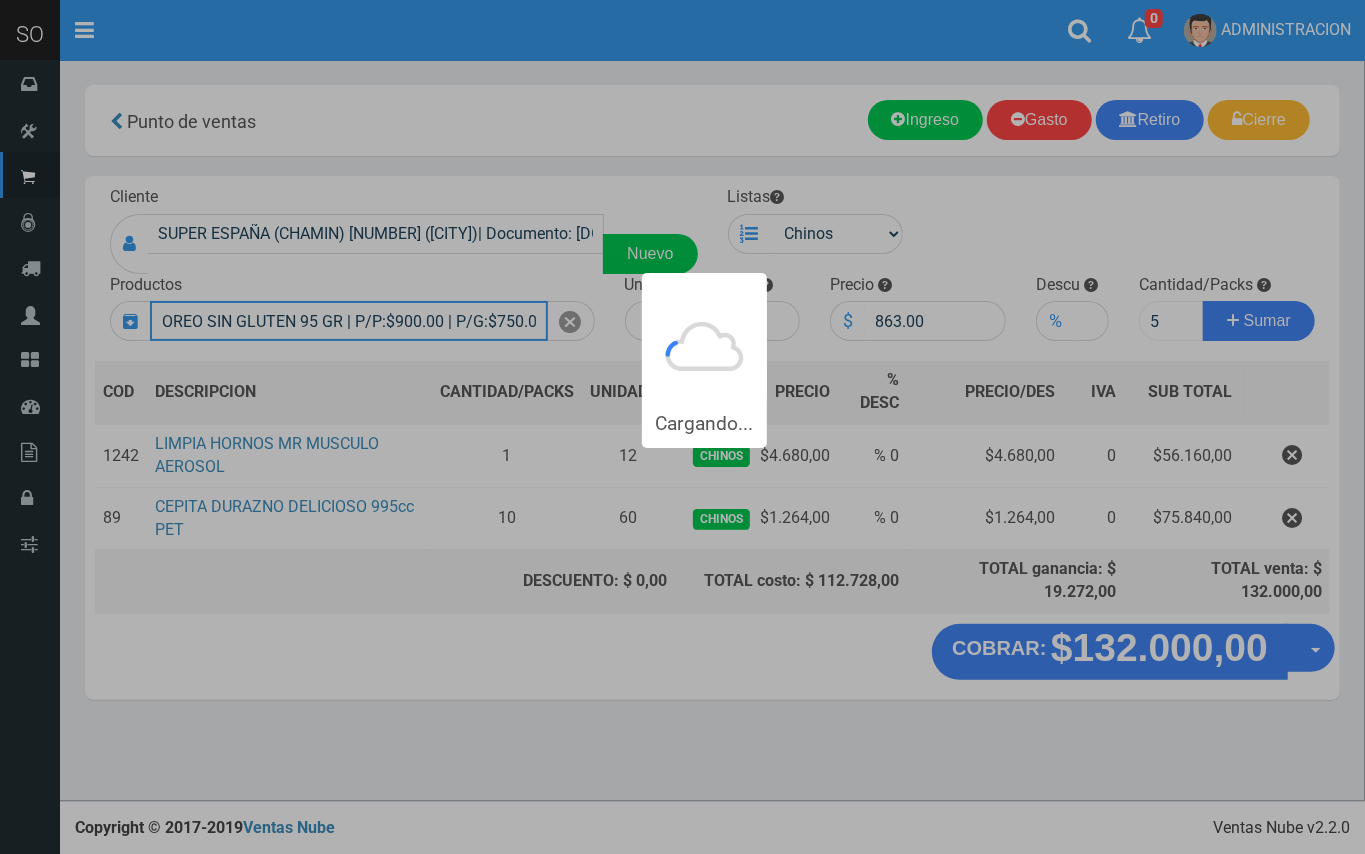 type 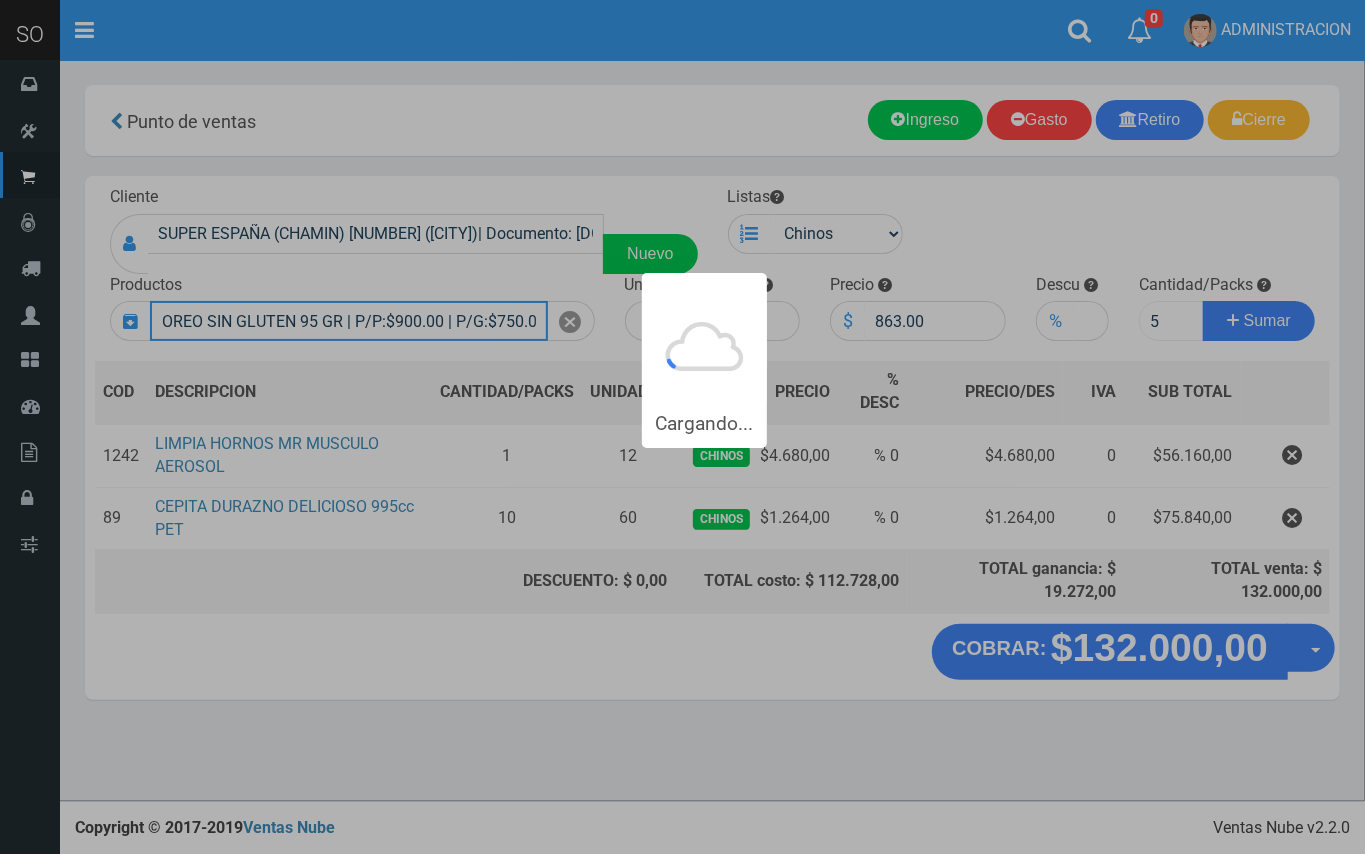 type 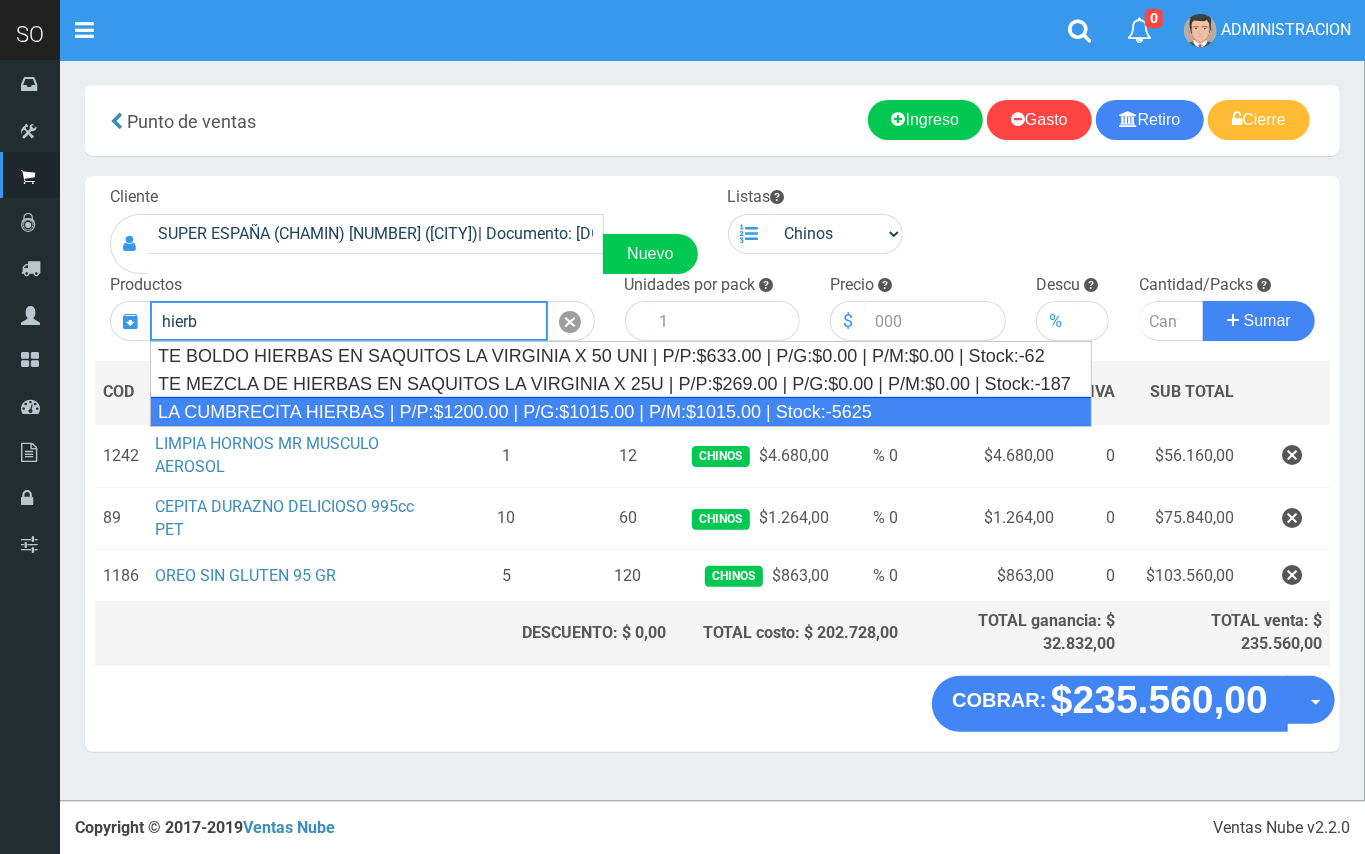 click on "LA CUMBRECITA HIERBAS | P/P:$1200.00 | P/G:$1015.00 | P/M:$1015.00 | Stock:-5625" at bounding box center (621, 412) 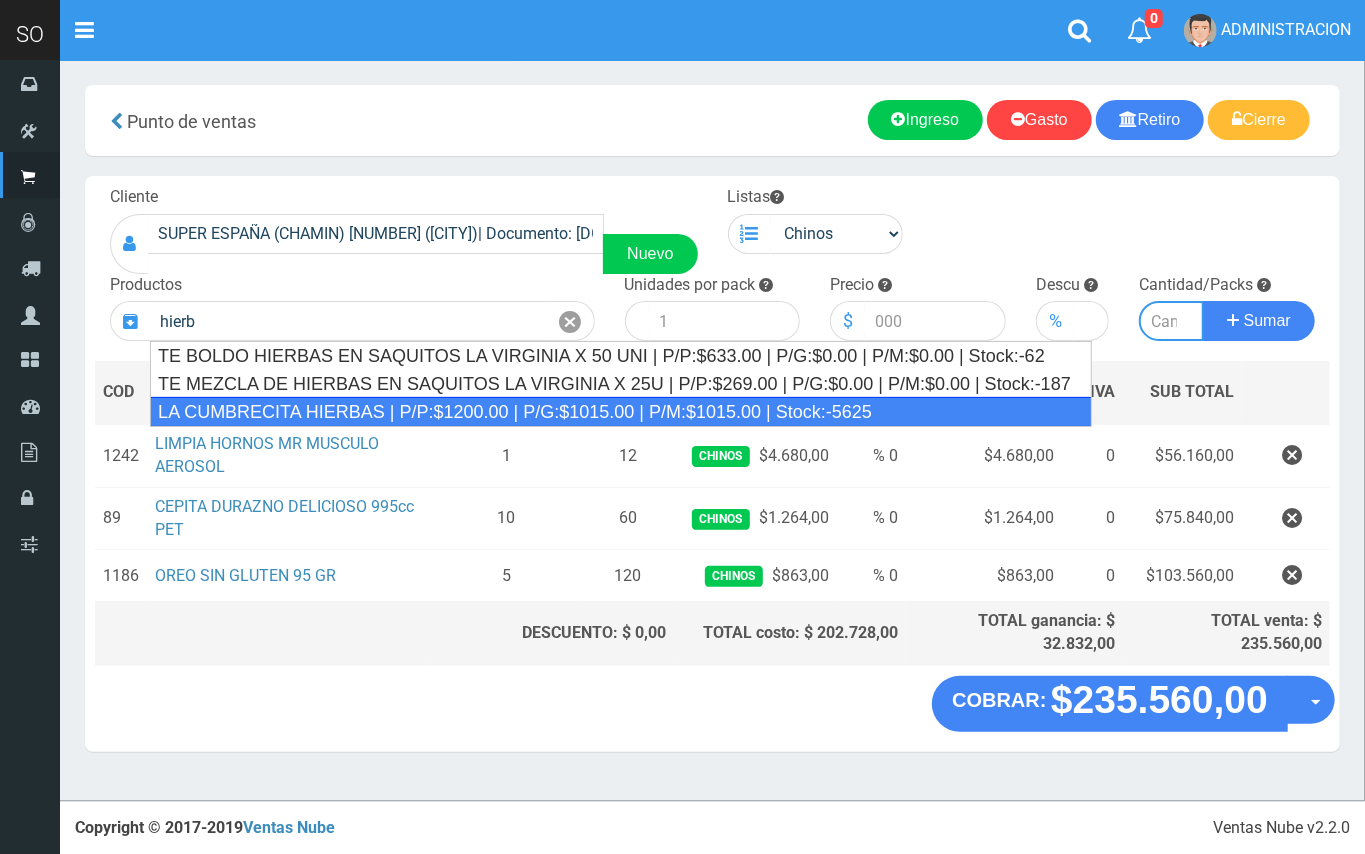 type on "LA CUMBRECITA HIERBAS | P/P:$1200.00 | P/G:$1015.00 | P/M:$1015.00 | Stock:-5625" 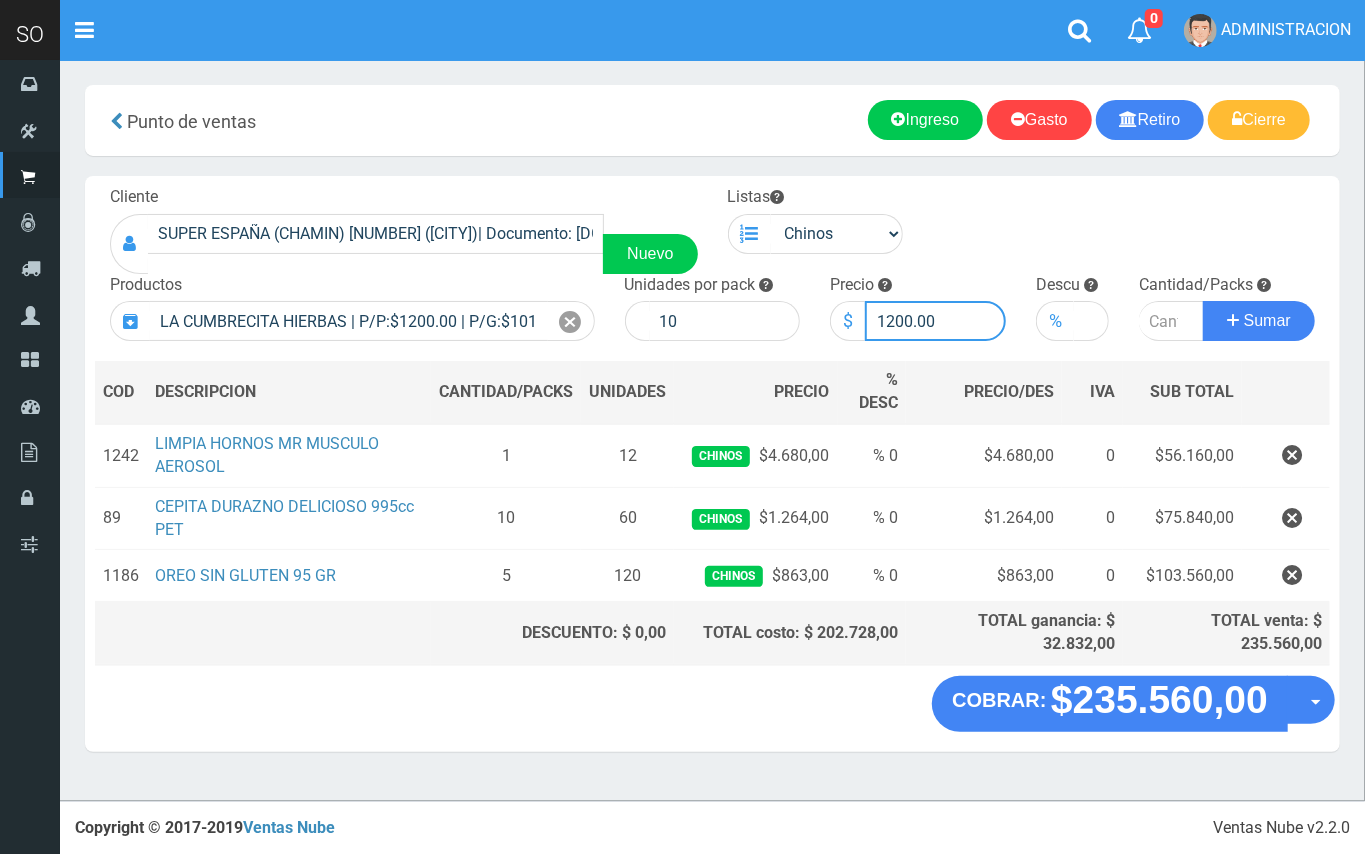 click on "1200.00" at bounding box center (935, 321) 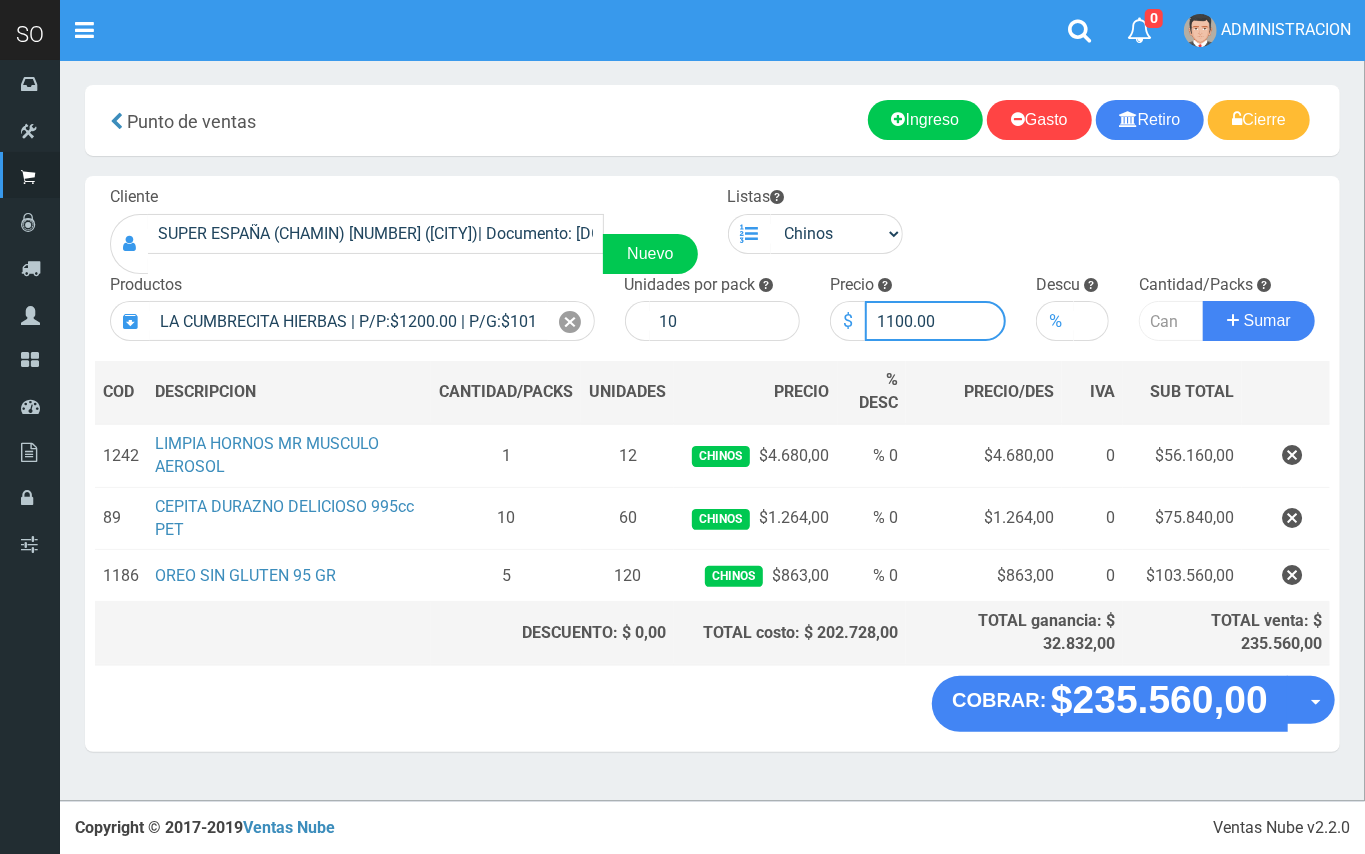 type on "1100.00" 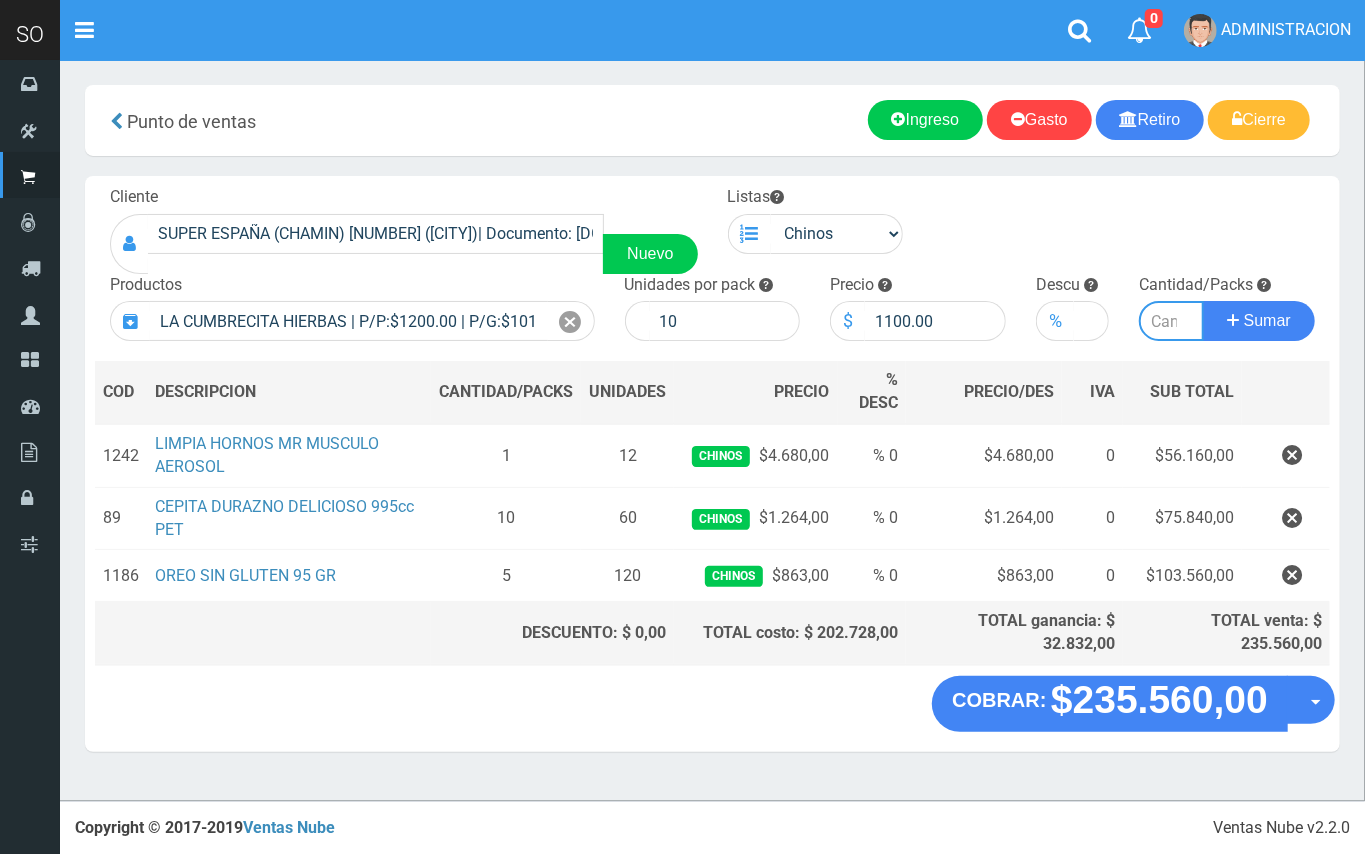 click at bounding box center [1171, 321] 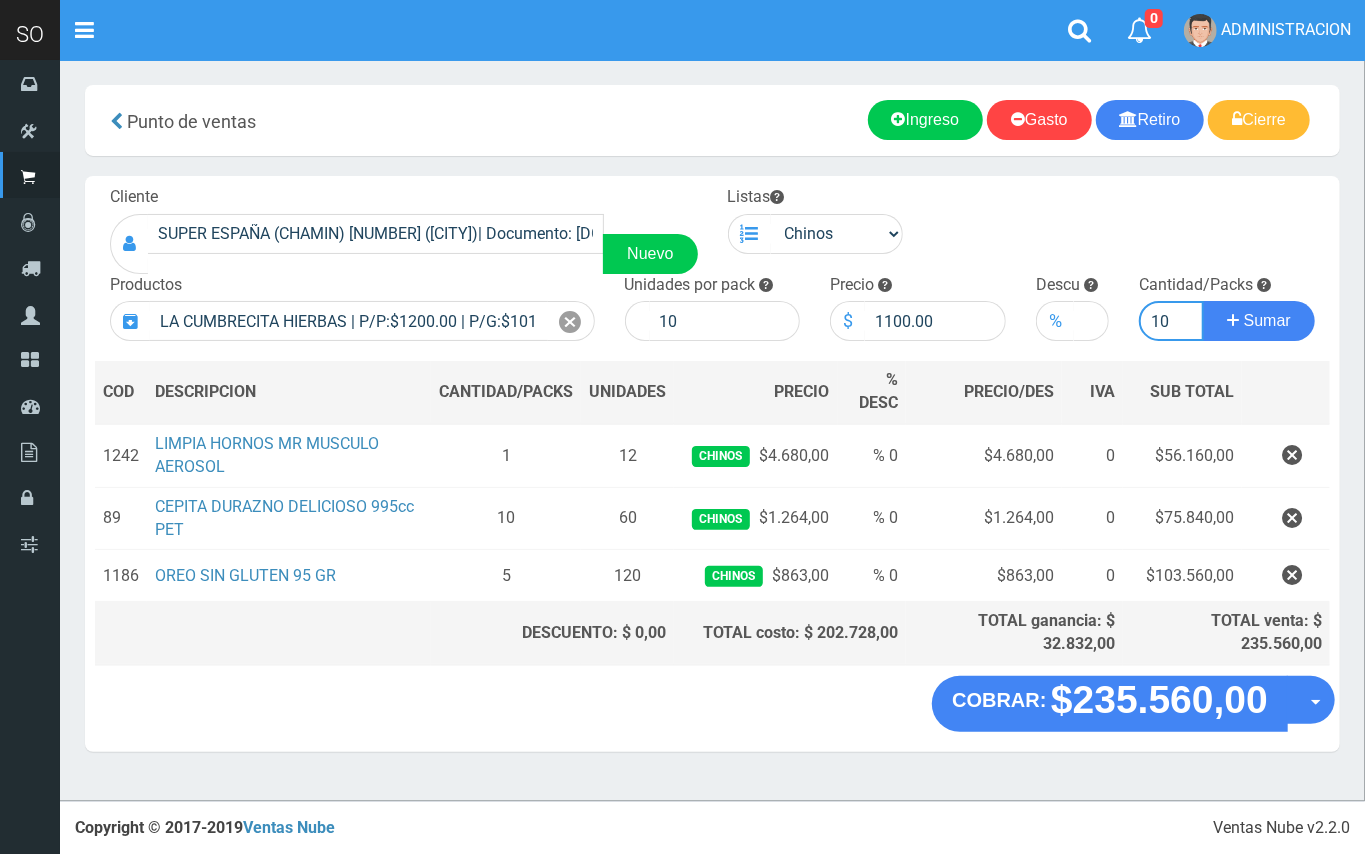 type on "10" 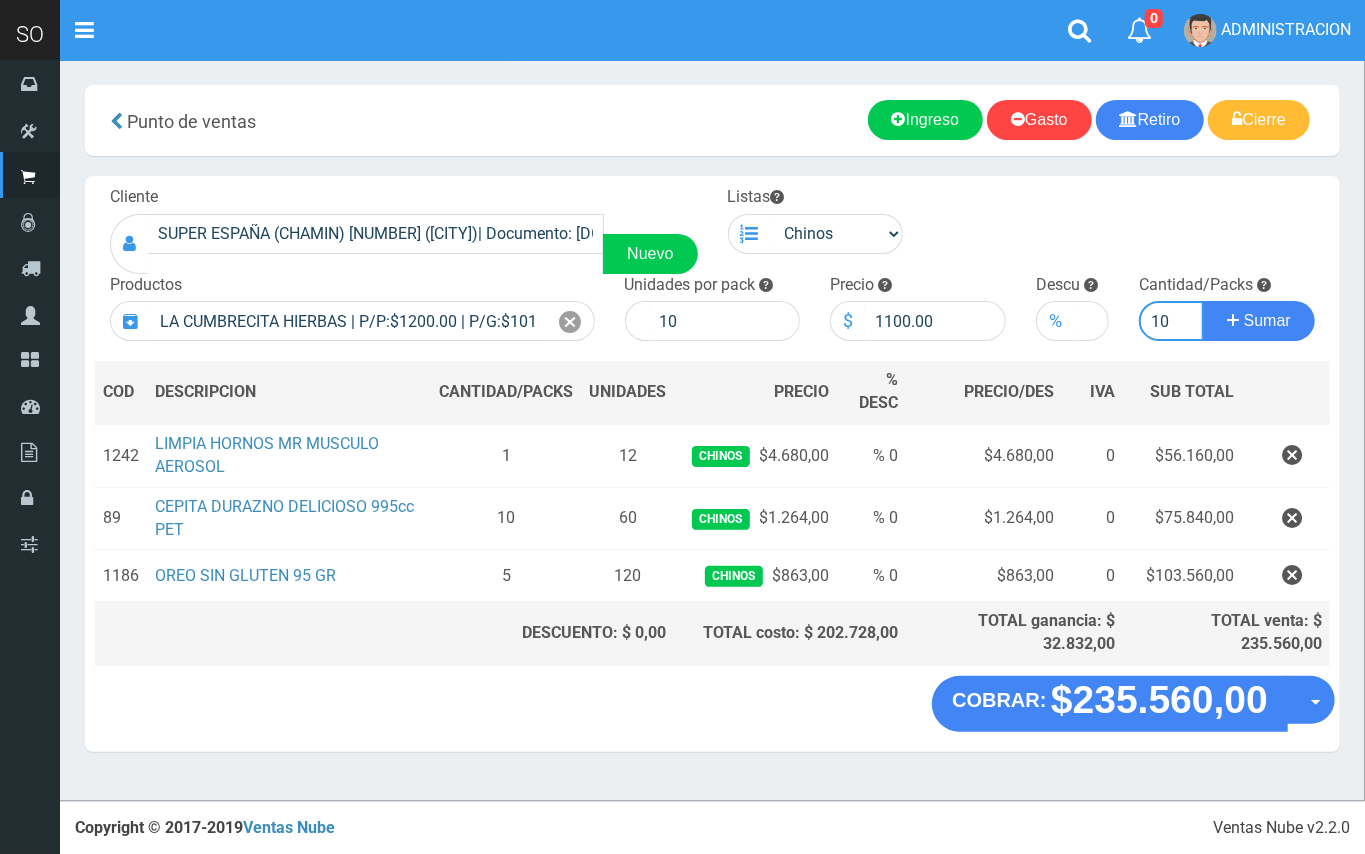 click on "Sumar" at bounding box center [1259, 321] 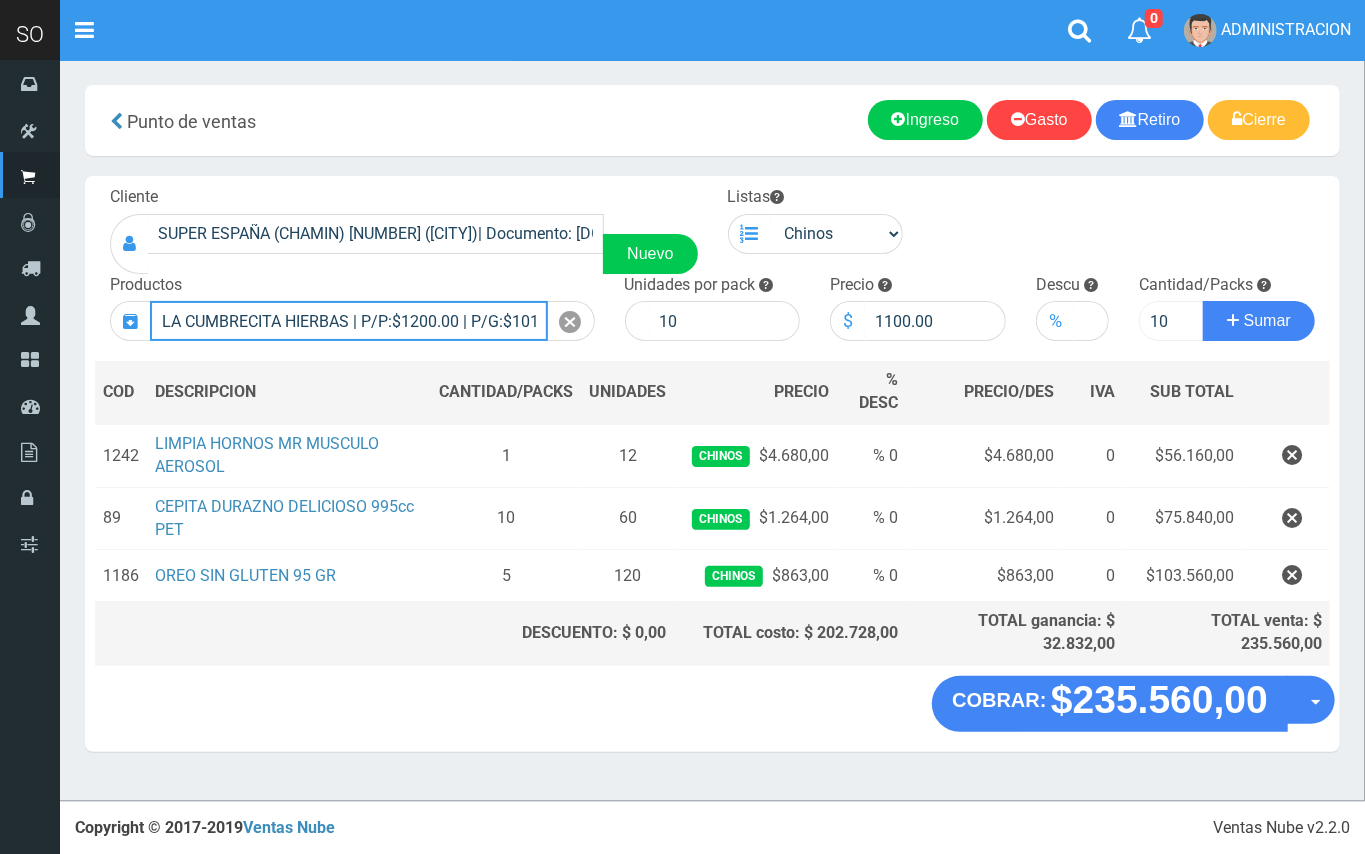 type 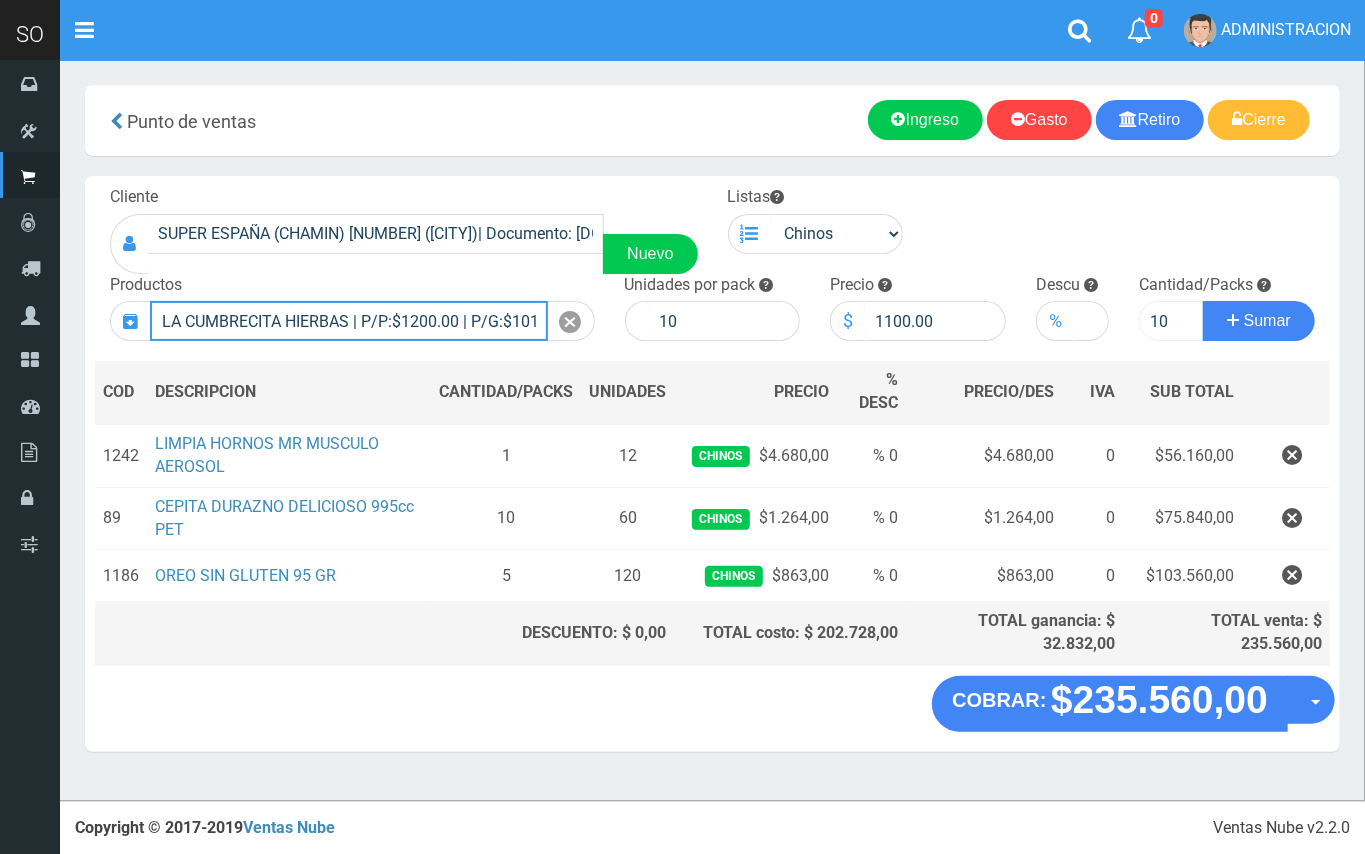 type 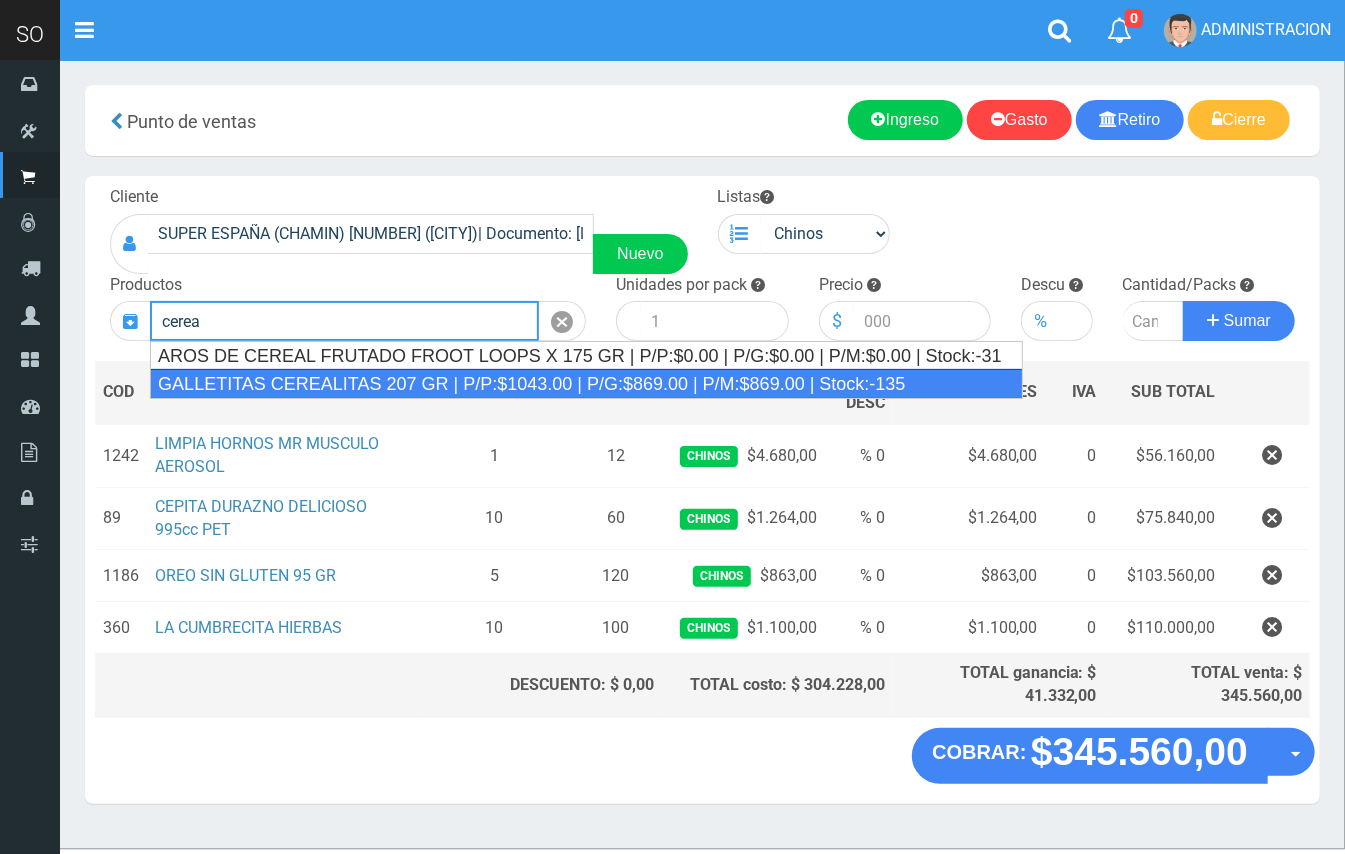 click on "GALLETITAS CEREALITAS 207 GR | P/P:$1043.00 | P/G:$869.00 | P/M:$869.00 | Stock:-135" at bounding box center (586, 384) 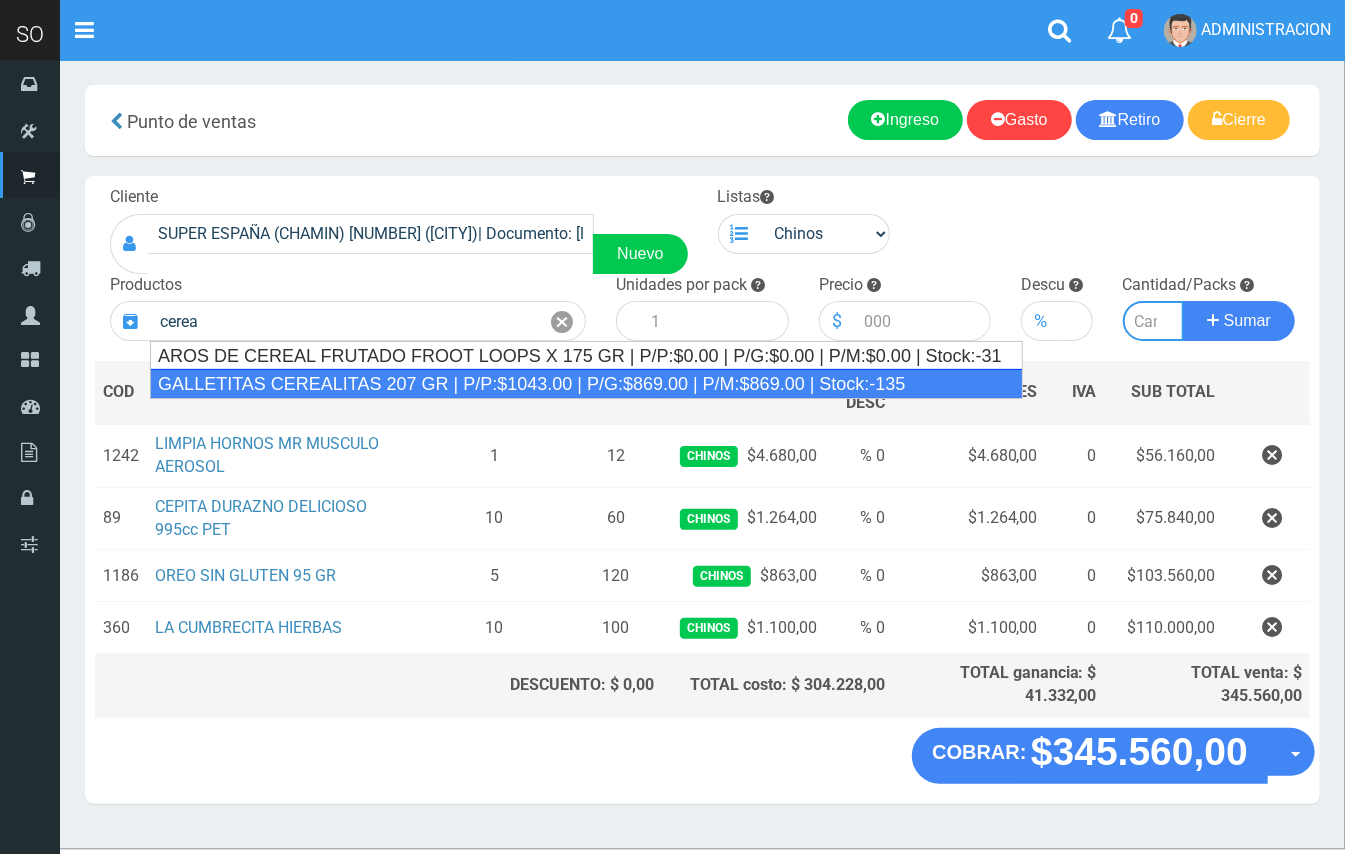 type on "GALLETITAS CEREALITAS 207 GR | P/P:$1043.00 | P/G:$869.00 | P/M:$869.00 | Stock:-135" 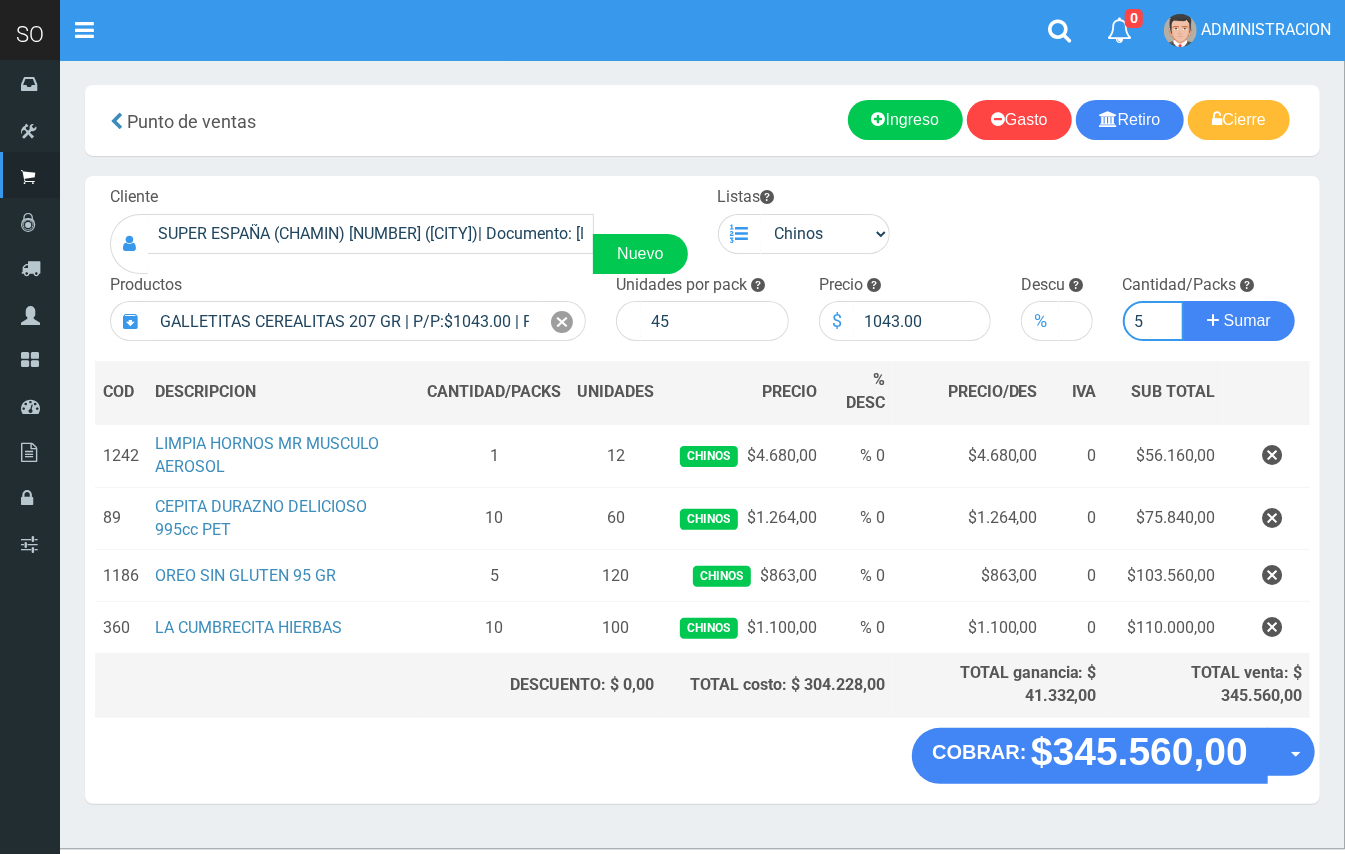 type on "5" 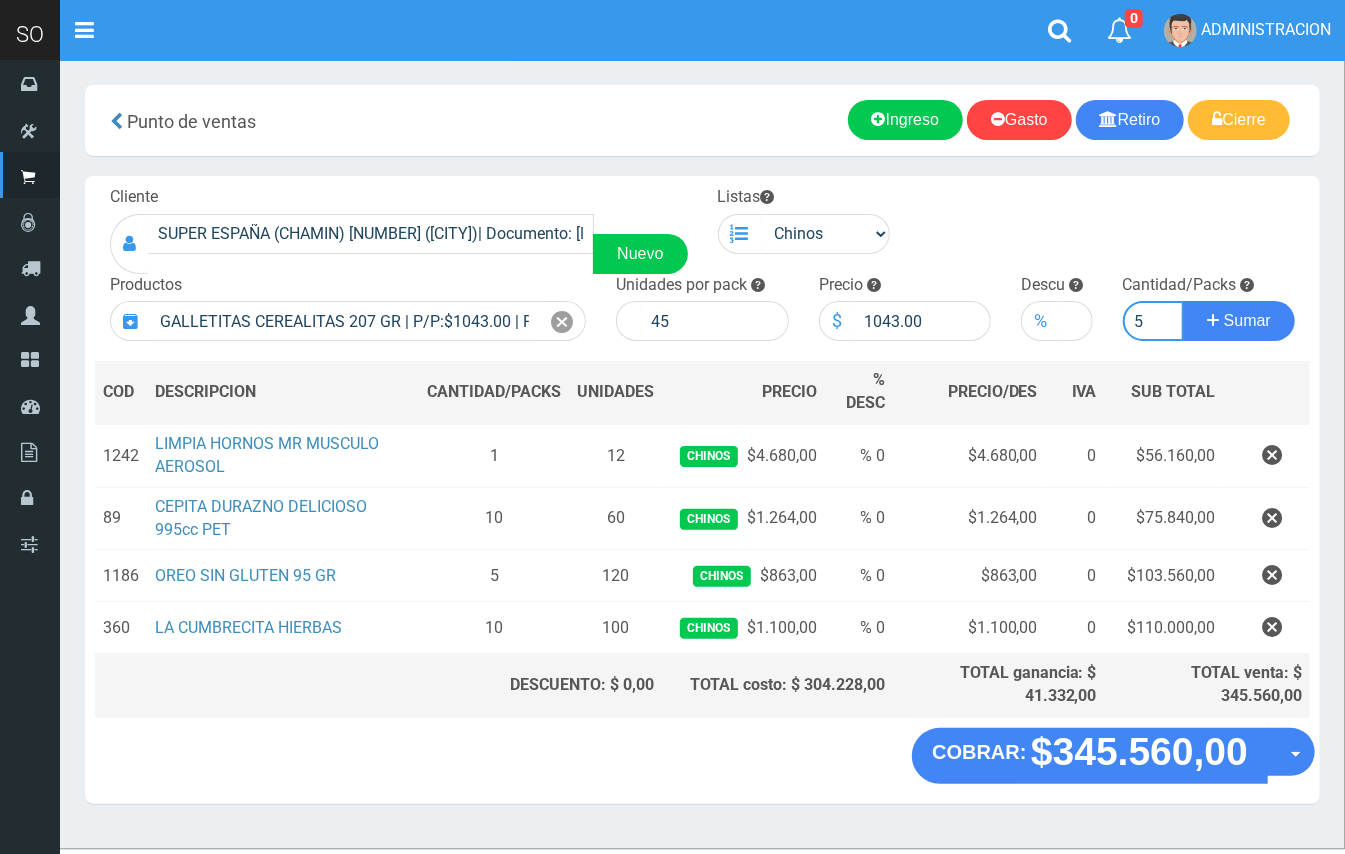 click on "Sumar" at bounding box center (1239, 321) 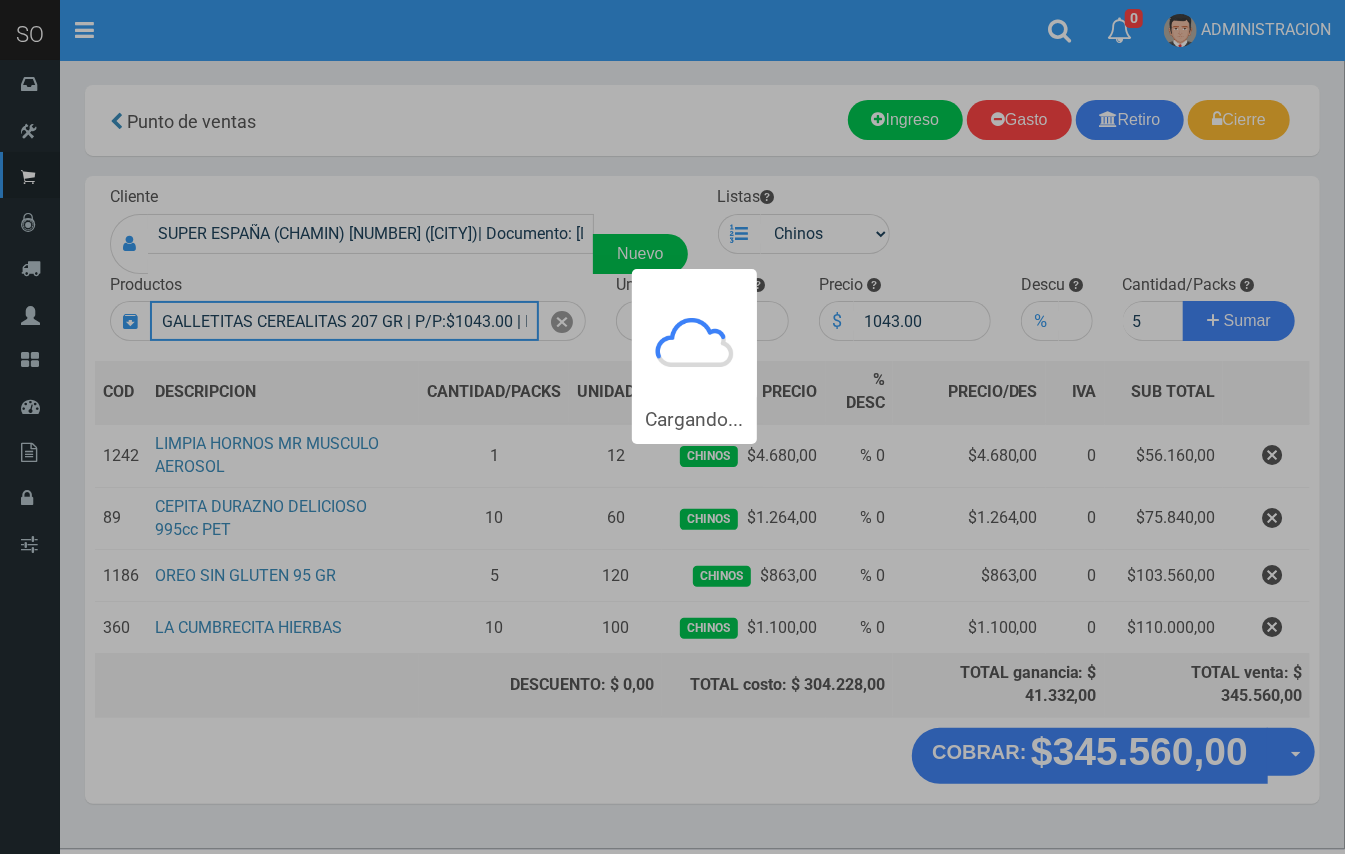 type 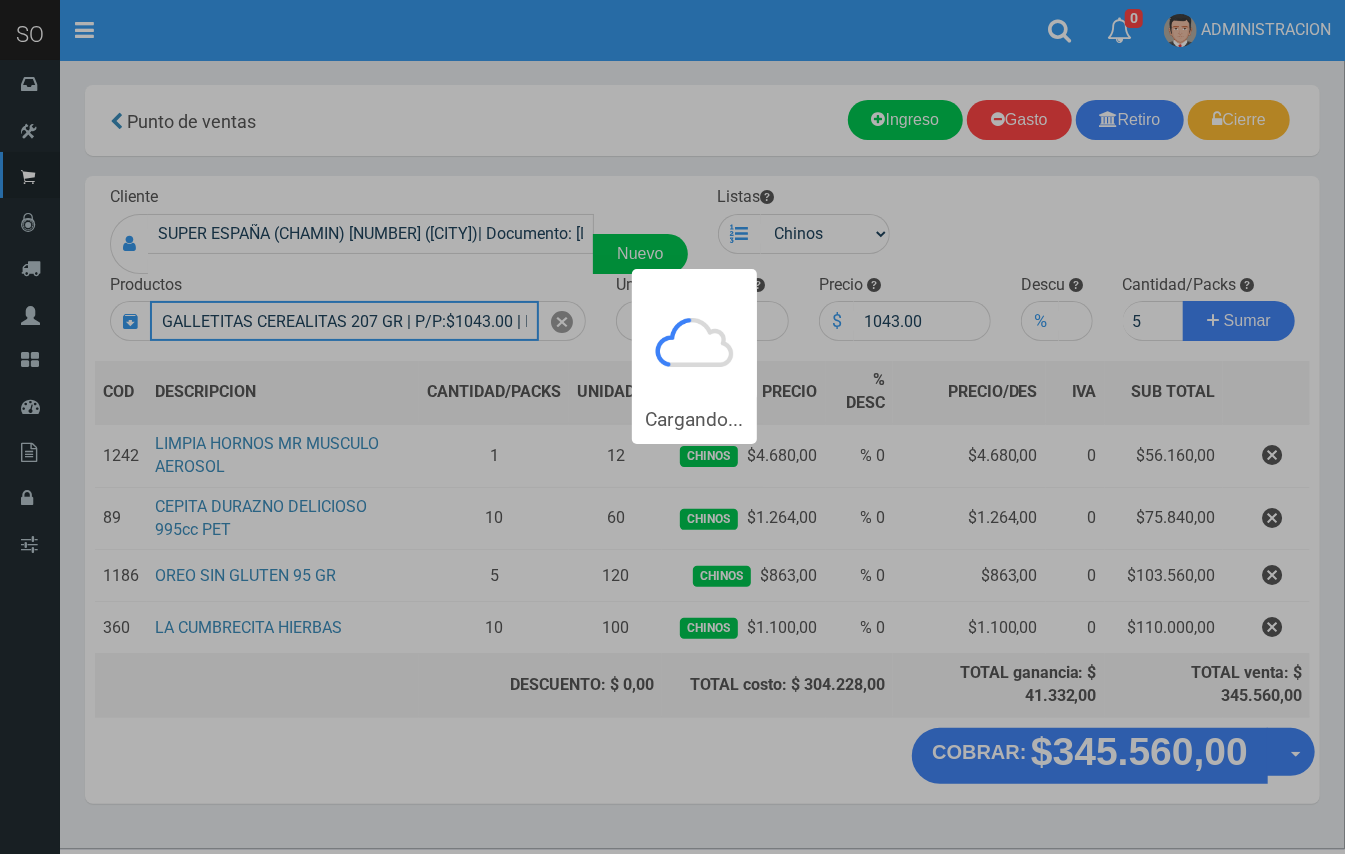 type 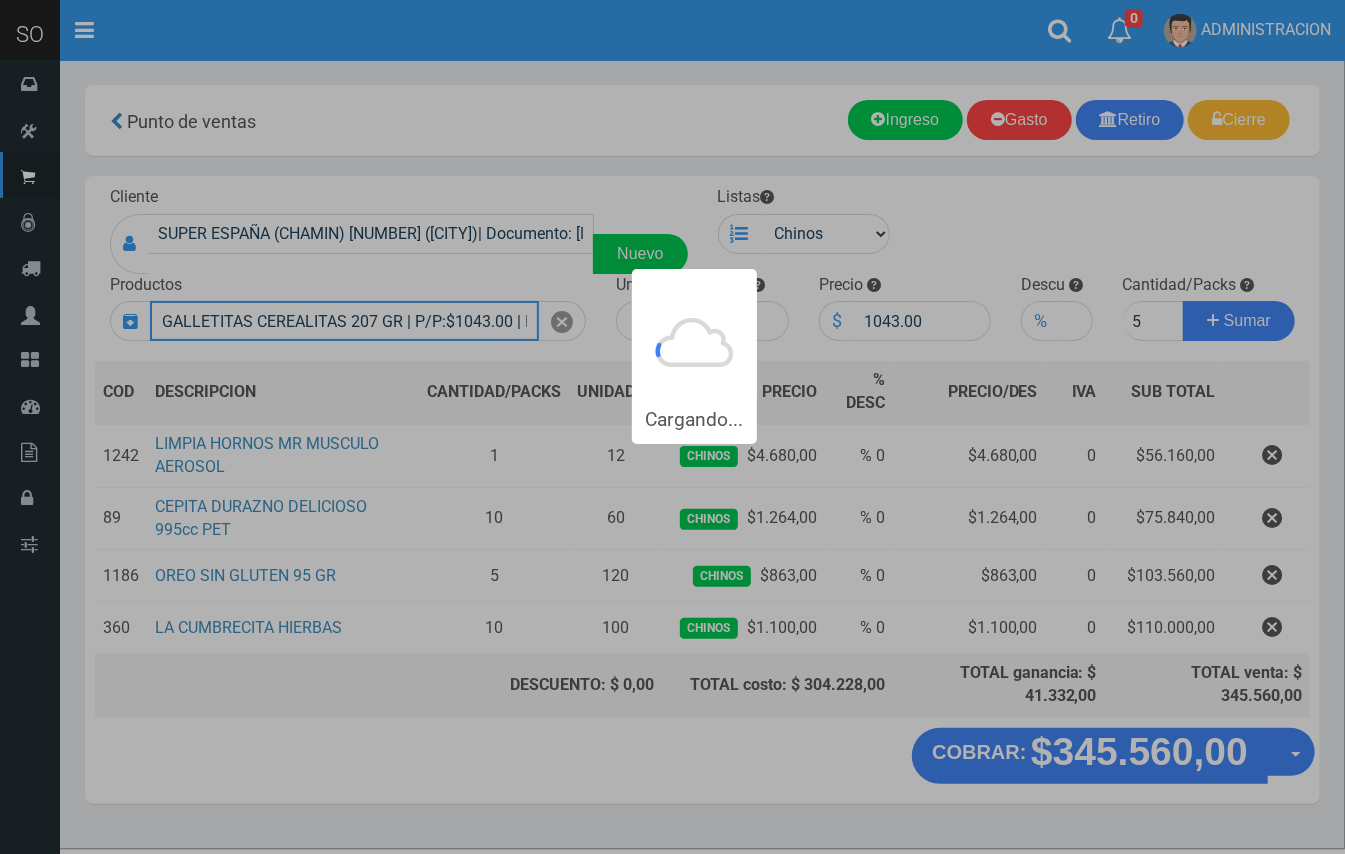 type 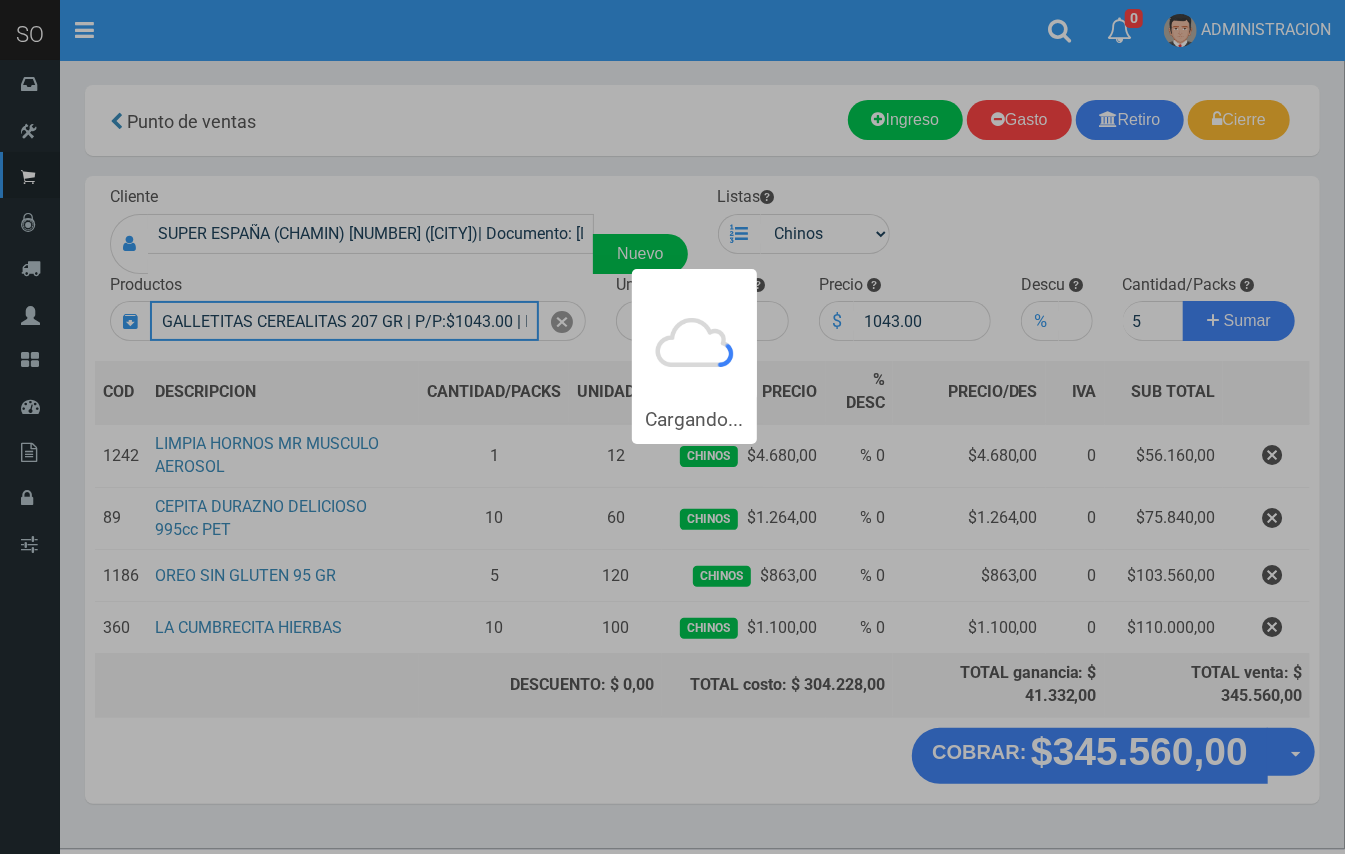 type 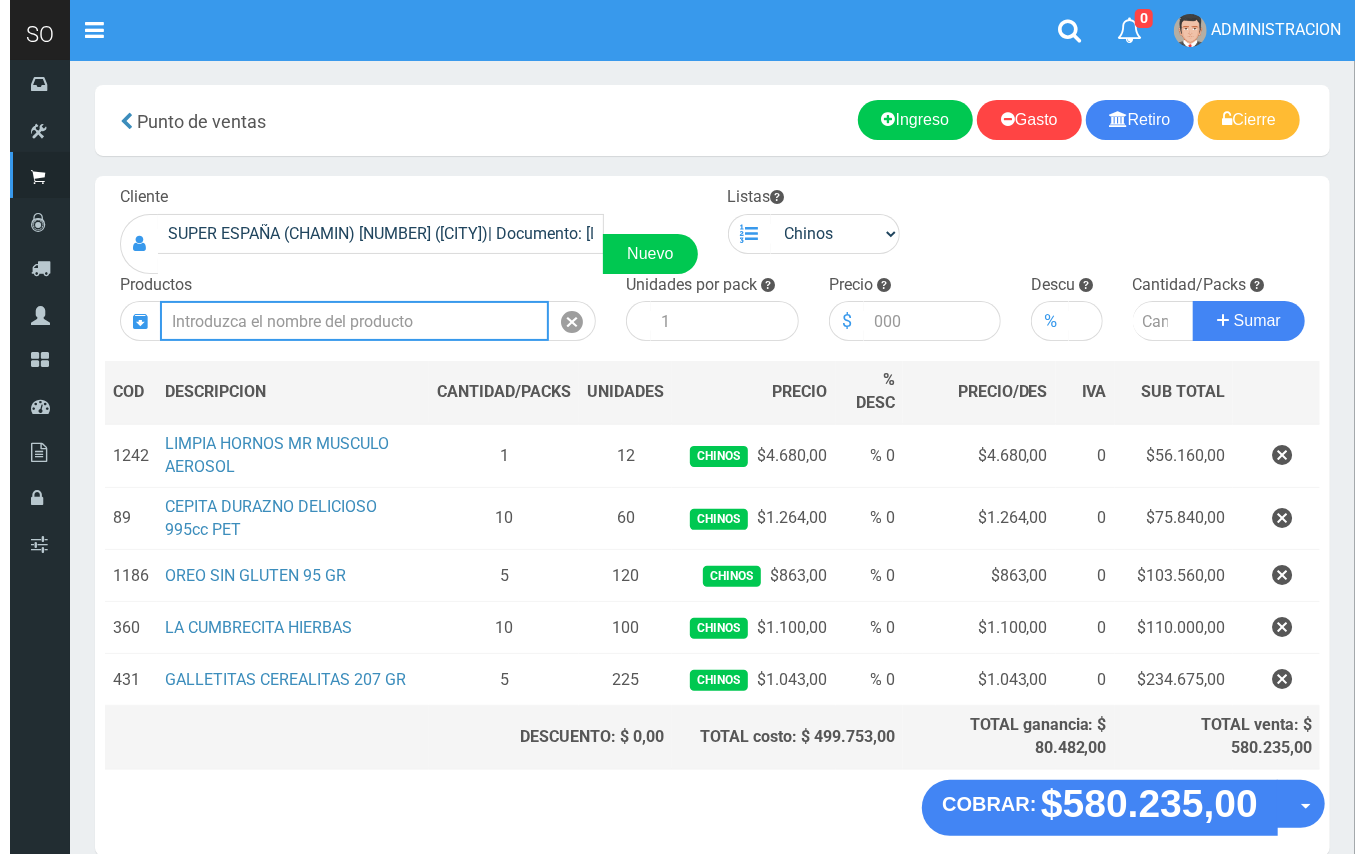 scroll, scrollTop: 93, scrollLeft: 0, axis: vertical 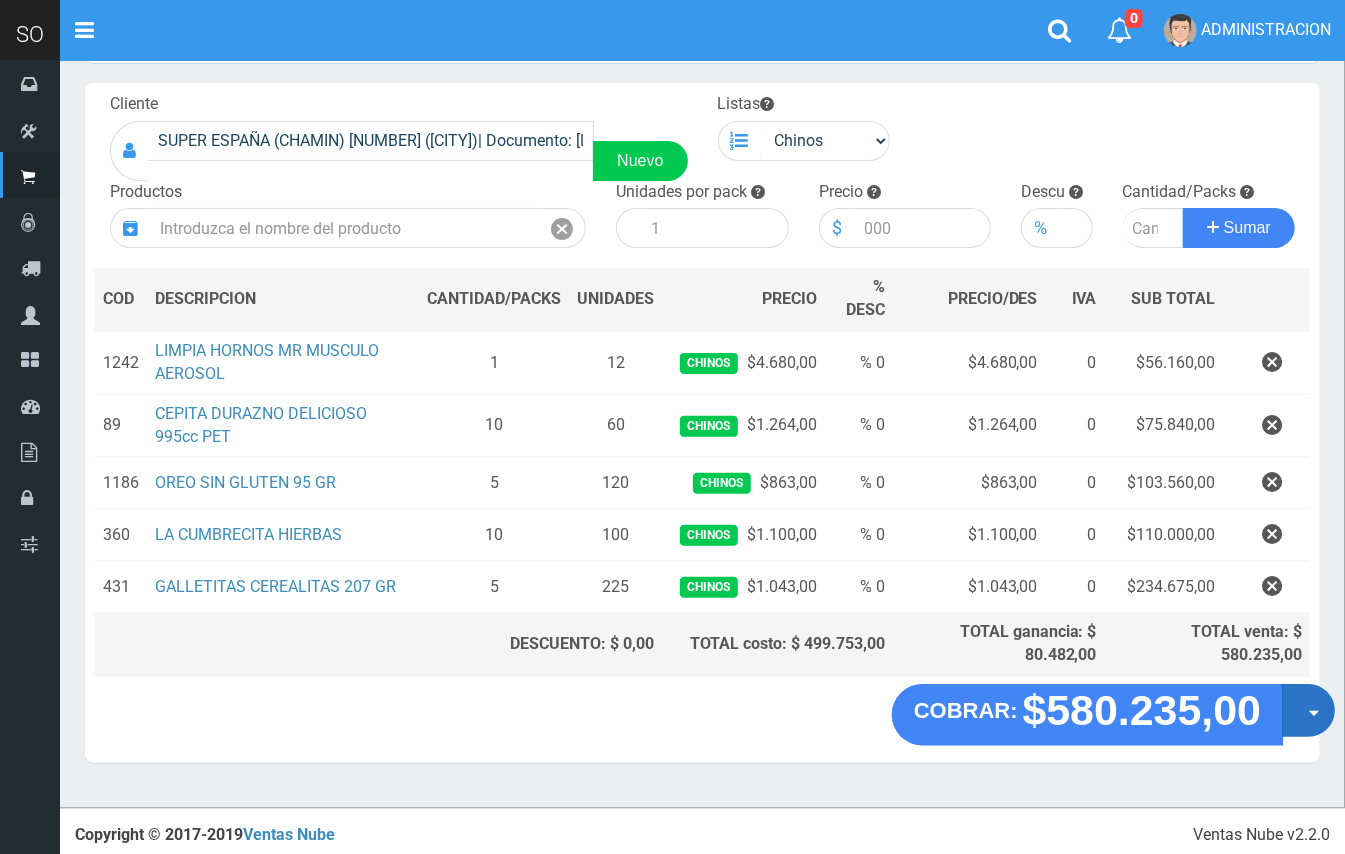 click on "Opciones" at bounding box center (1308, 710) 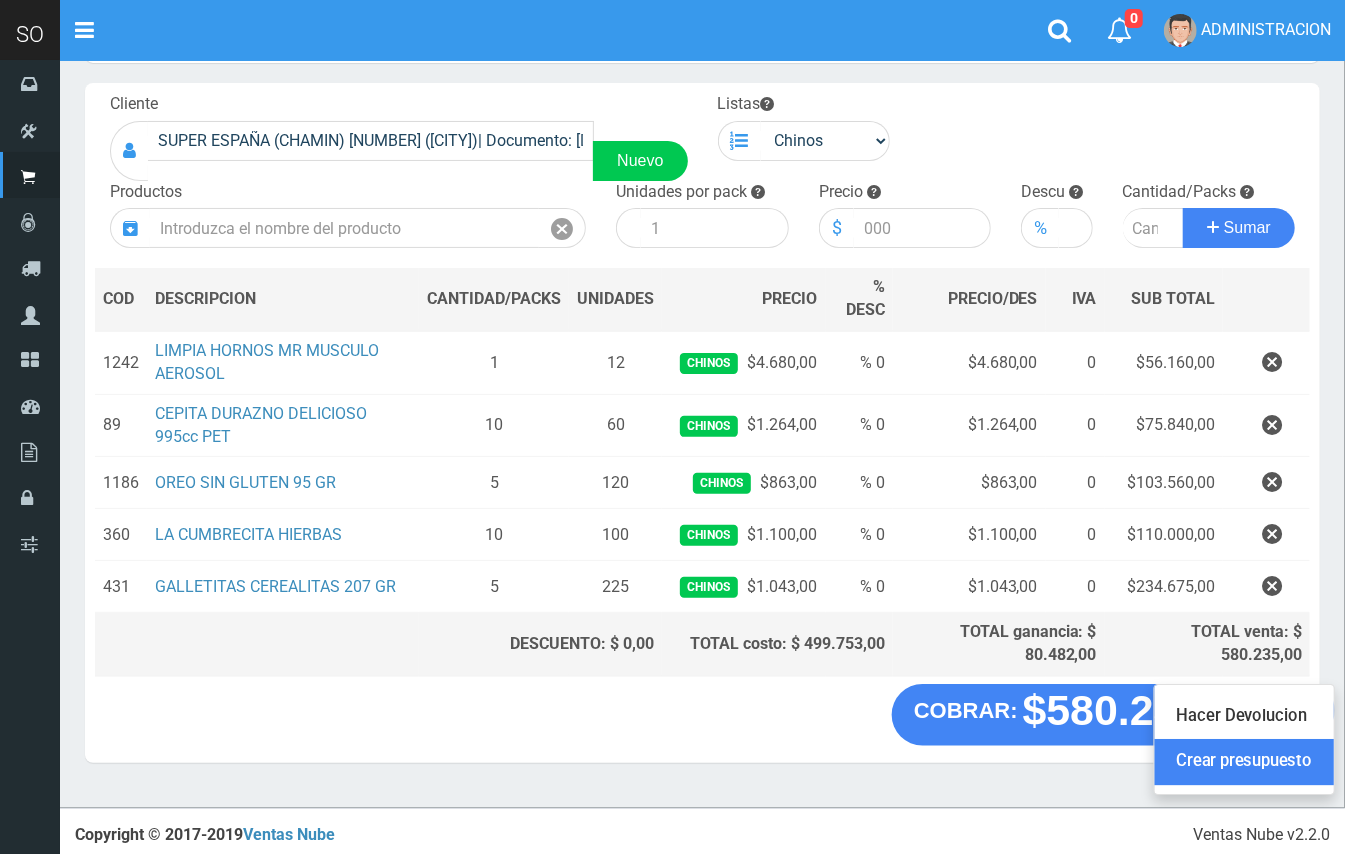 click on "Crear presupuesto" at bounding box center [1244, 763] 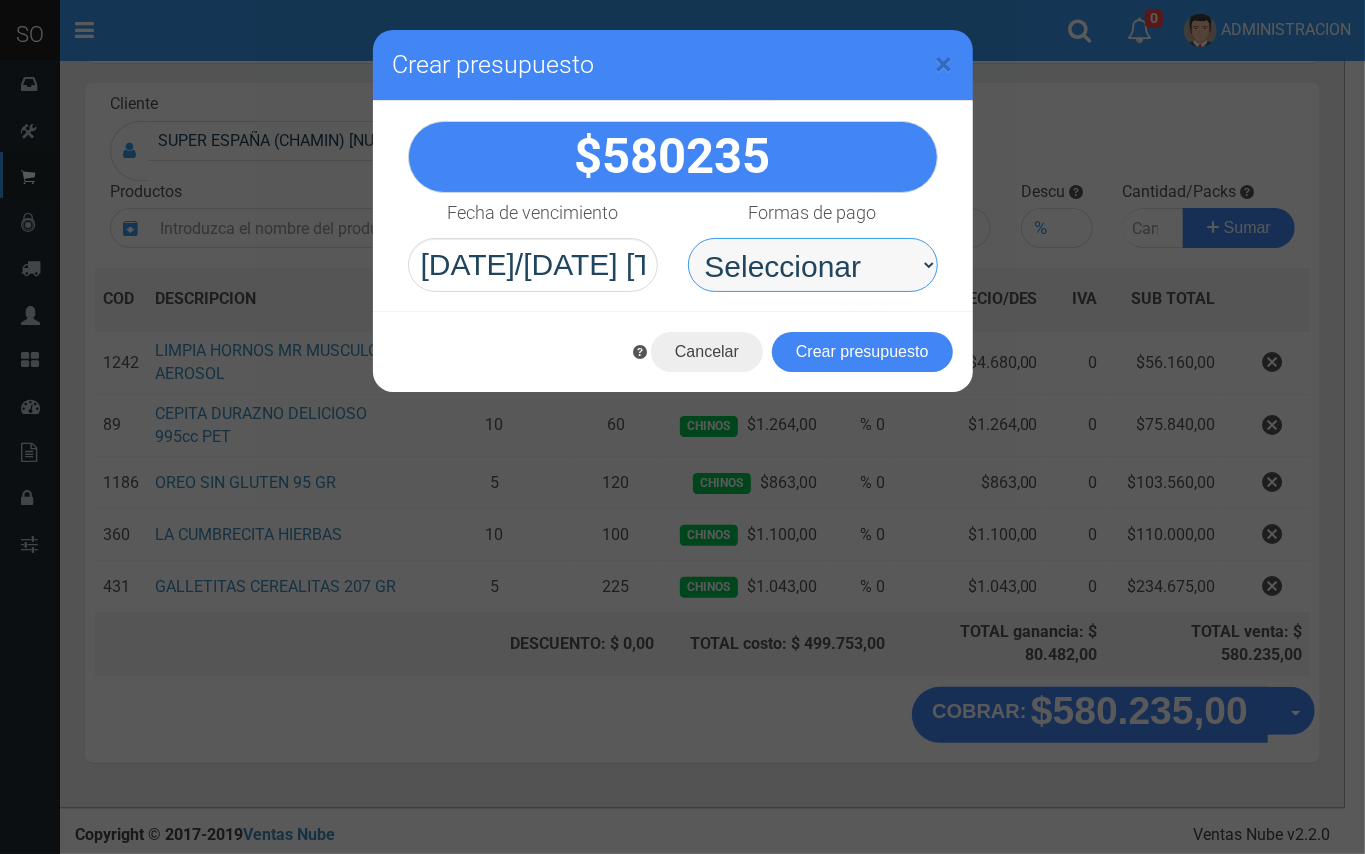 drag, startPoint x: 849, startPoint y: 265, endPoint x: 849, endPoint y: 284, distance: 19 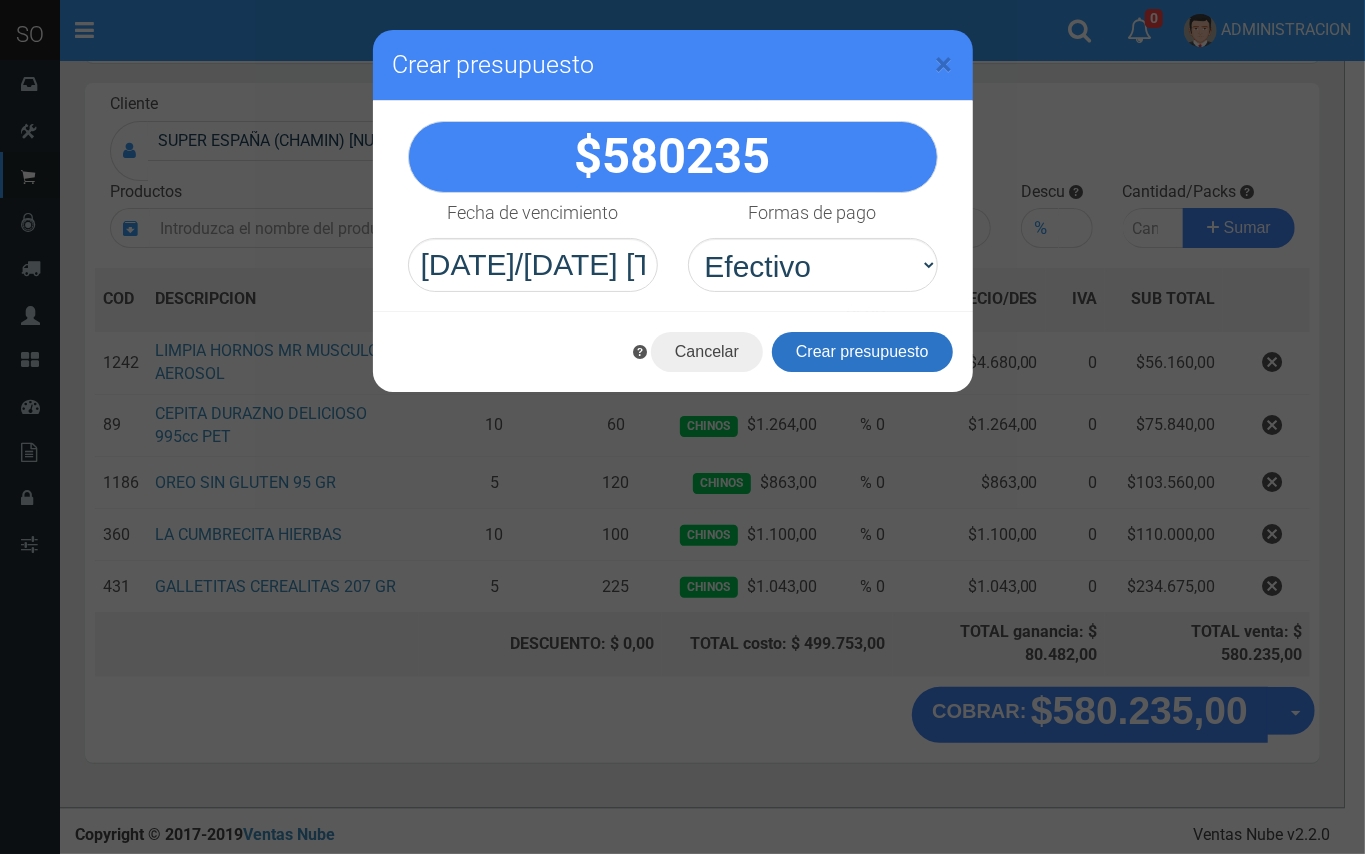 click on "Crear presupuesto" at bounding box center [862, 352] 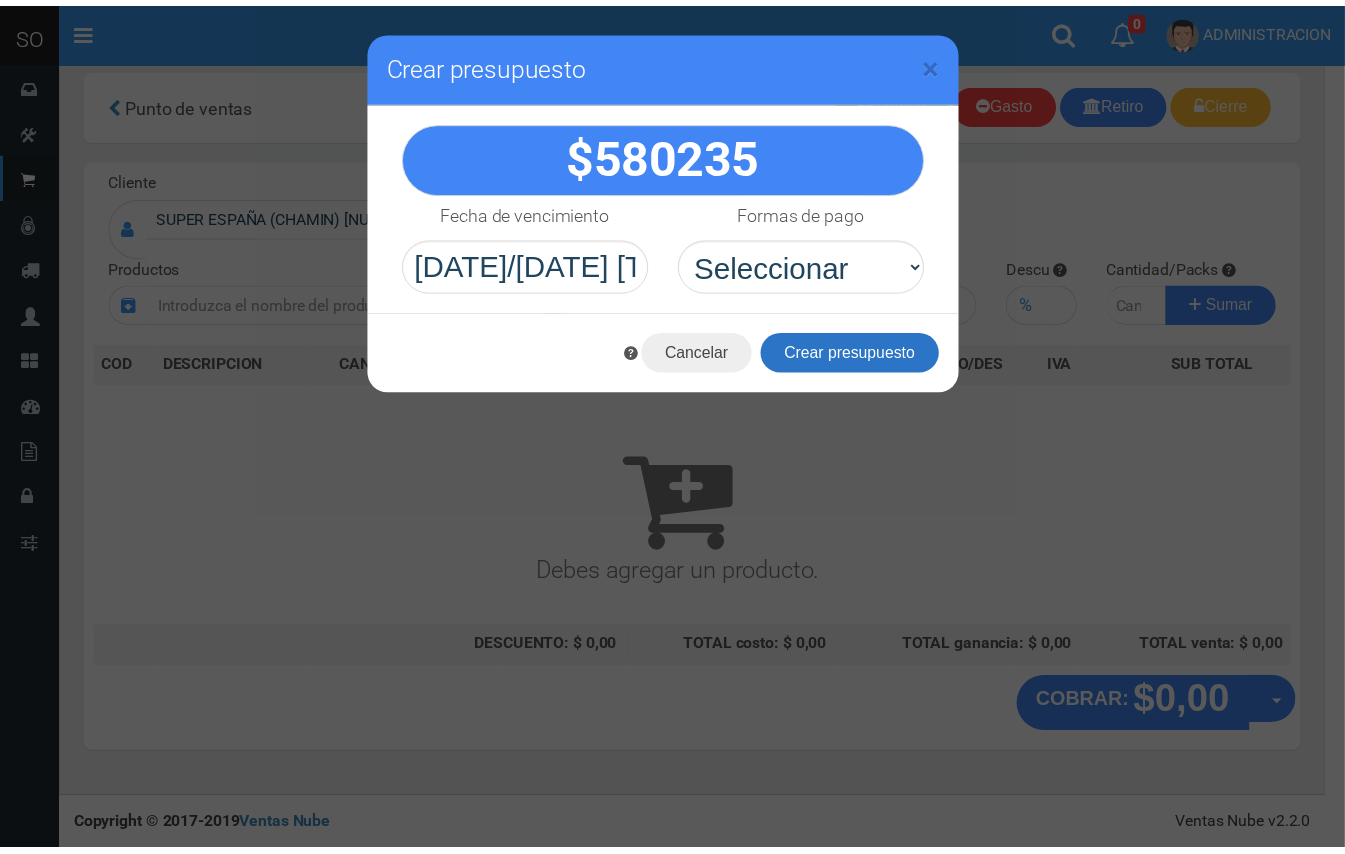 scroll, scrollTop: 6, scrollLeft: 0, axis: vertical 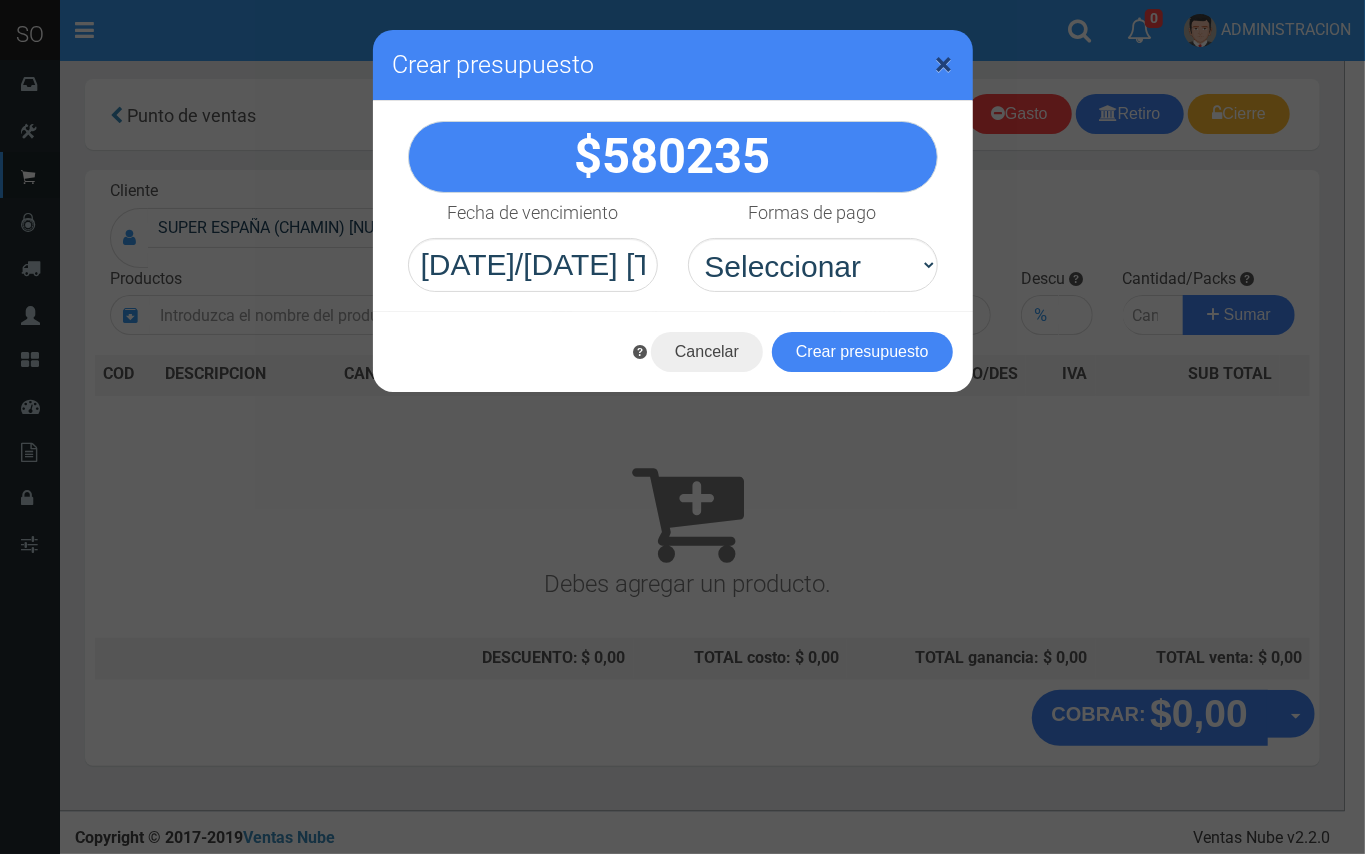 click on "×" at bounding box center [944, 64] 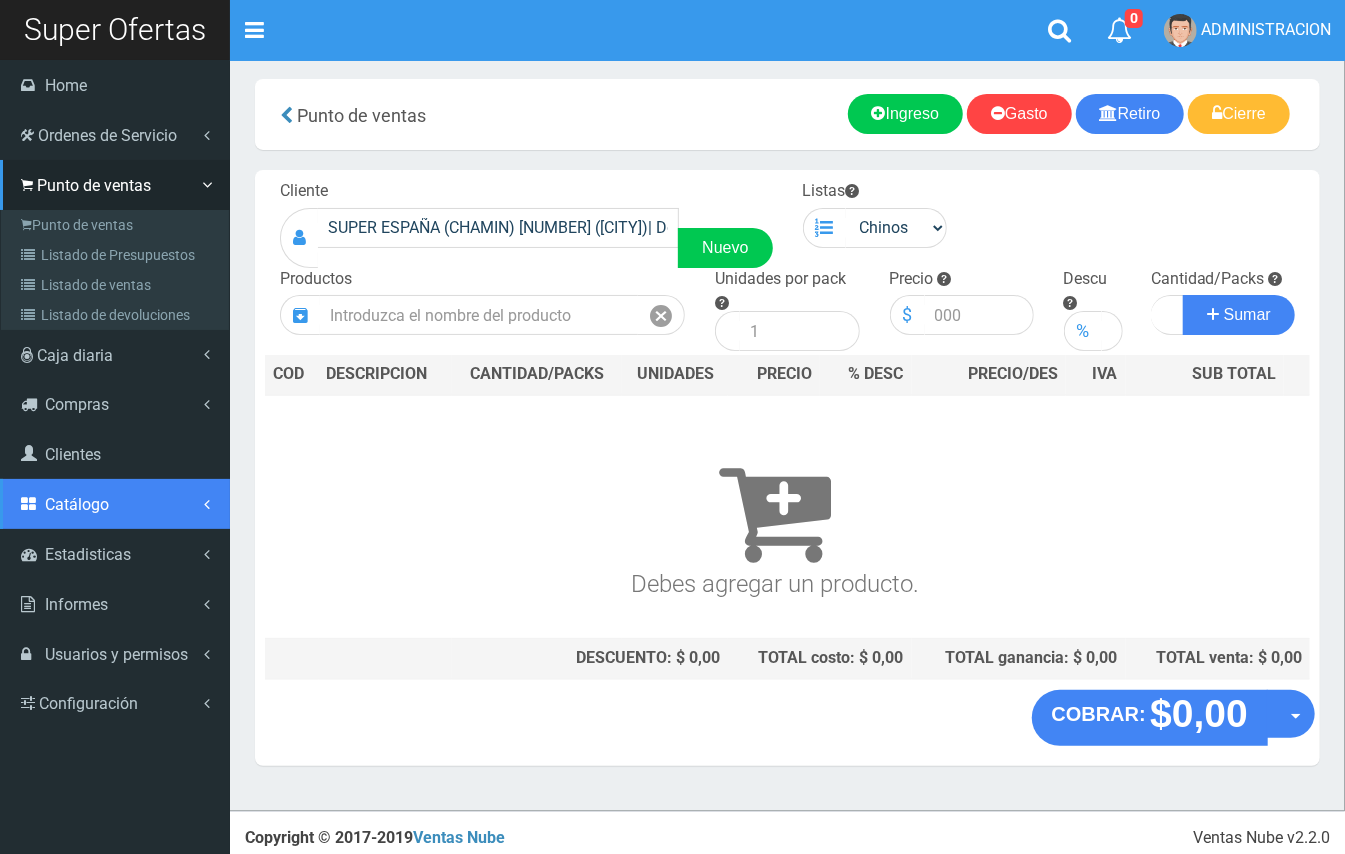 click on "Catálogo" at bounding box center [115, 504] 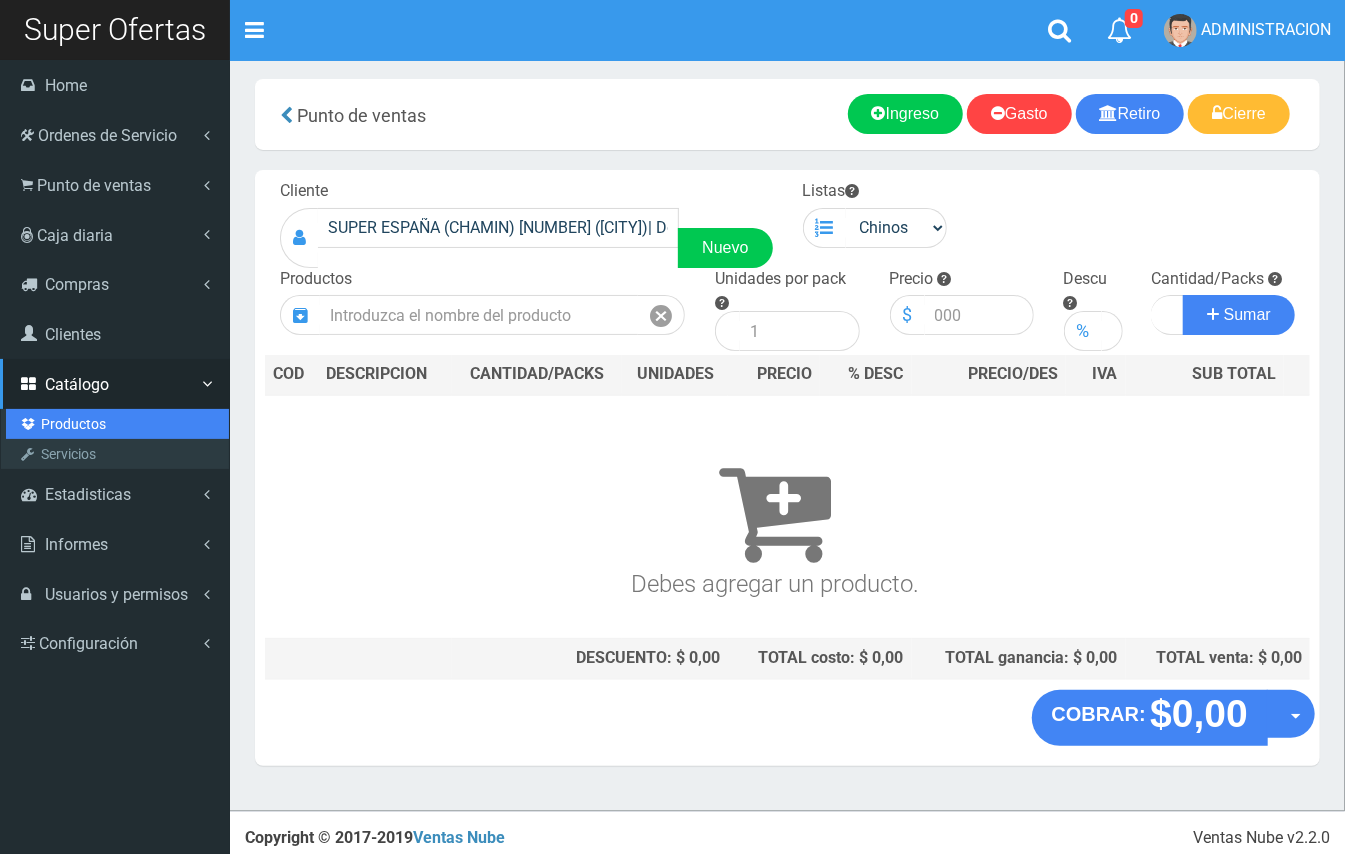click on "Productos" at bounding box center [117, 424] 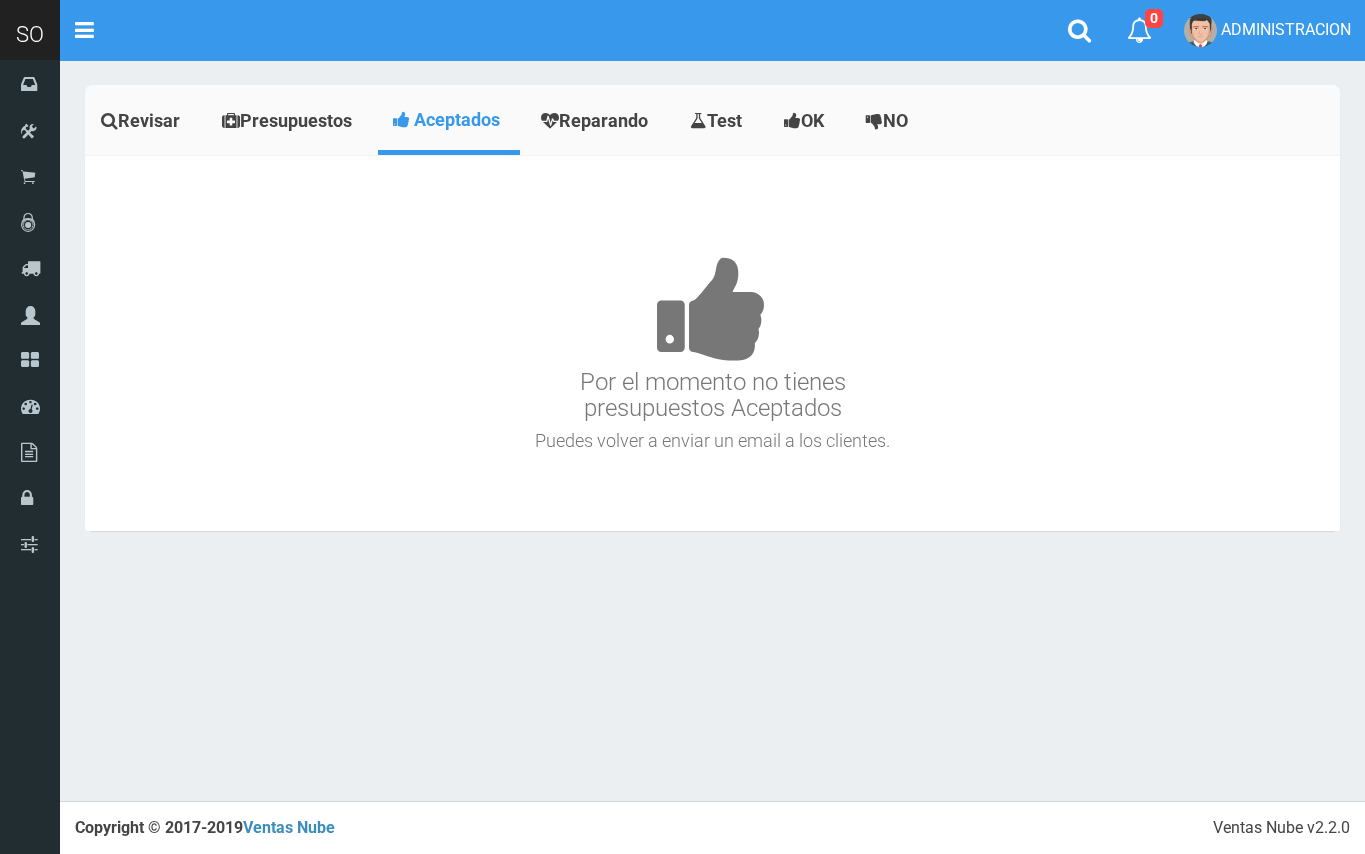scroll, scrollTop: 0, scrollLeft: 0, axis: both 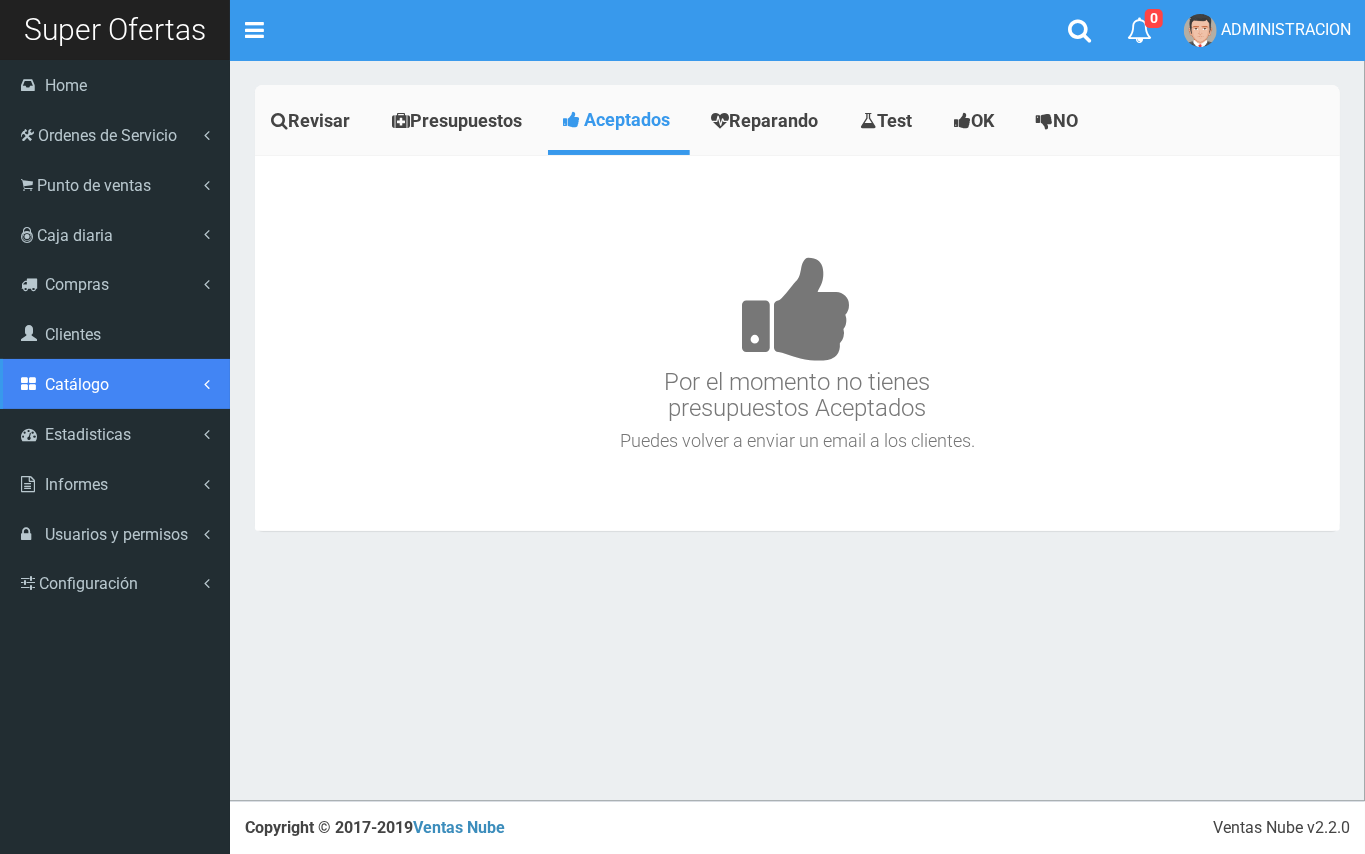 click on "Catálogo" at bounding box center [77, 384] 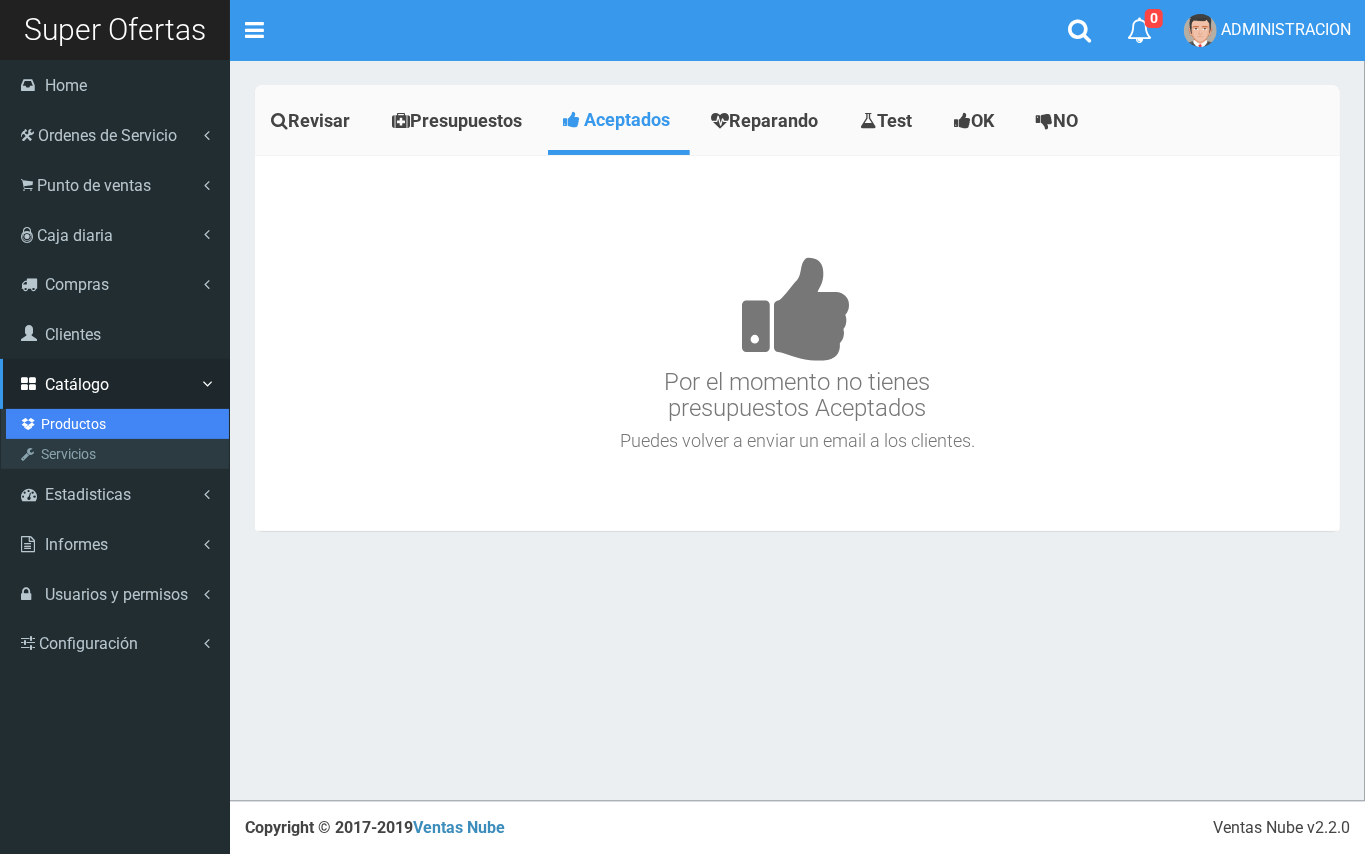 click on "Productos" at bounding box center [117, 424] 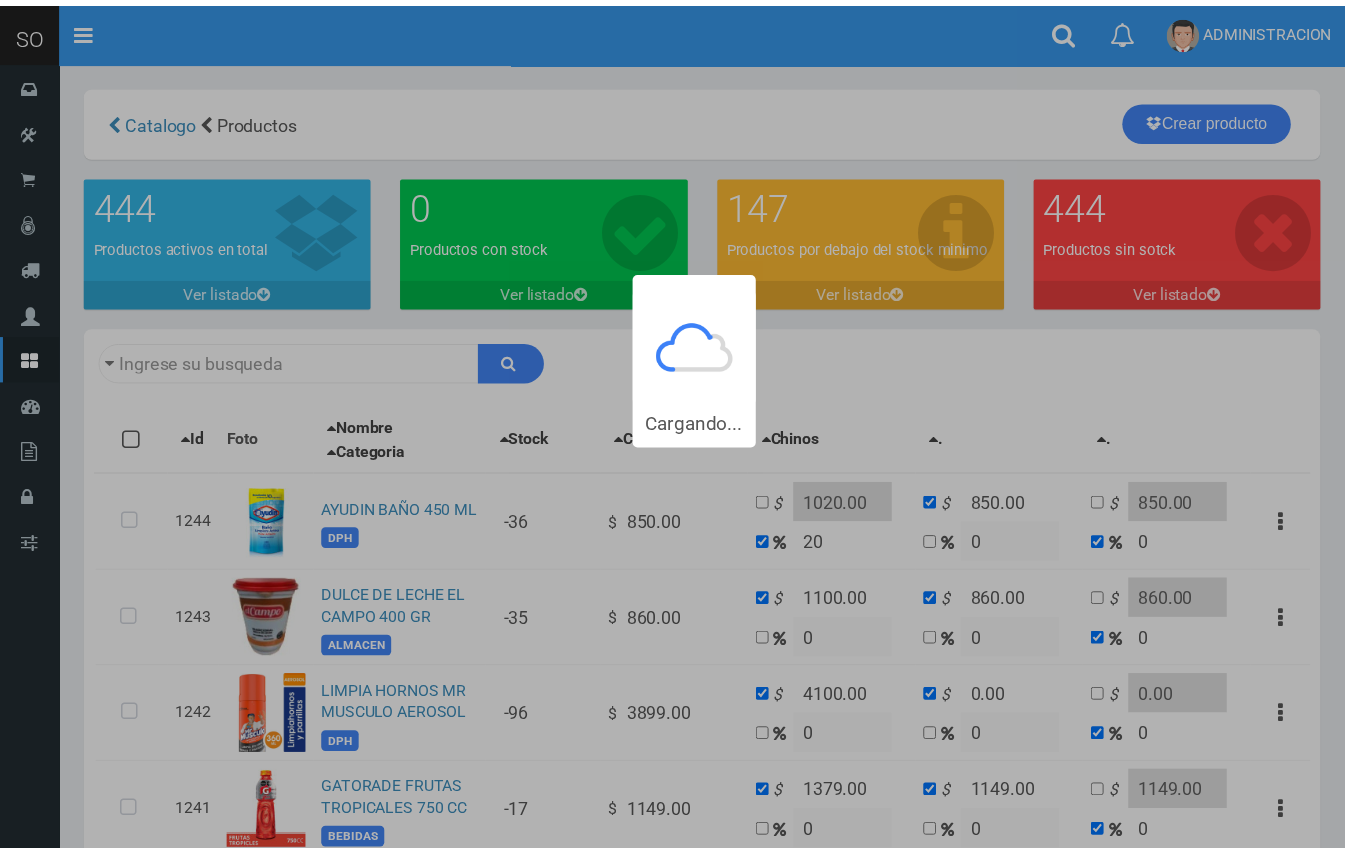 scroll, scrollTop: 0, scrollLeft: 0, axis: both 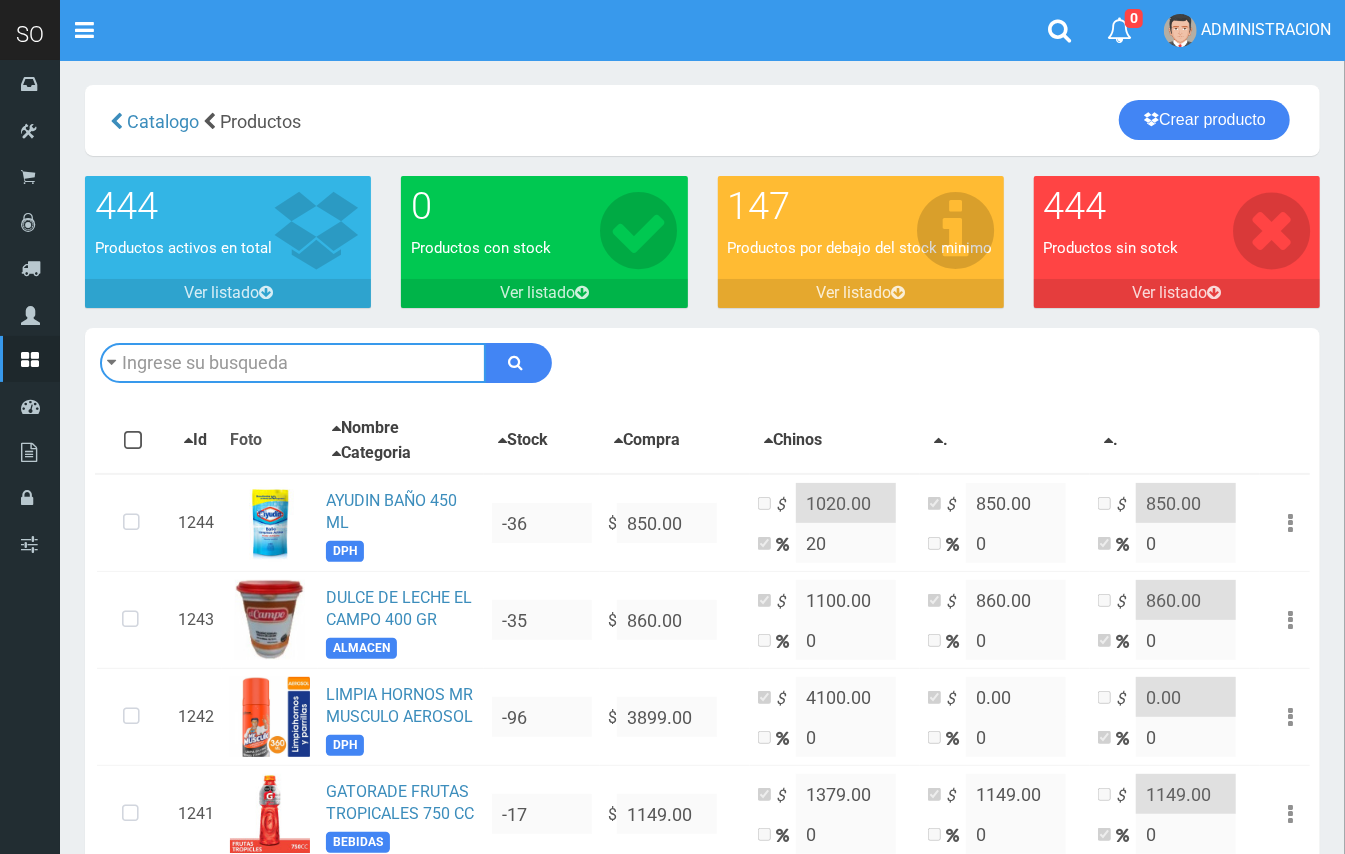 click at bounding box center [293, 363] 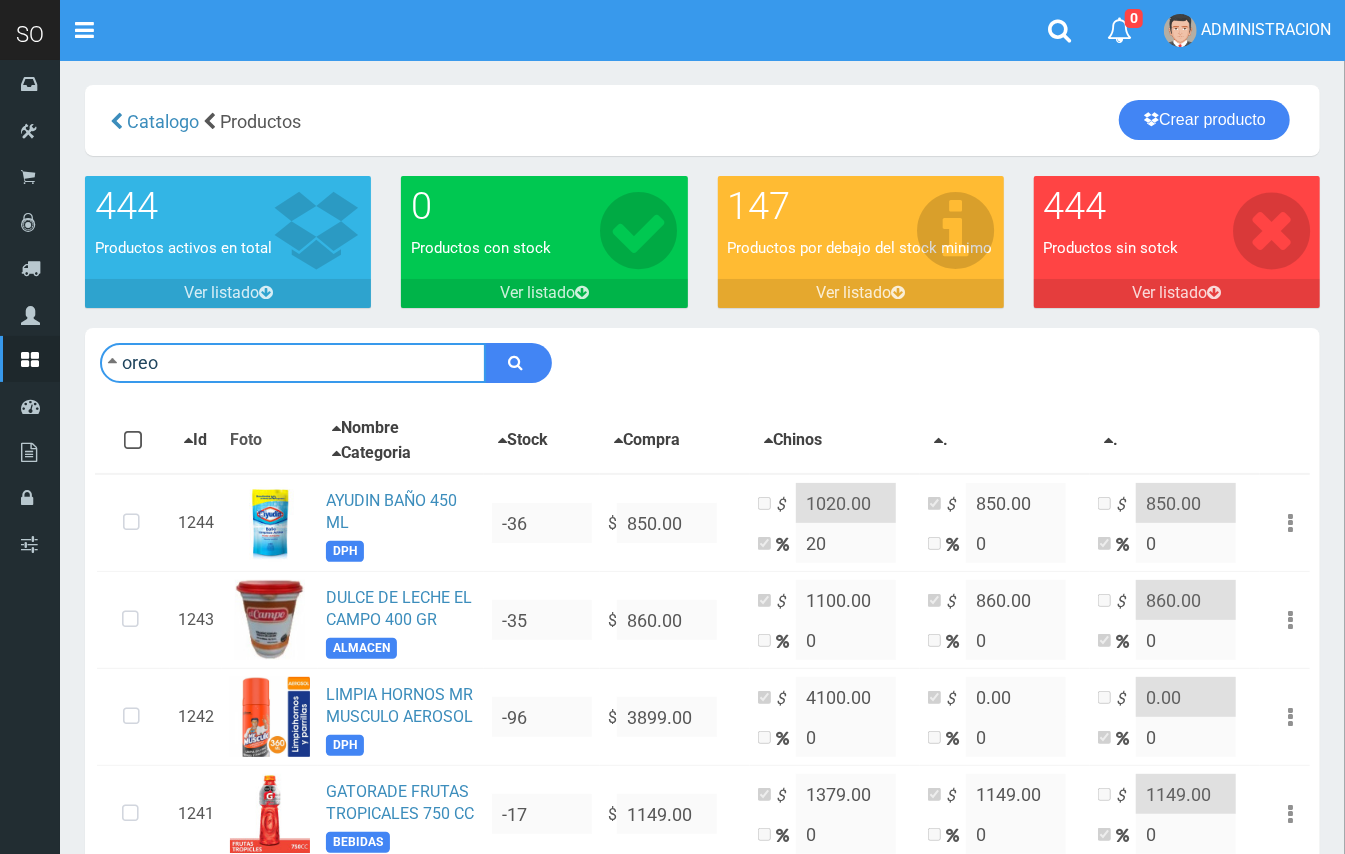 type on "oreo" 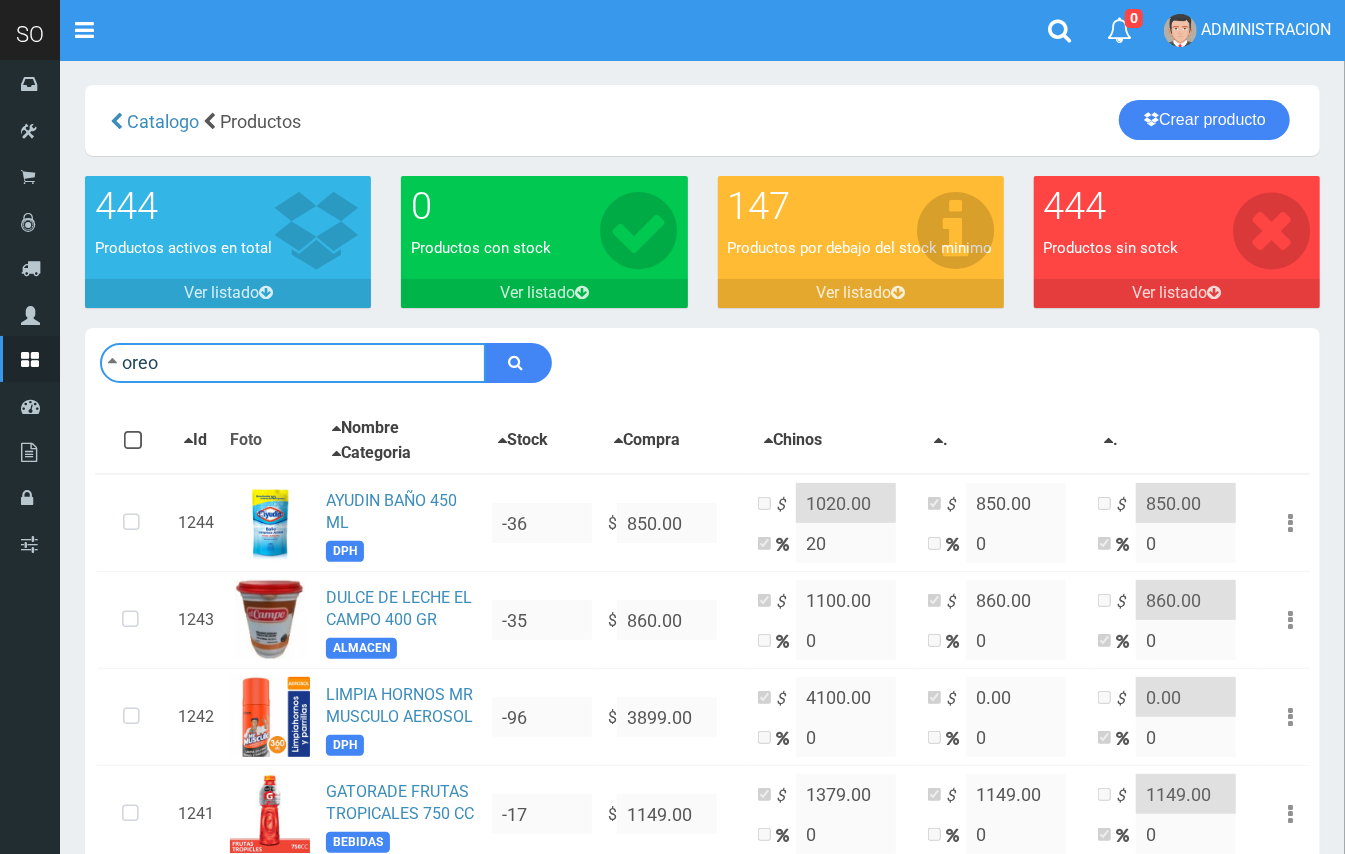 click at bounding box center [518, 363] 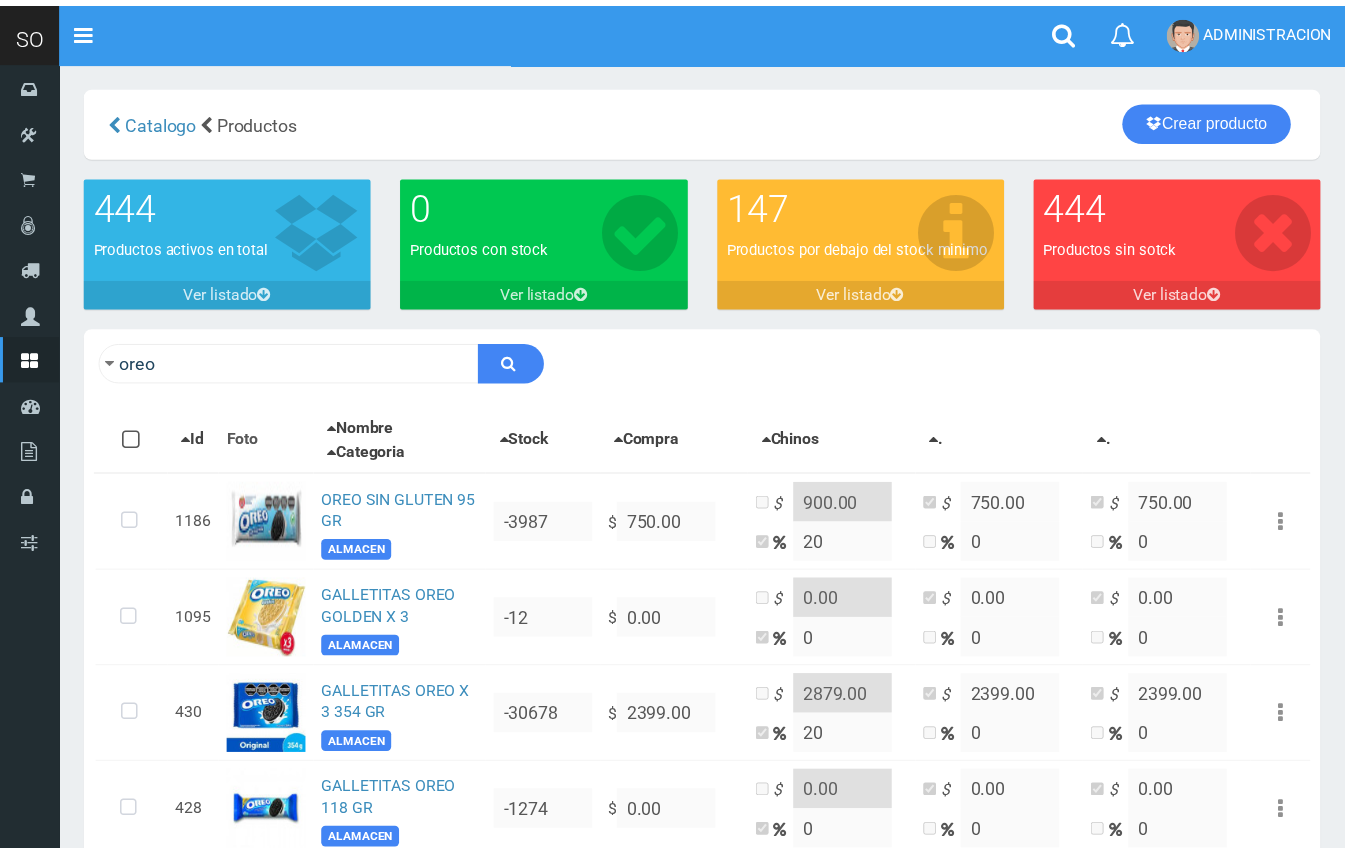 scroll, scrollTop: 0, scrollLeft: 0, axis: both 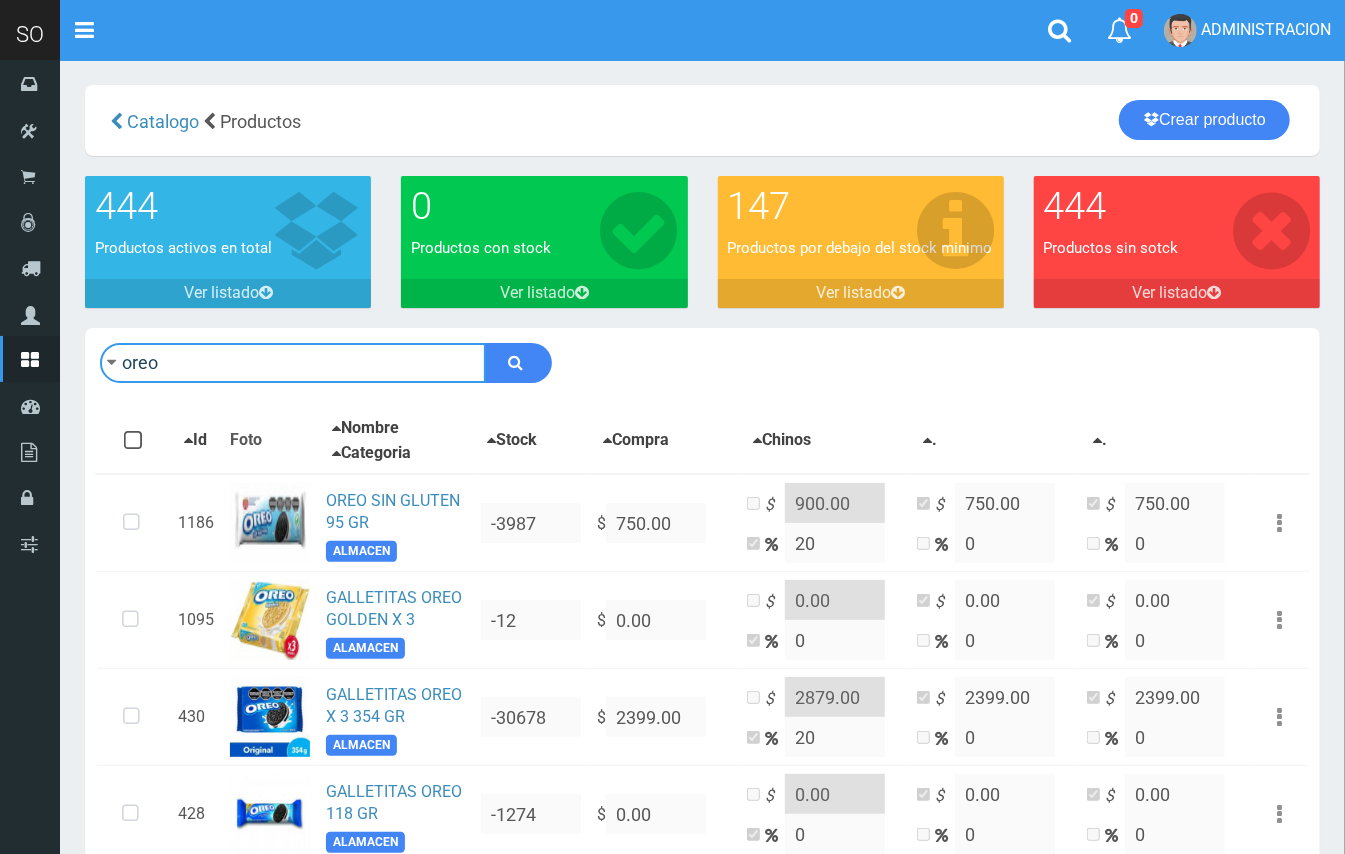 drag, startPoint x: 181, startPoint y: 352, endPoint x: 96, endPoint y: 369, distance: 86.683334 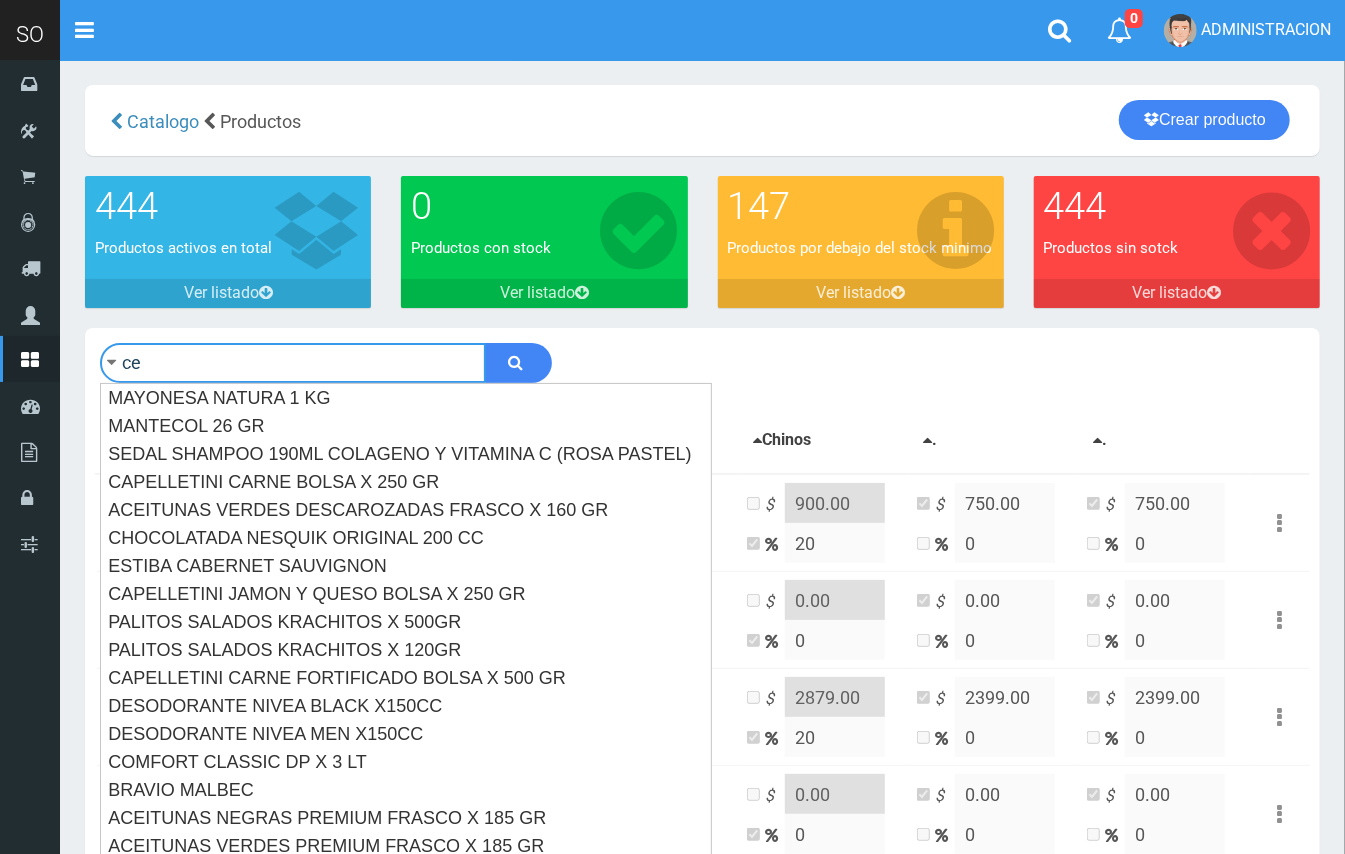 type on "c" 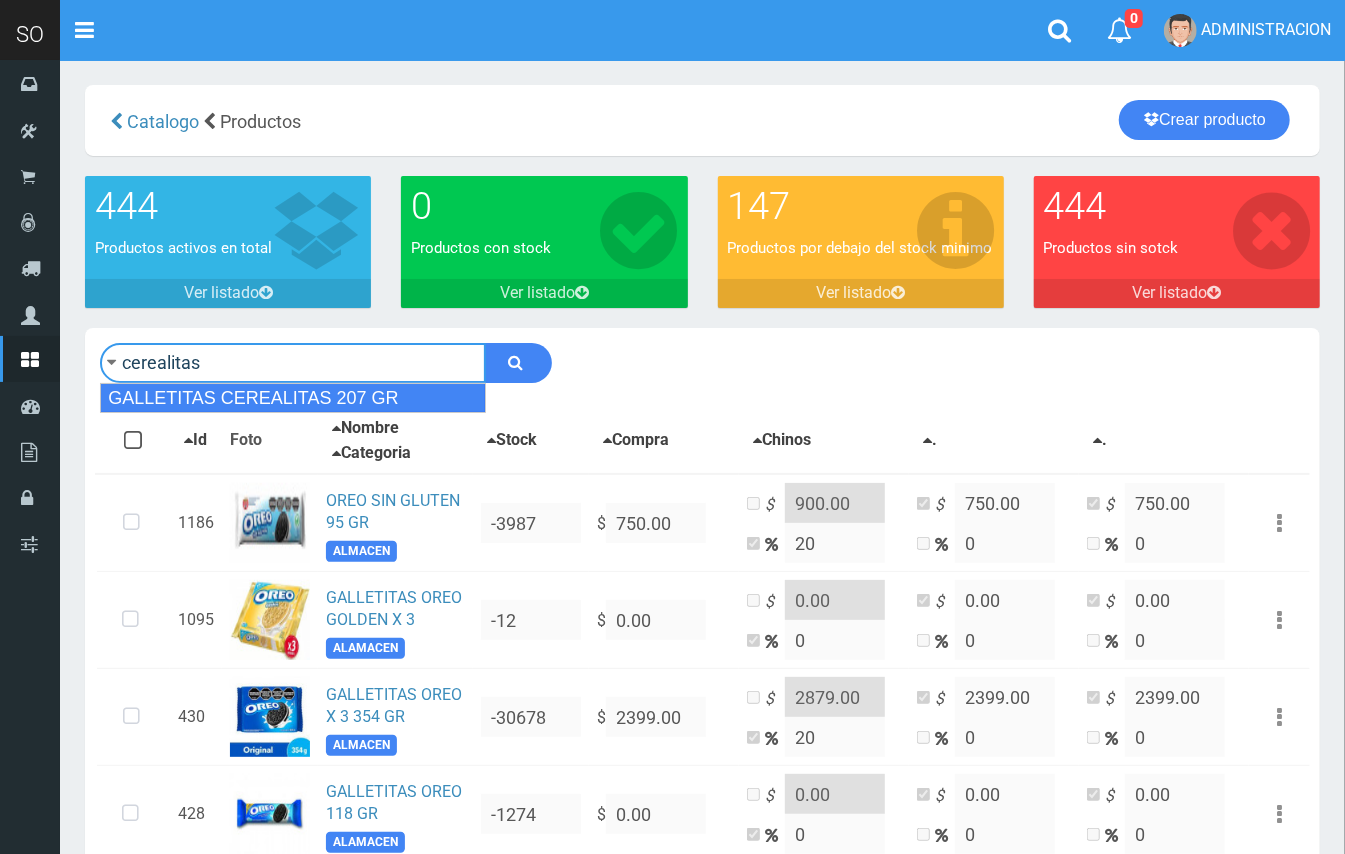 click on "GALLETITAS CEREALITAS 207 GR" at bounding box center [293, 398] 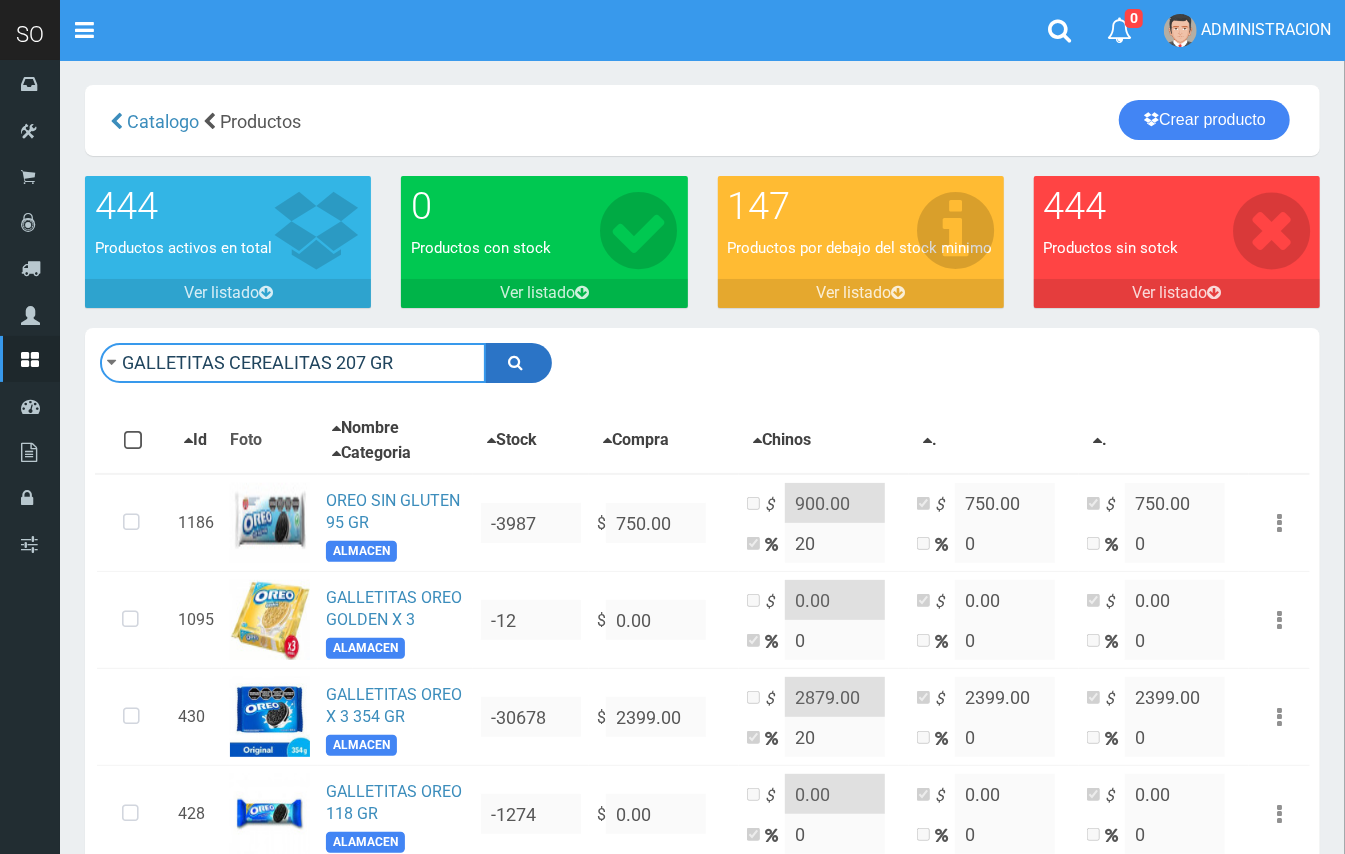type on "GALLETITAS CEREALITAS 207 GR" 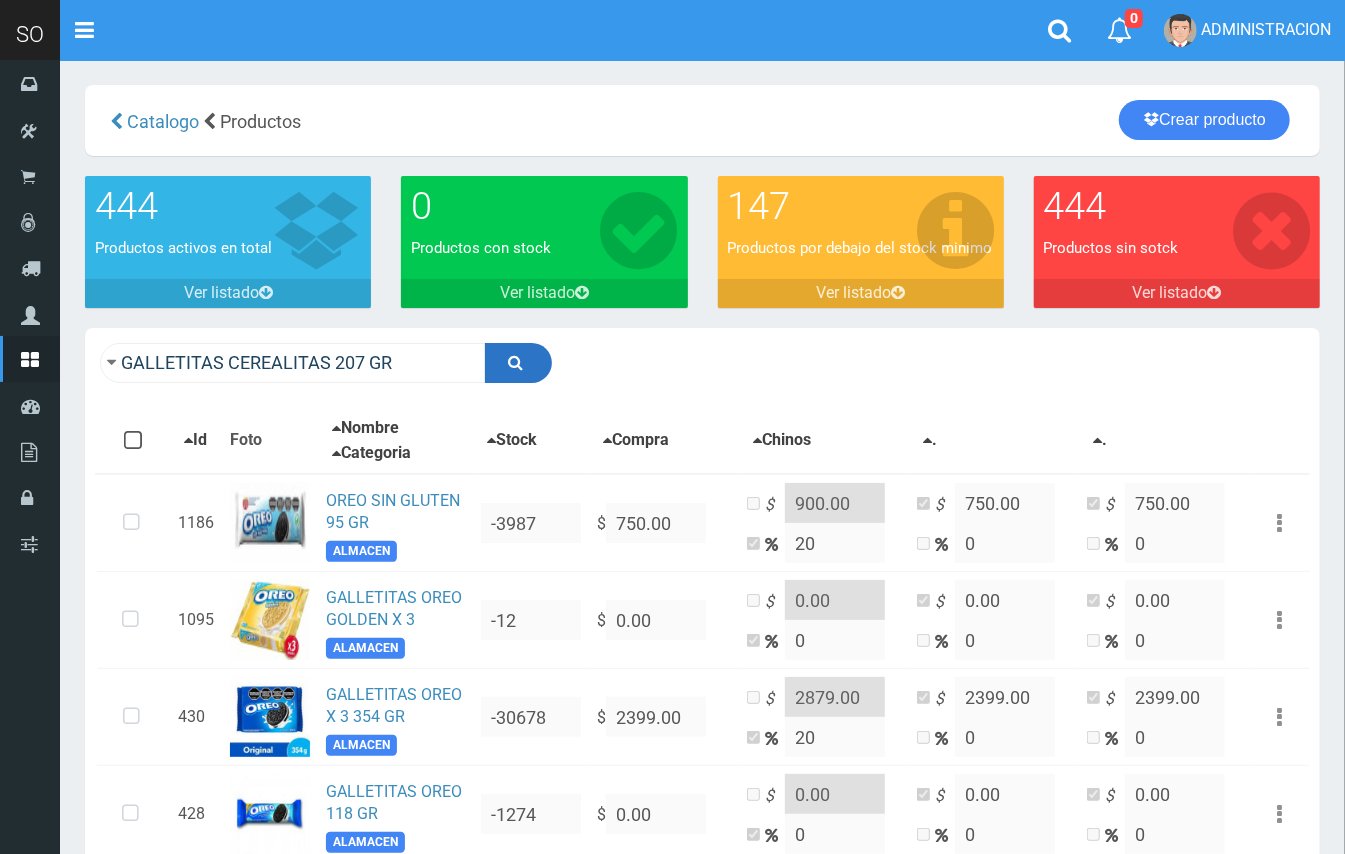click at bounding box center [518, 363] 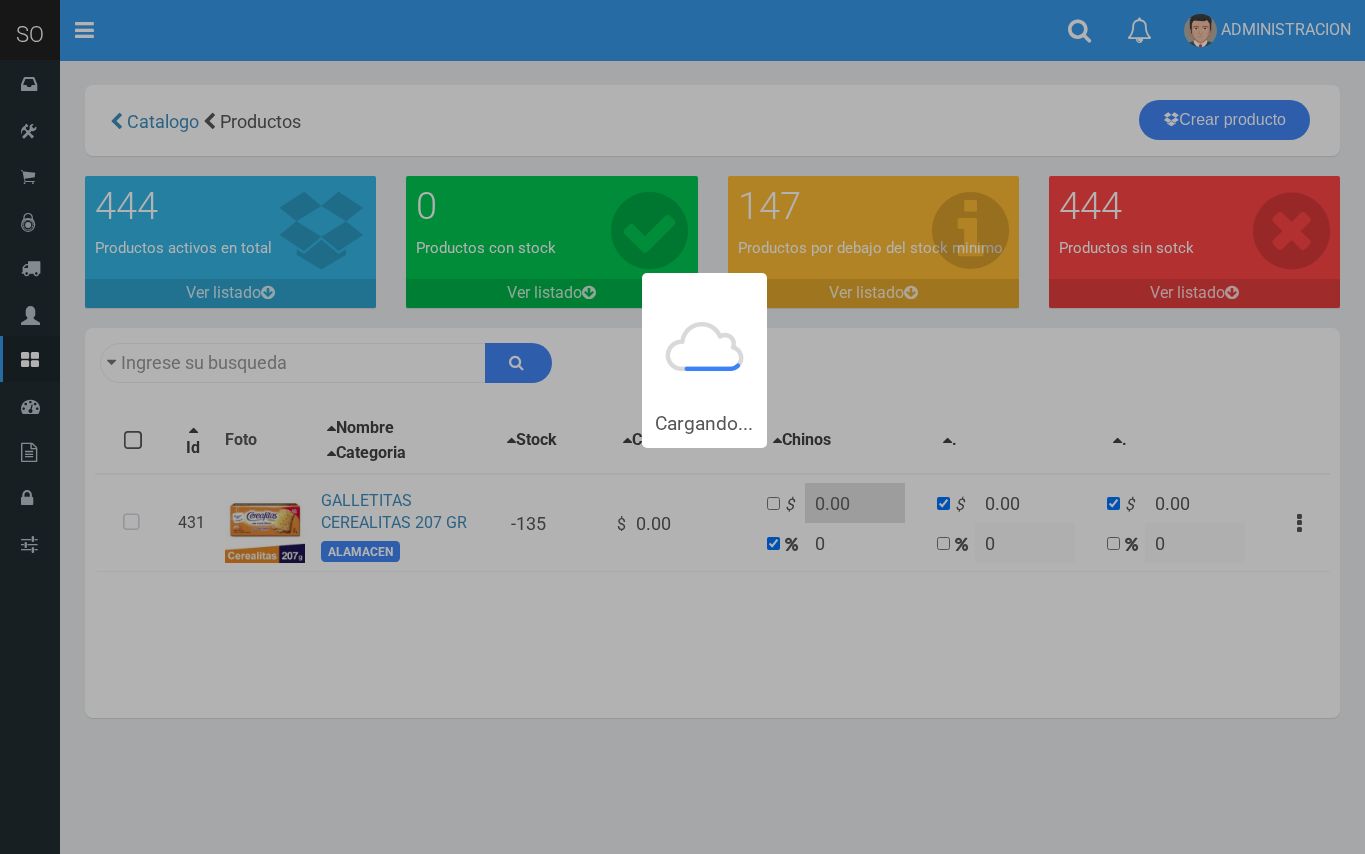 scroll, scrollTop: 0, scrollLeft: 0, axis: both 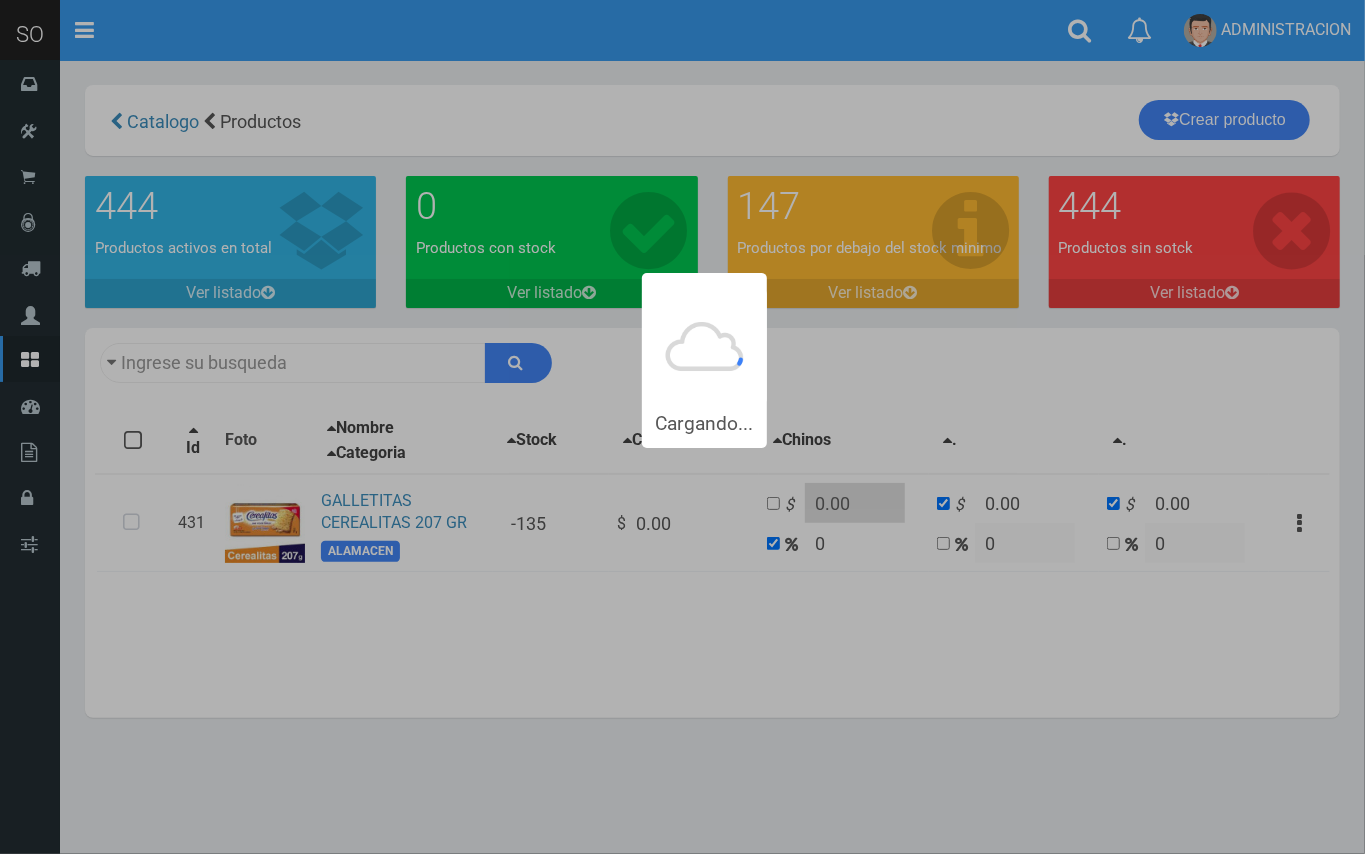 type on "GALLETITAS CEREALITAS+207+GR" 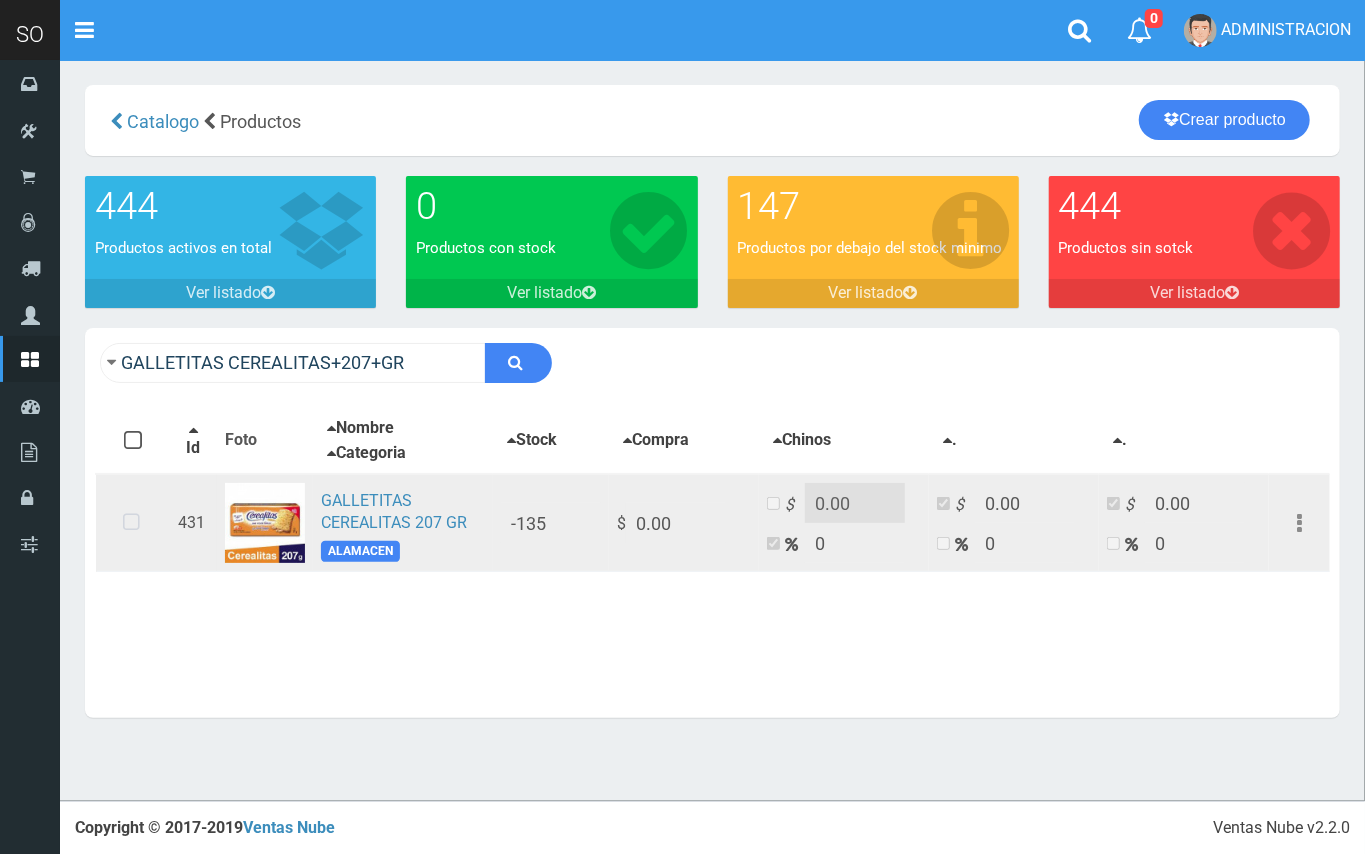 click on "GALLETITAS CEREALITAS 207 GR ALAMACEN" at bounding box center (403, 523) 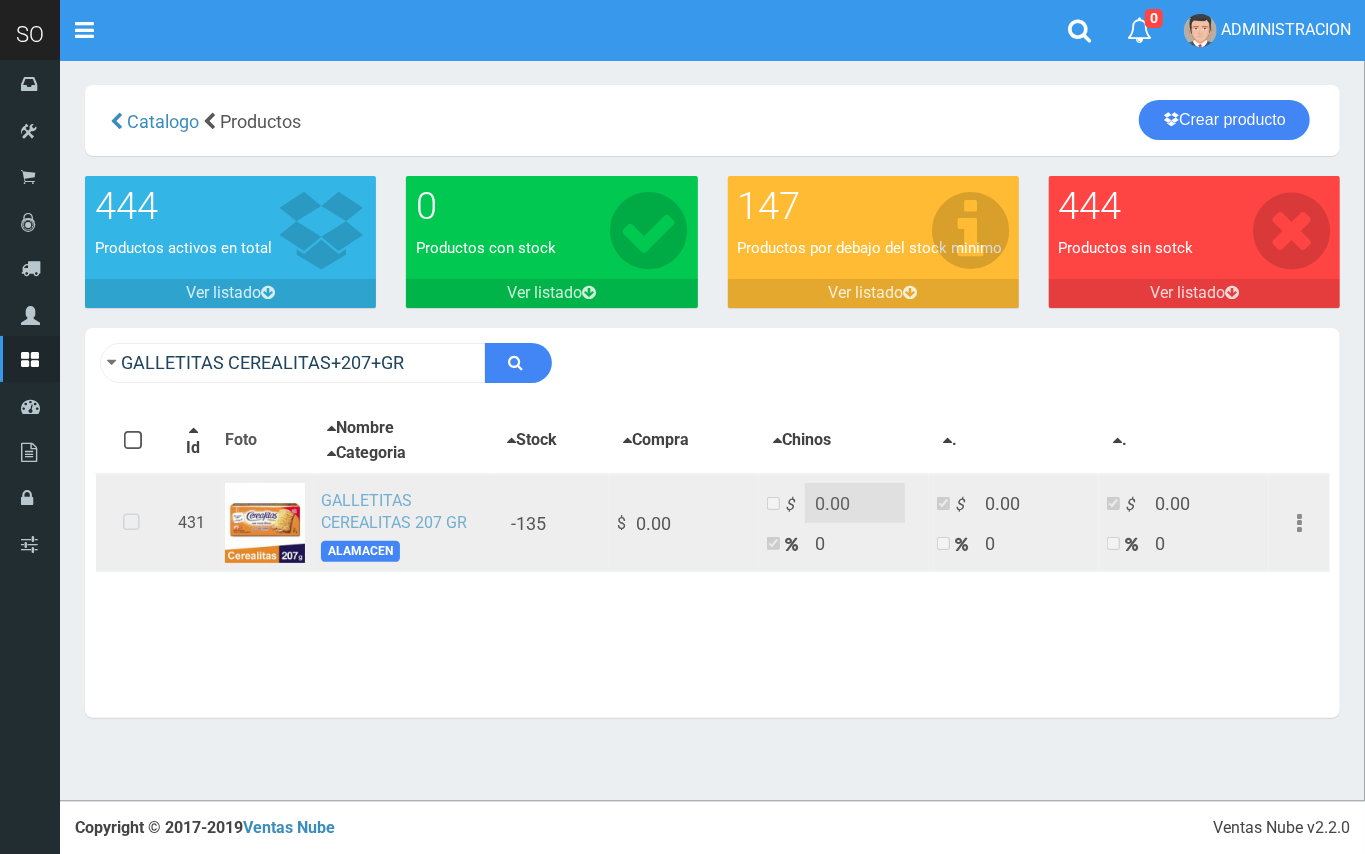 click on "GALLETITAS CEREALITAS 207 GR" at bounding box center [394, 512] 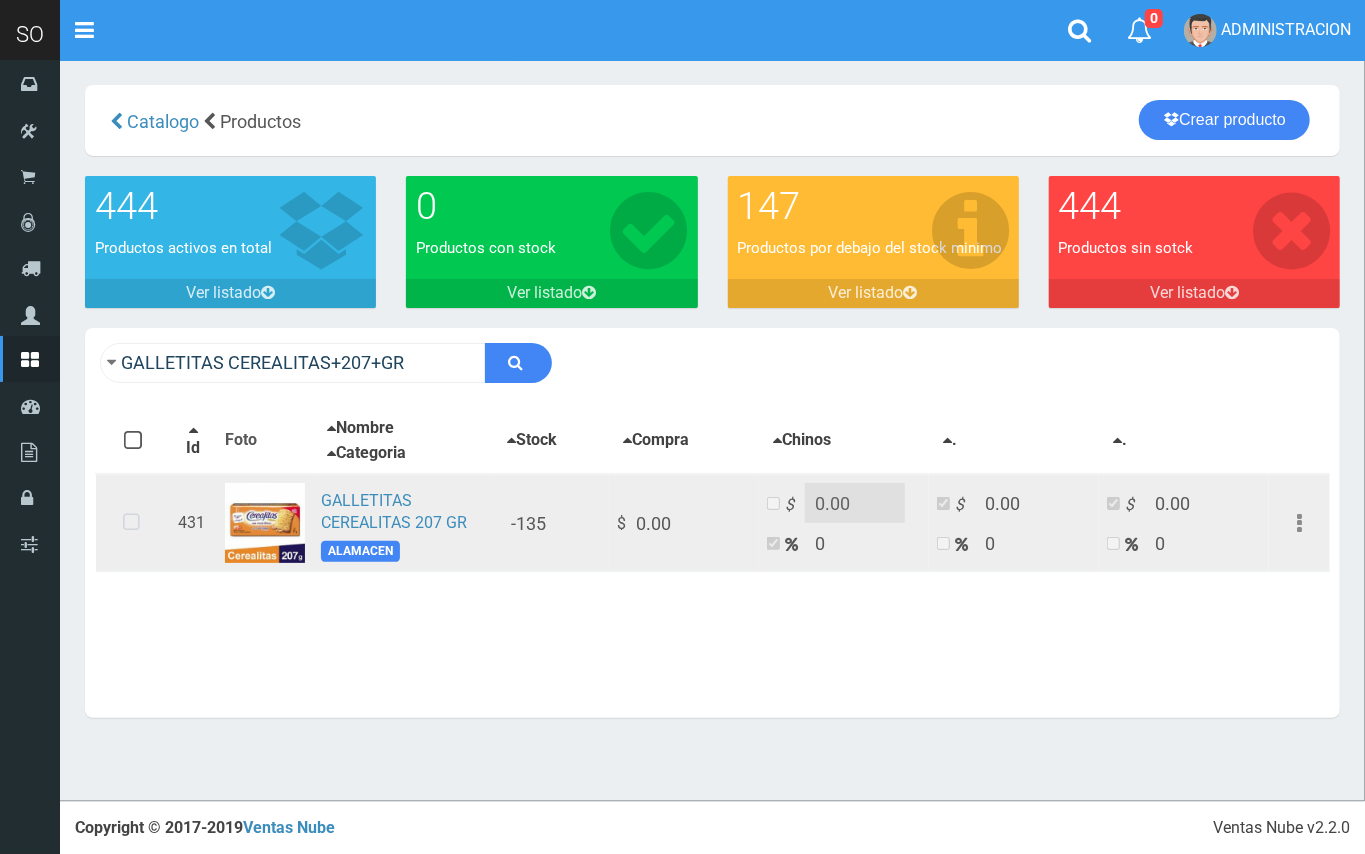 click at bounding box center [131, 523] 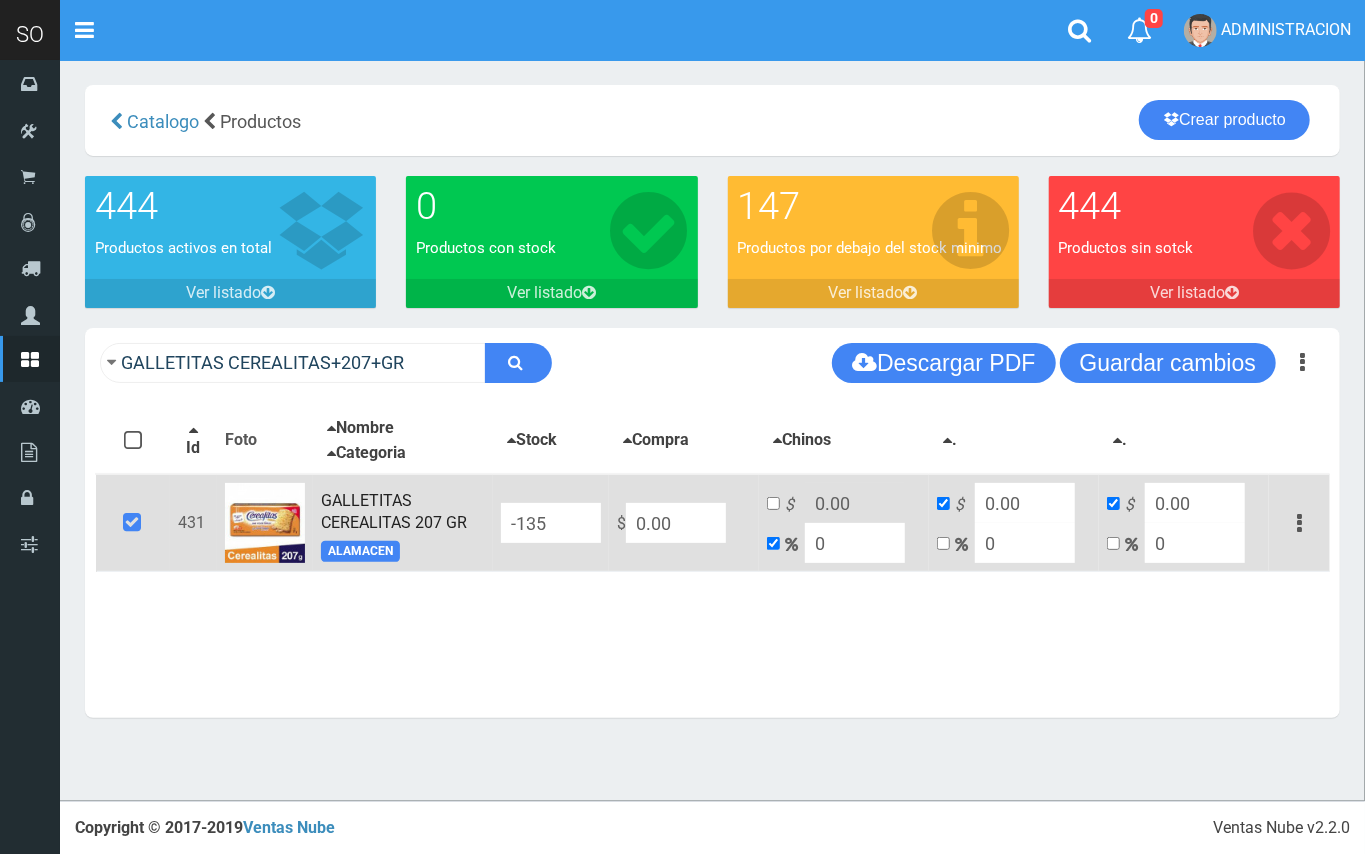 drag, startPoint x: 692, startPoint y: 516, endPoint x: 628, endPoint y: 516, distance: 64 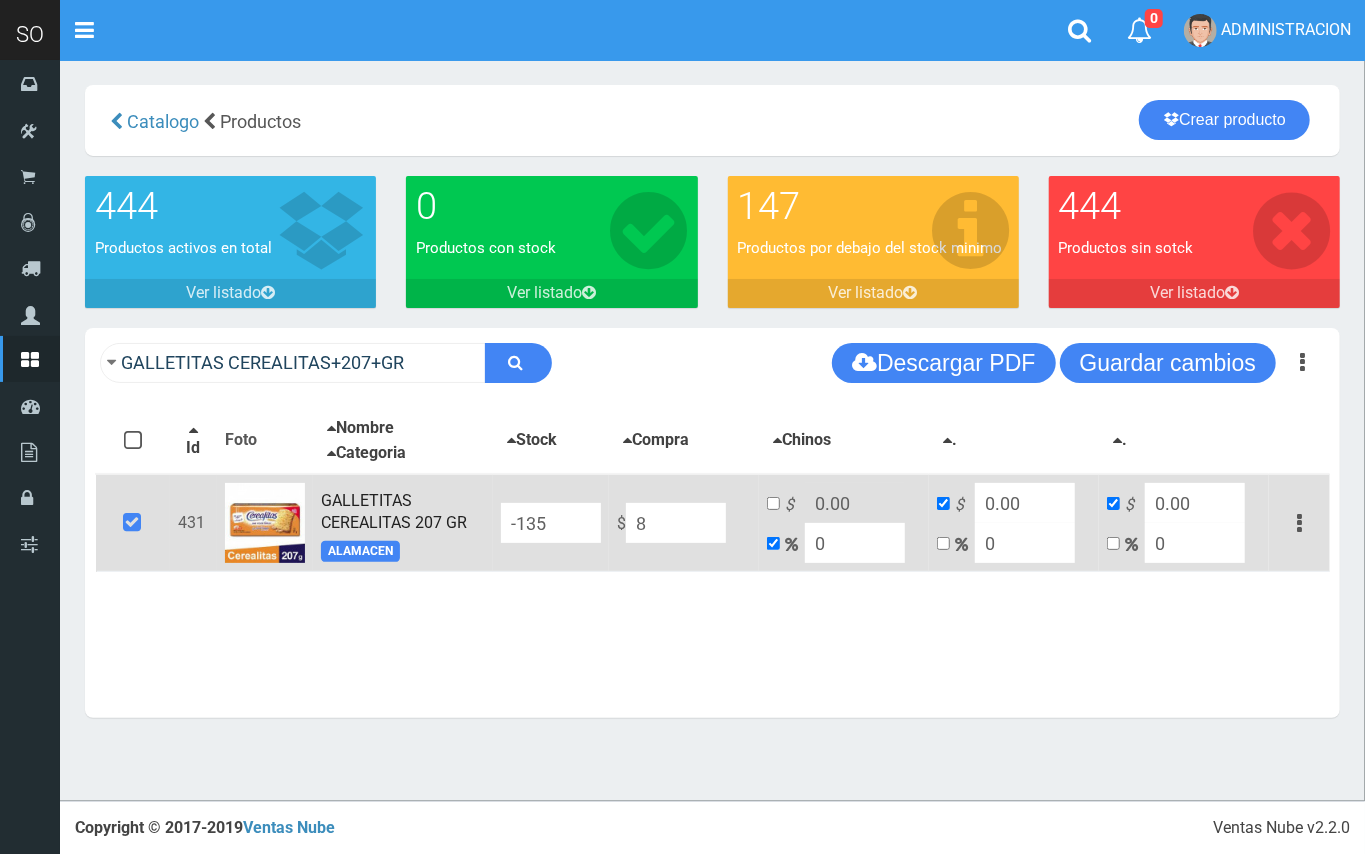 type on "8" 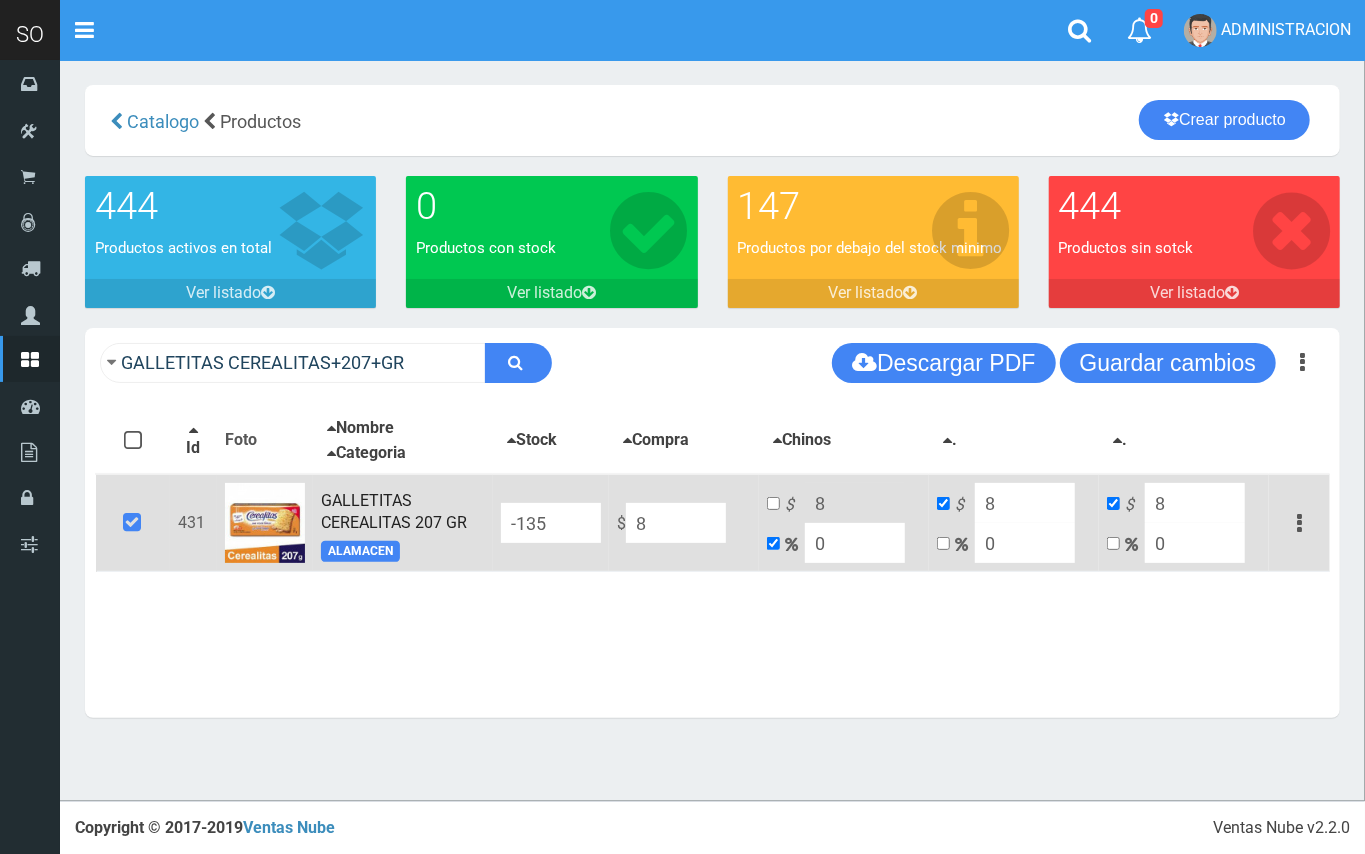 type on "86" 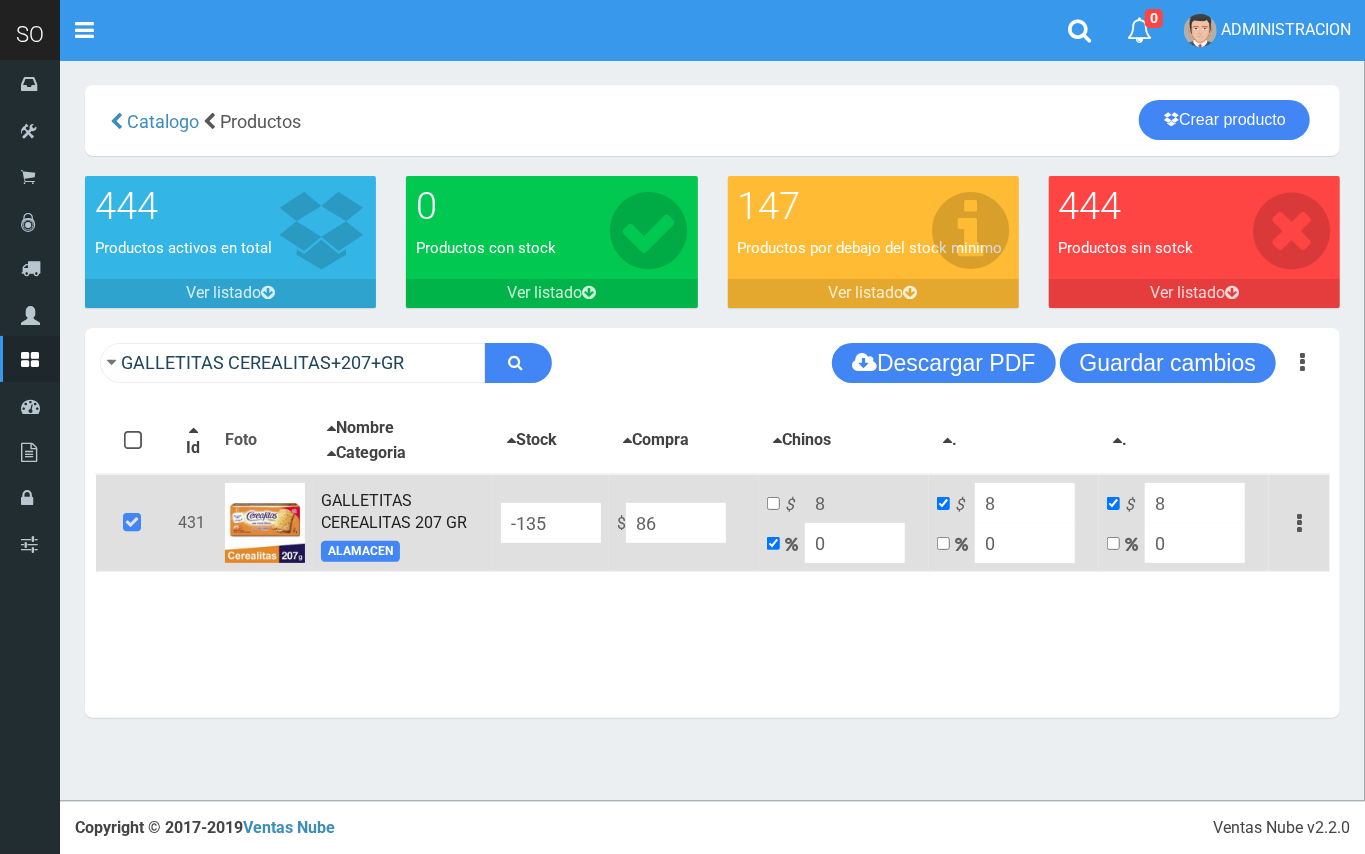type on "86" 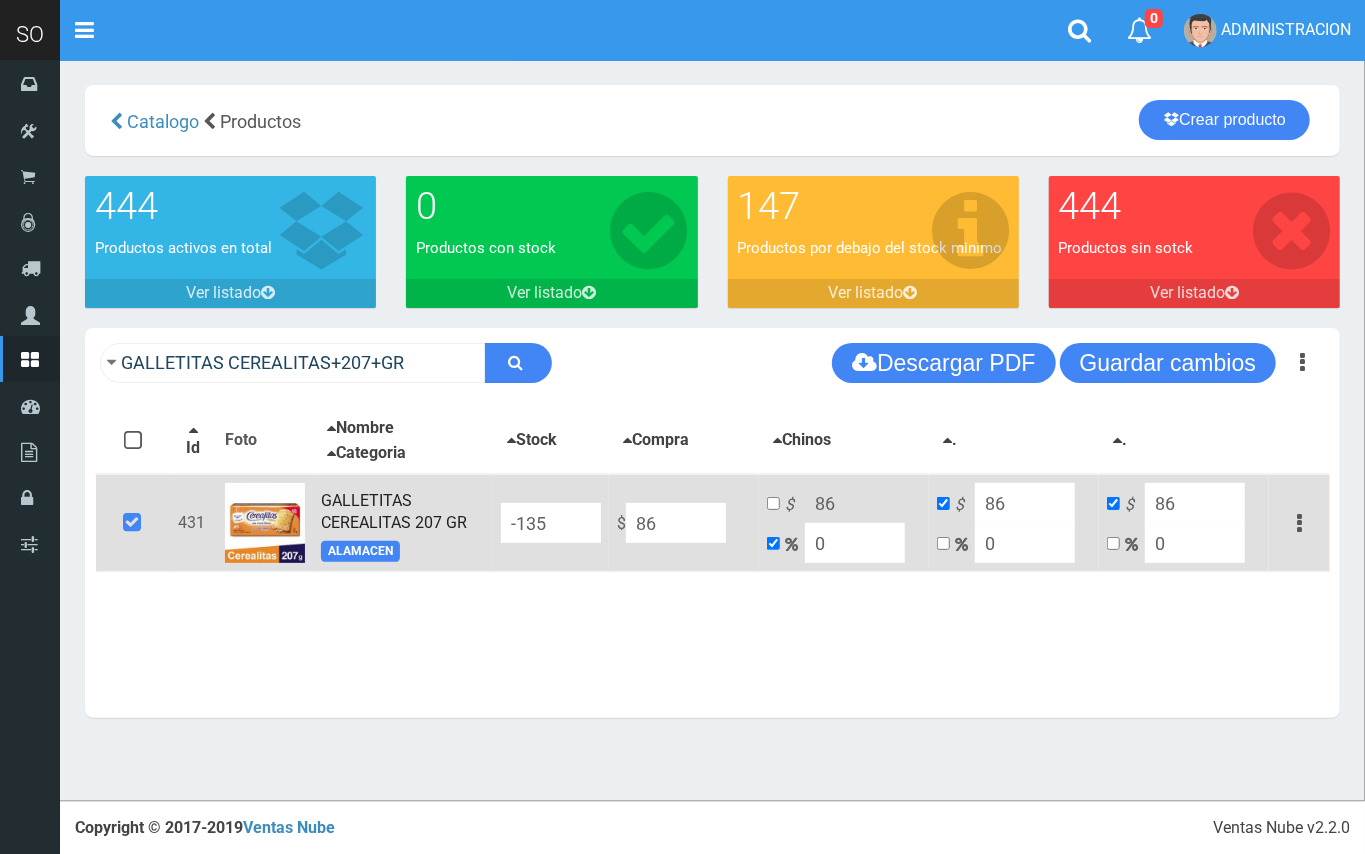 type on "869" 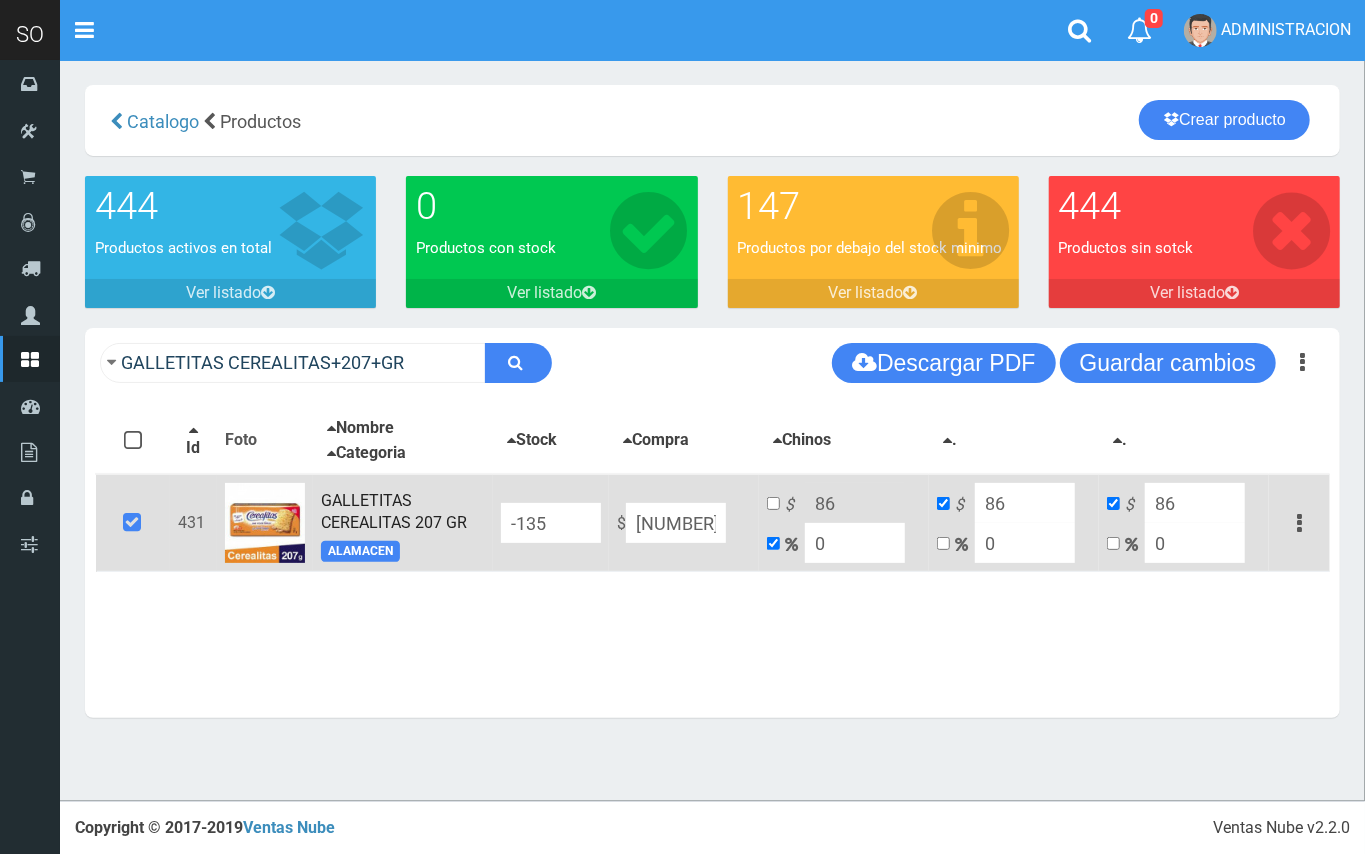 type on "869" 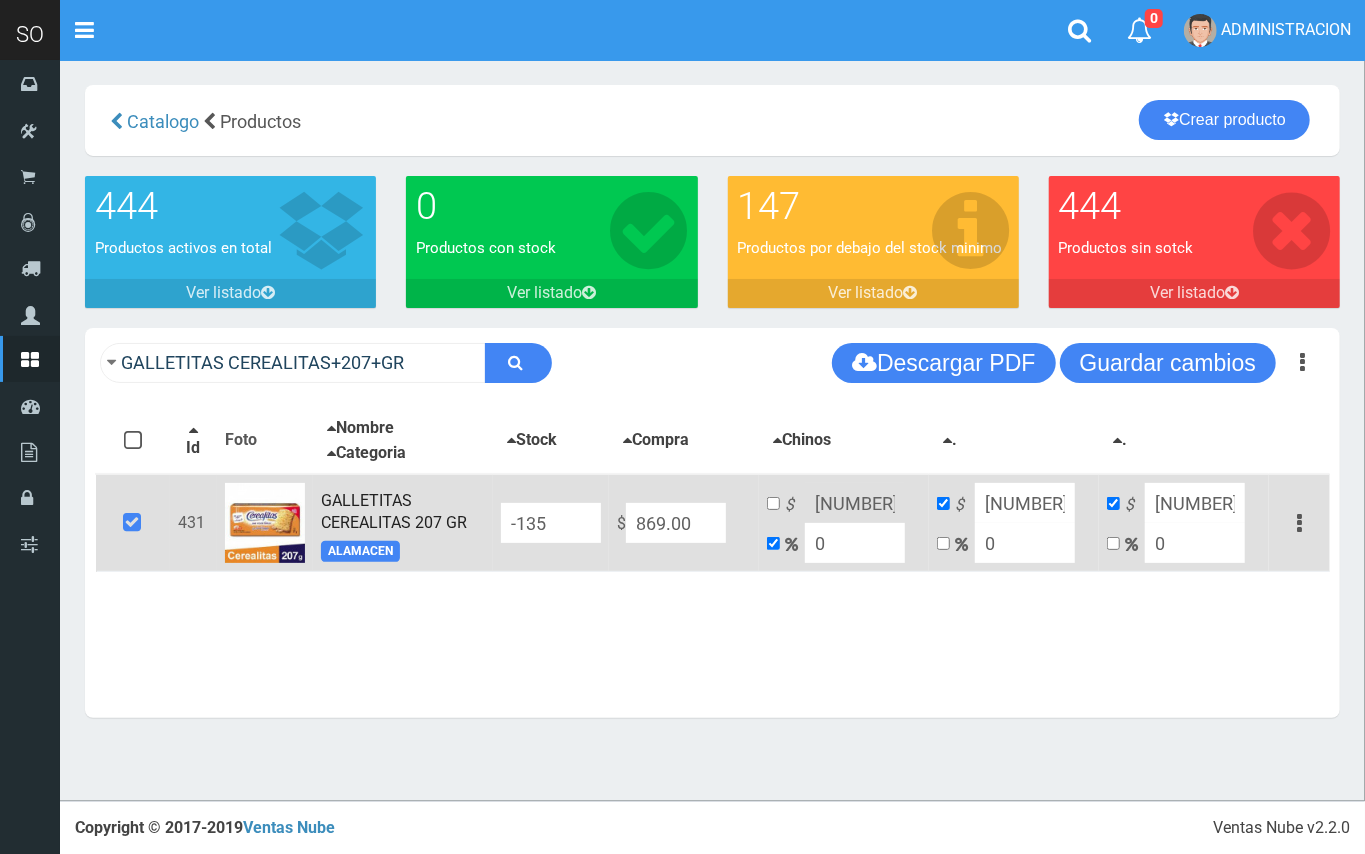 type on "869.00" 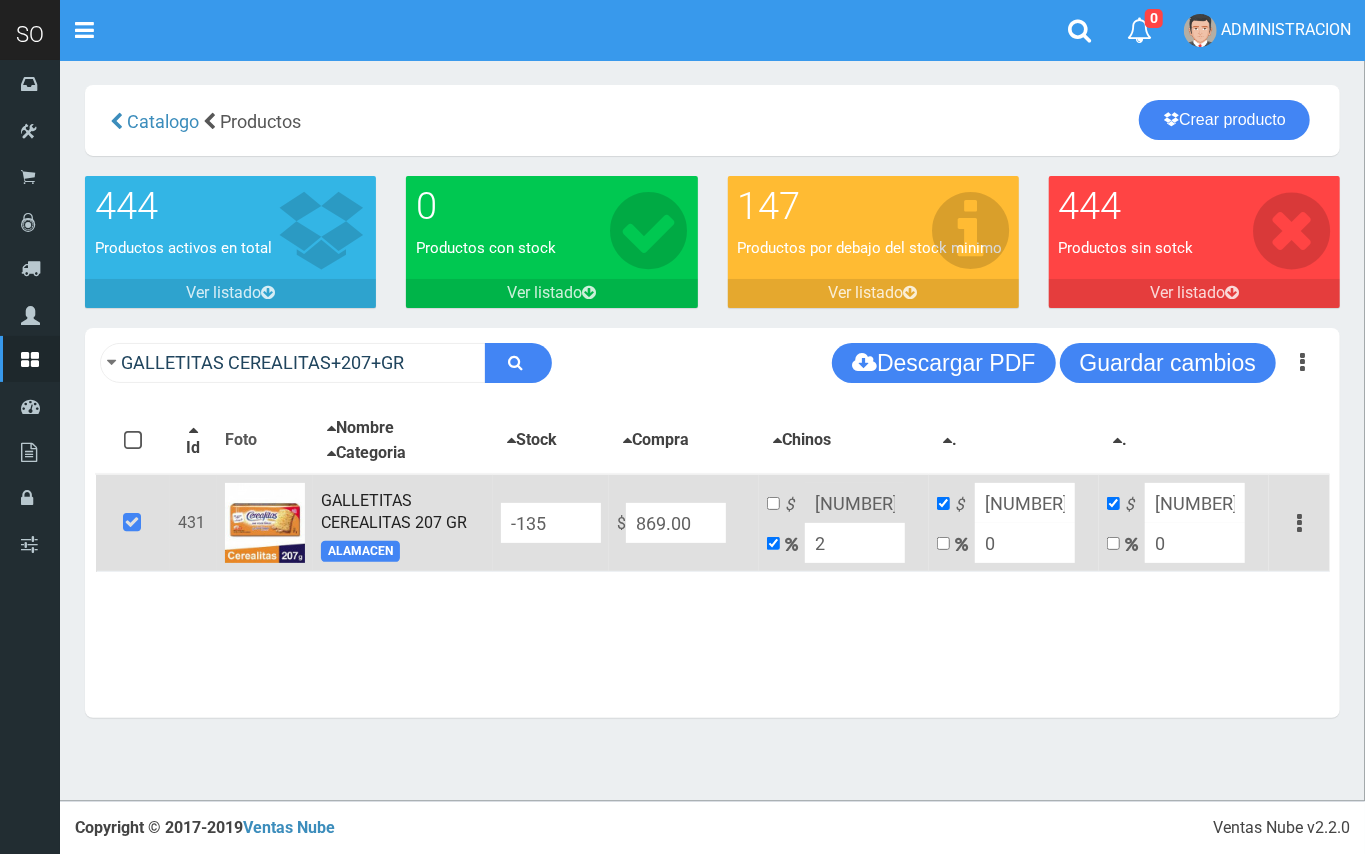 type on "886.38" 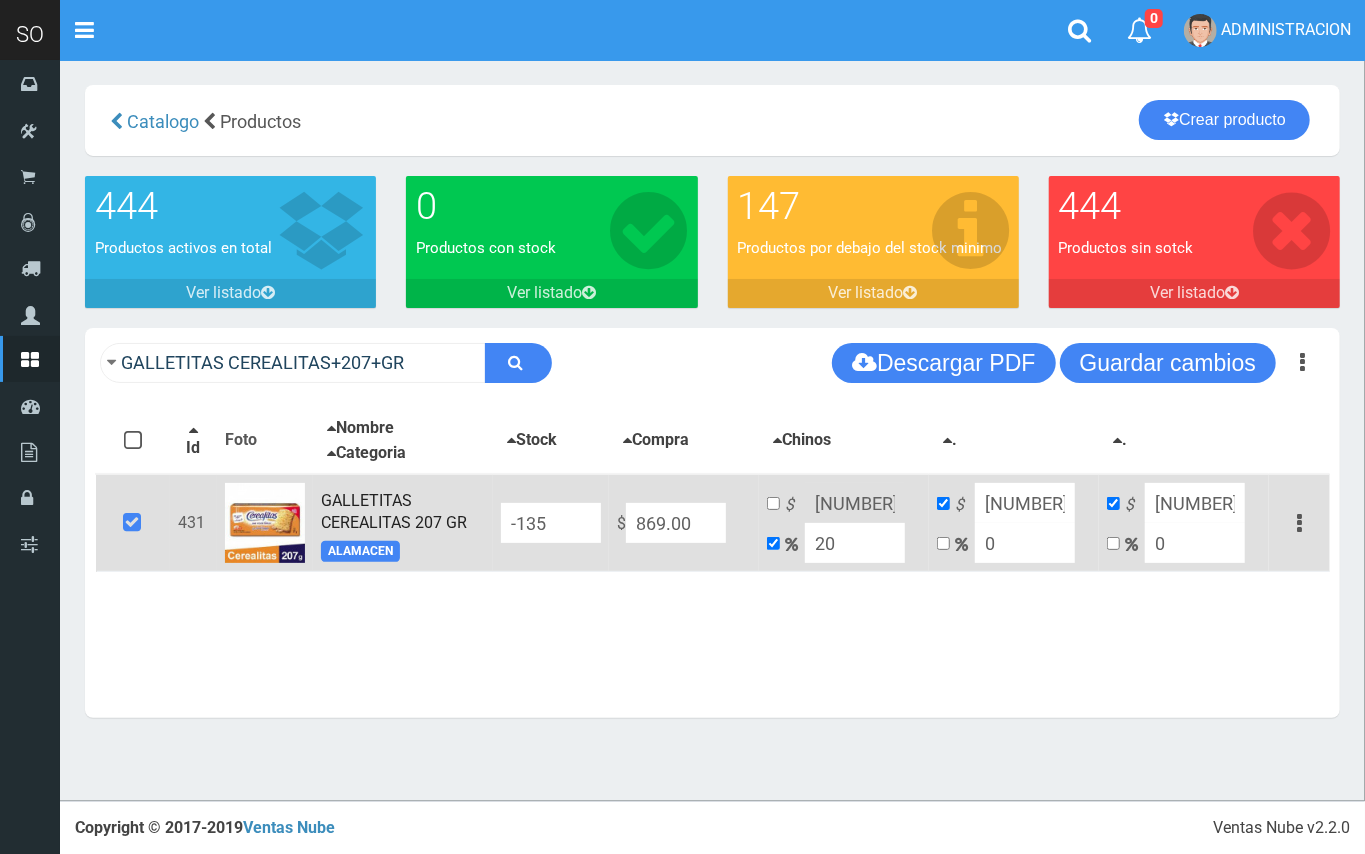 type on "1042.8" 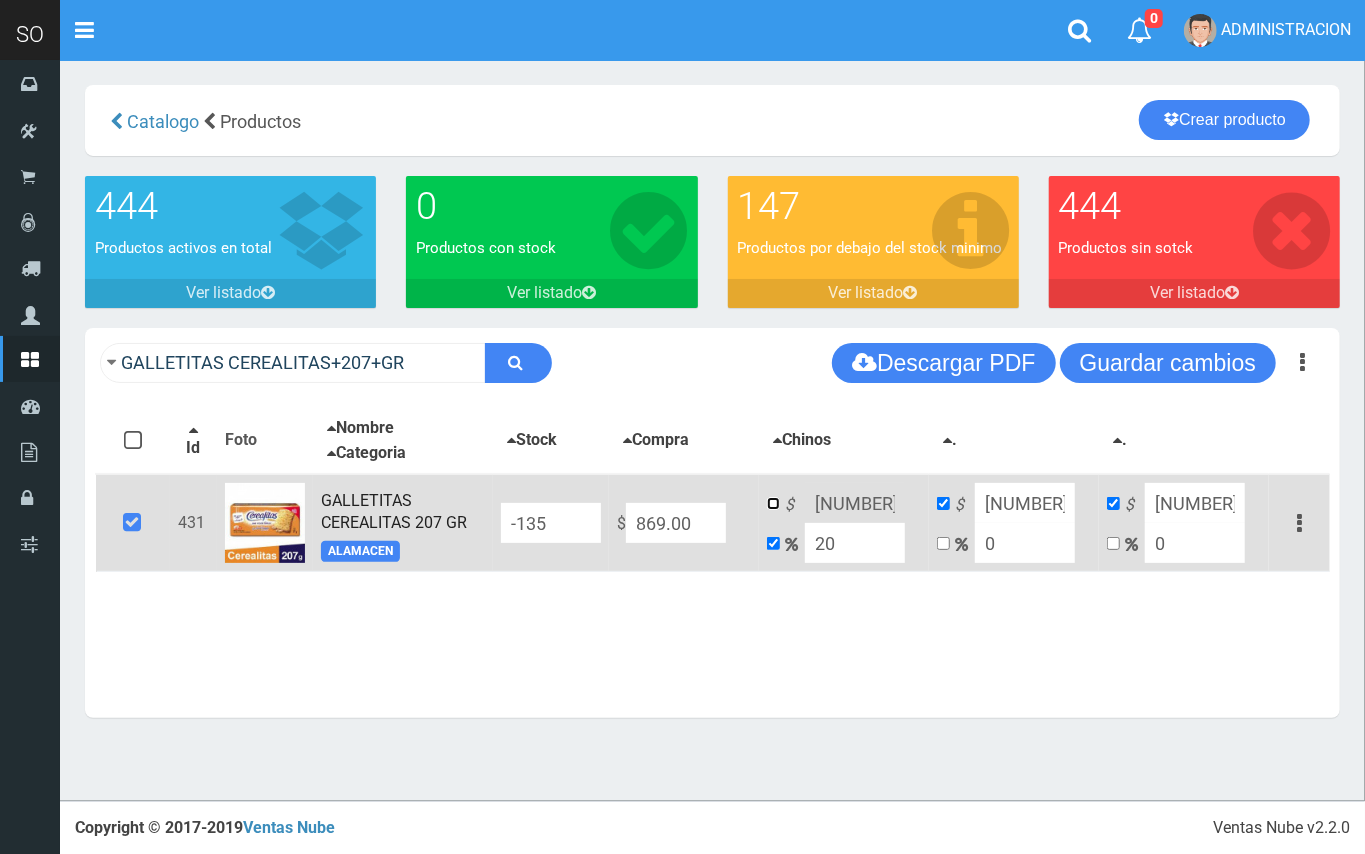 click at bounding box center (773, 503) 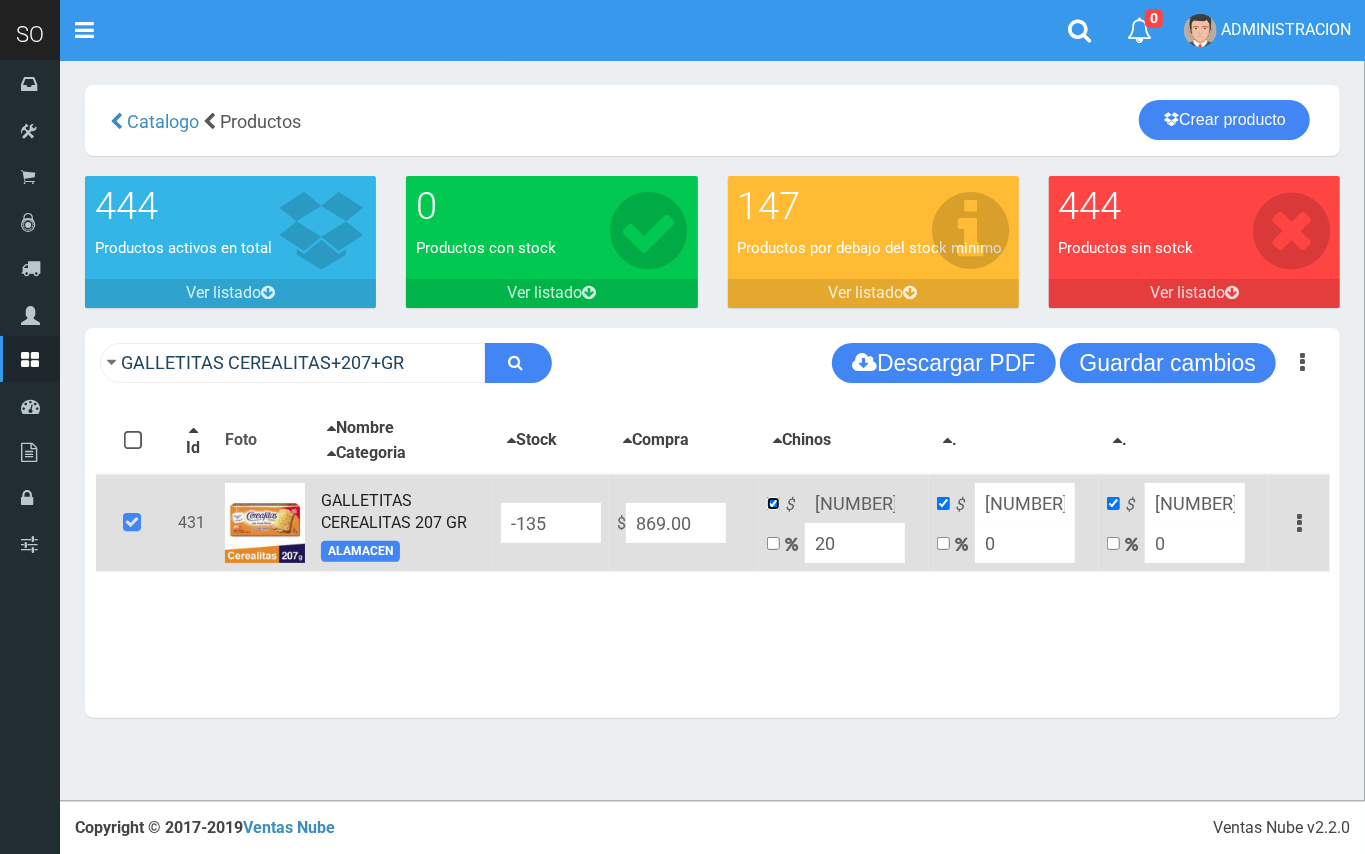 checkbox on "false" 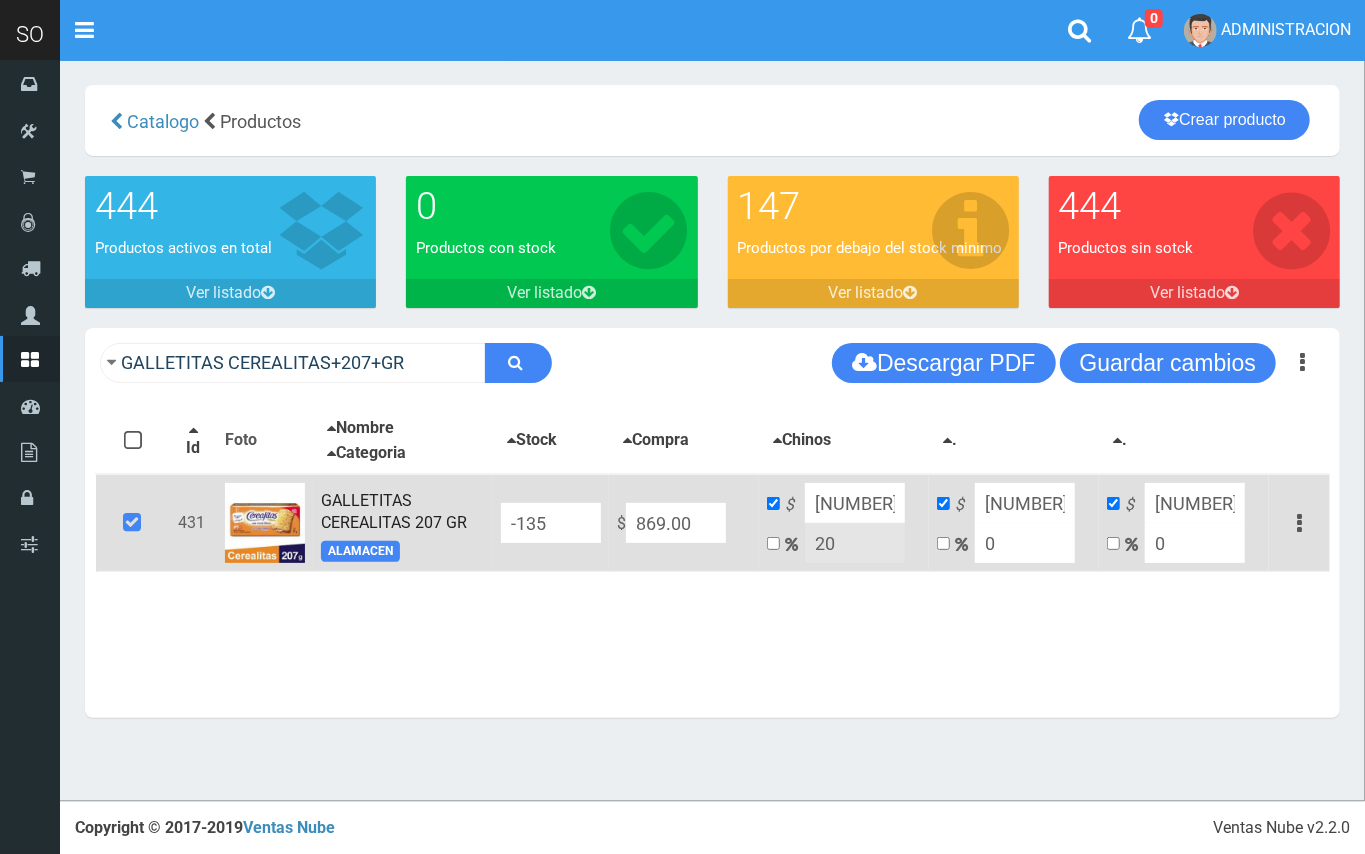 drag, startPoint x: 877, startPoint y: 498, endPoint x: 845, endPoint y: 498, distance: 32 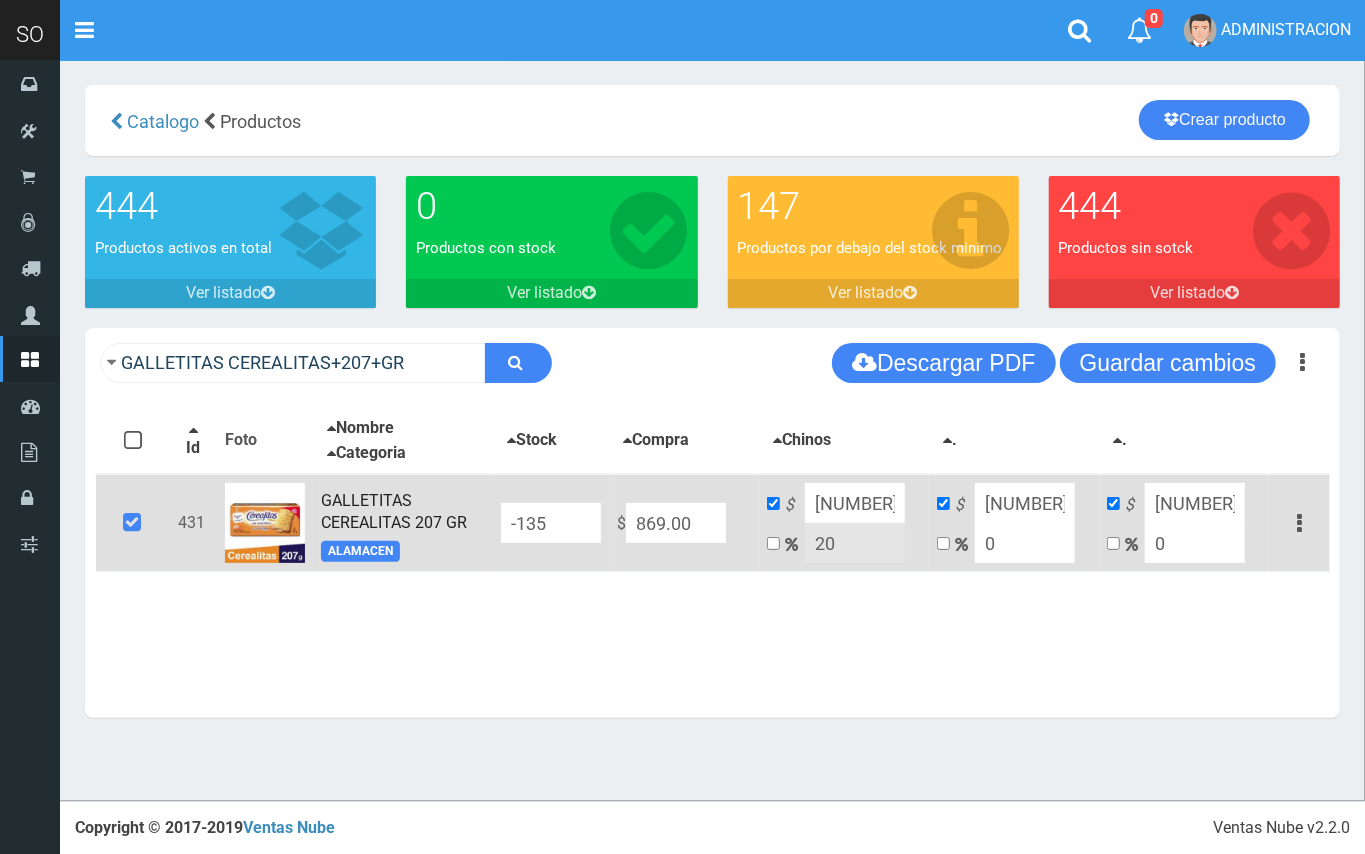 click on "1042.8" at bounding box center (855, 503) 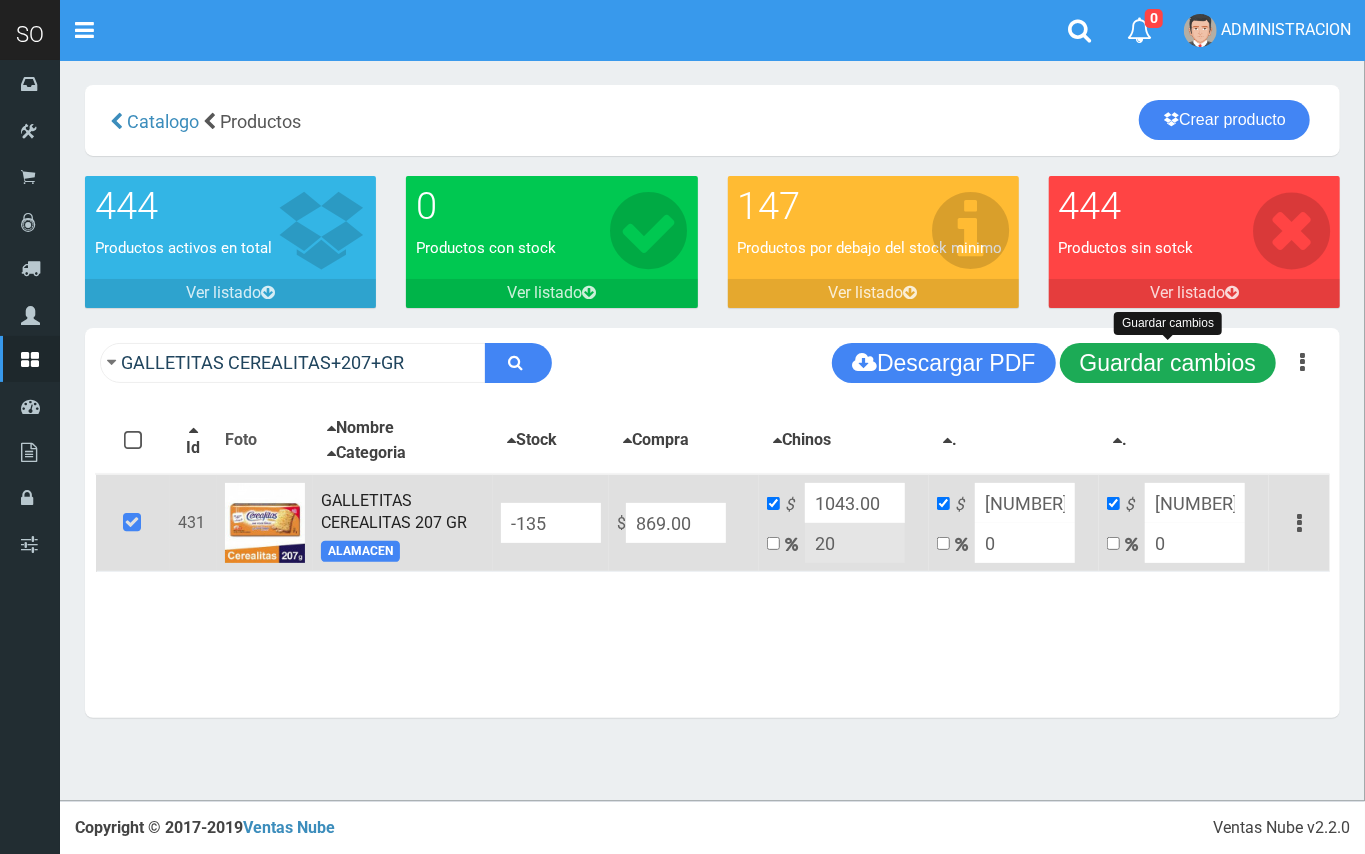 type on "1043.00" 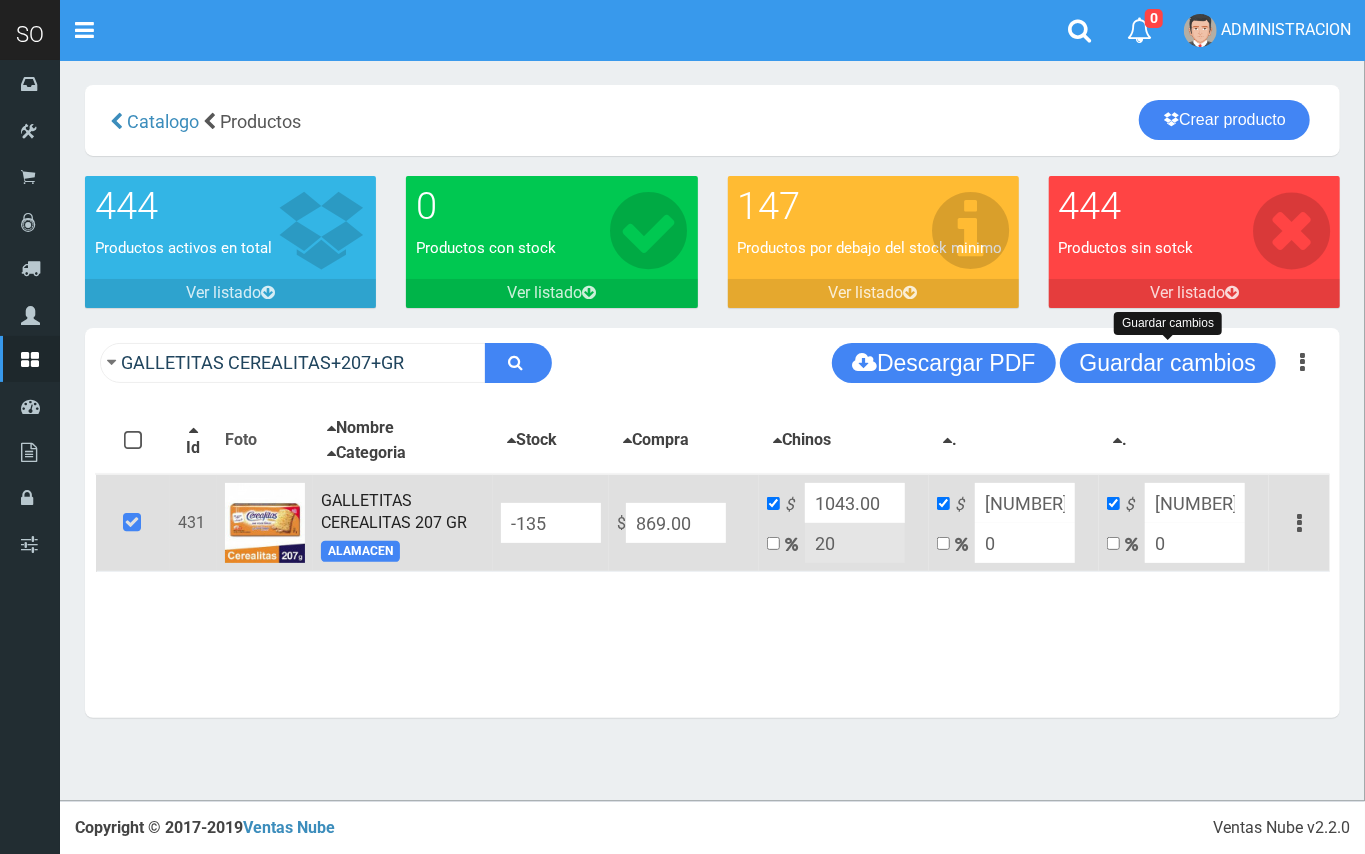 click on "Guardar cambios" at bounding box center (1168, 363) 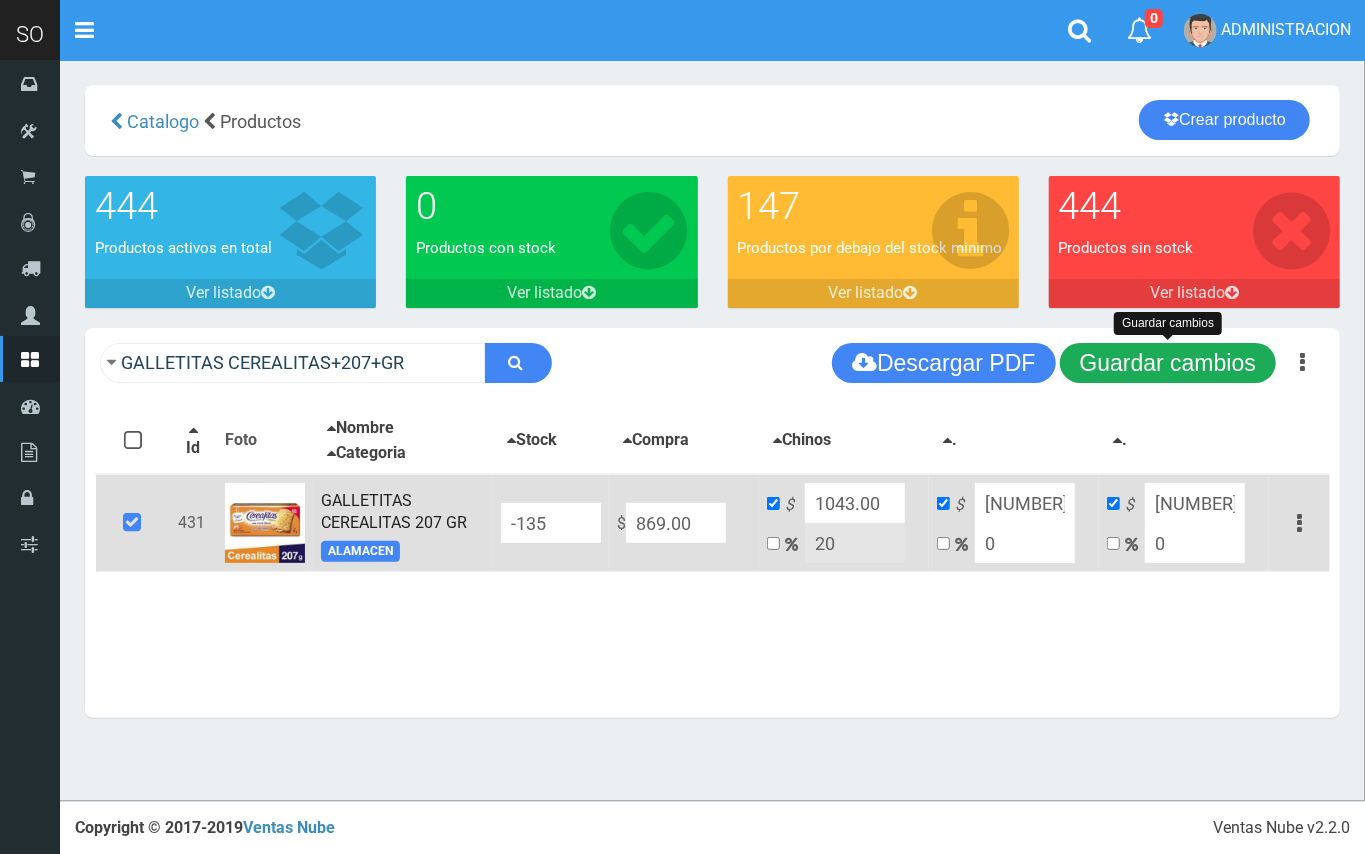 click on "Guardar cambios" at bounding box center [1168, 363] 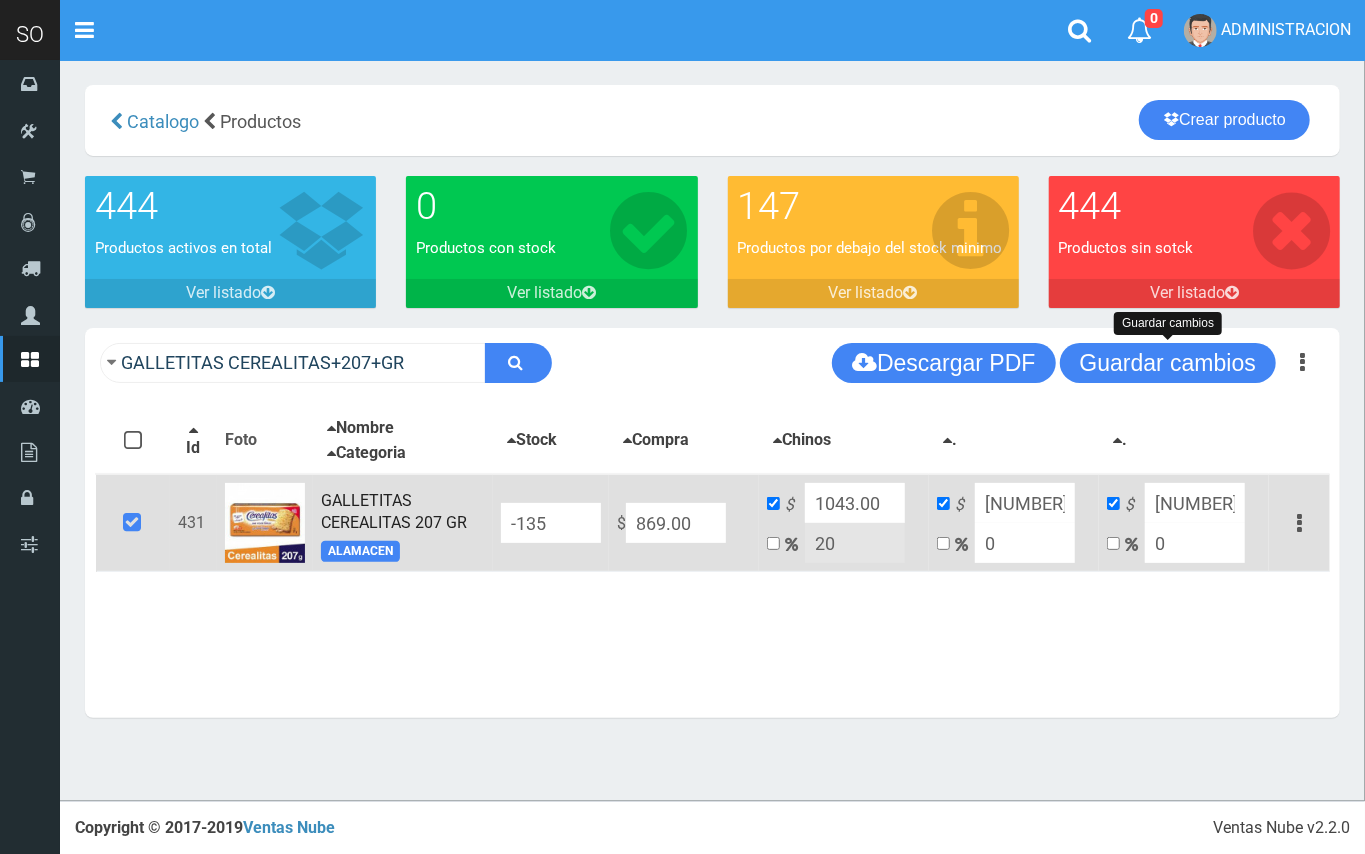 click on "GALLETITAS CEREALITAS 207 GR" at bounding box center [394, 512] 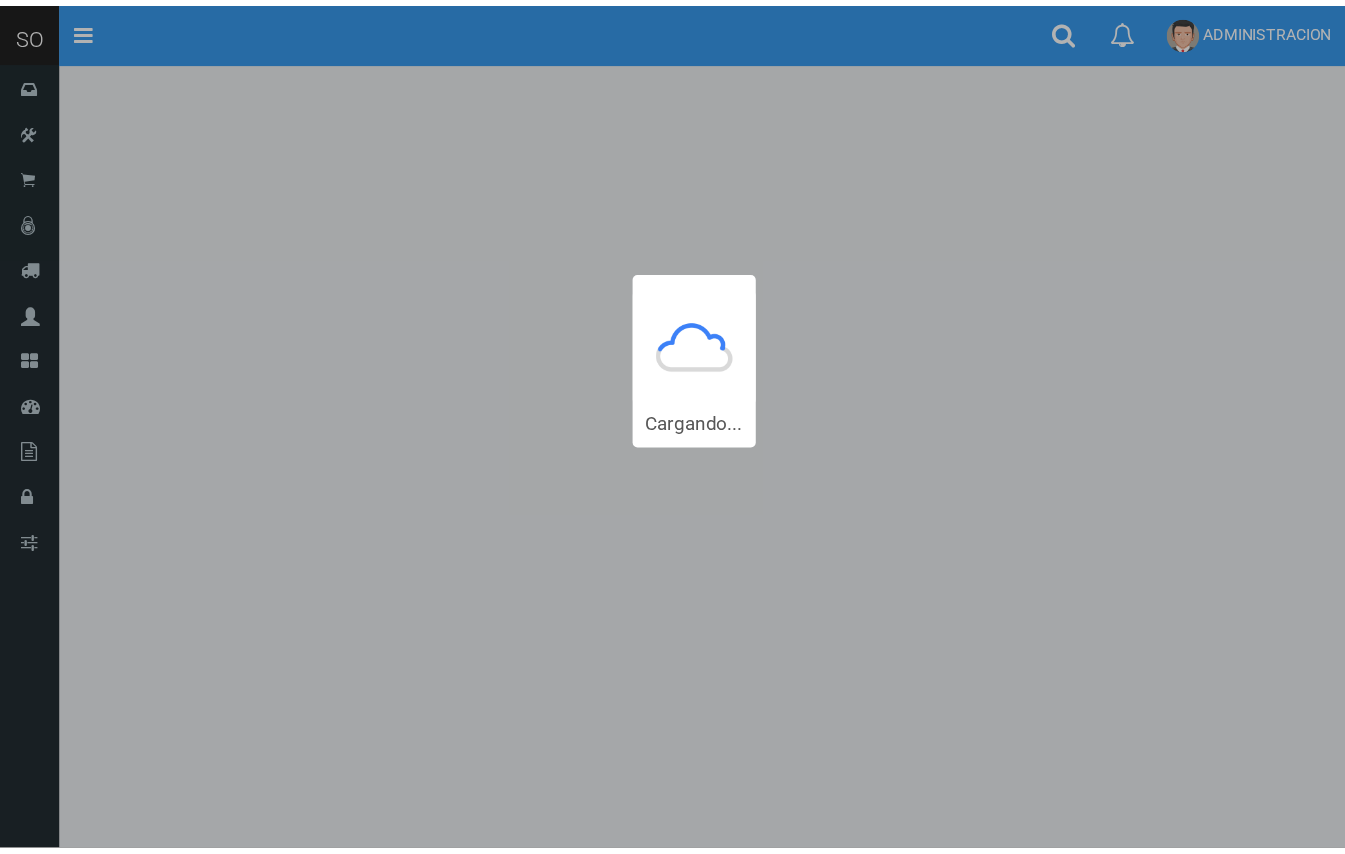scroll, scrollTop: 0, scrollLeft: 0, axis: both 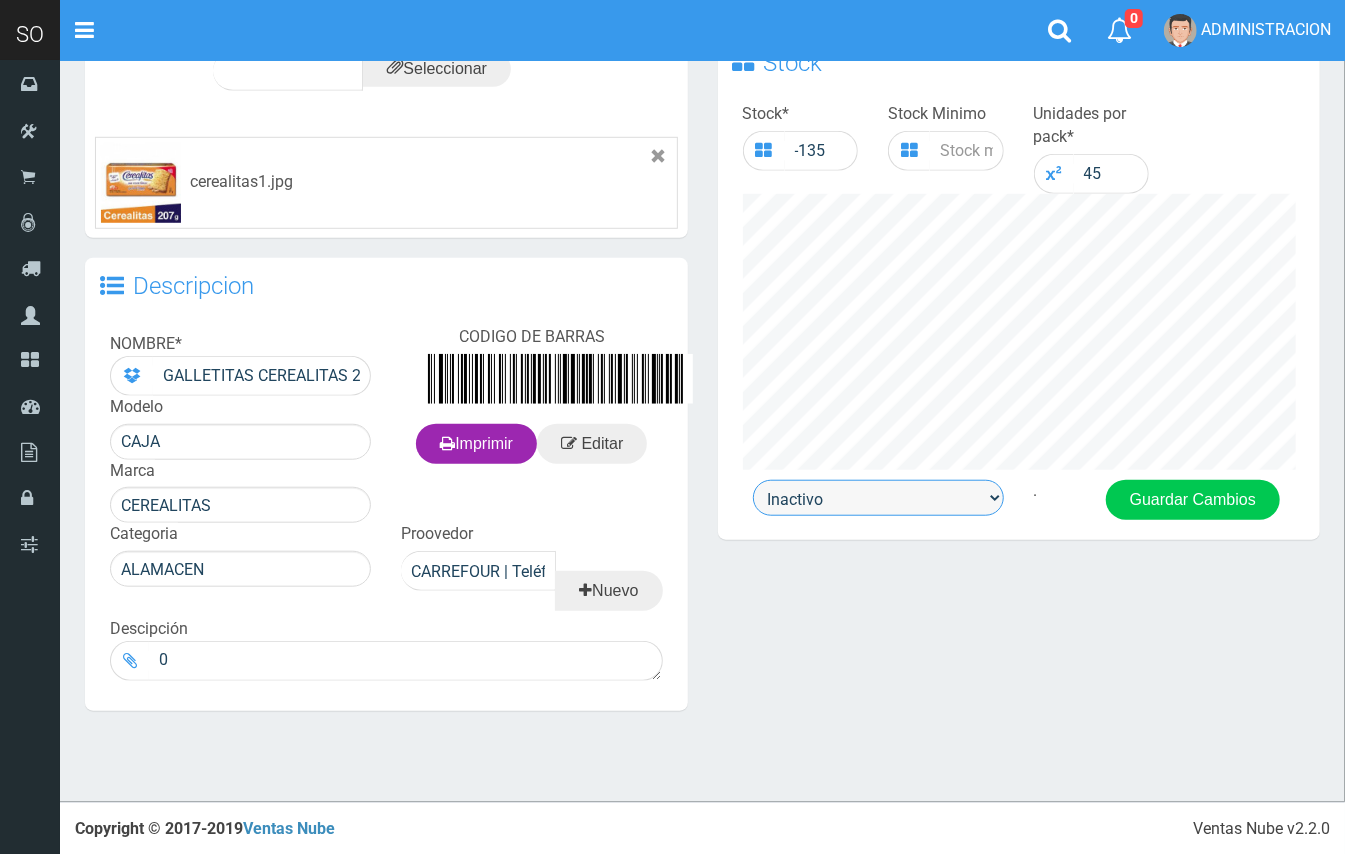 click on "Activo
Inactivo" at bounding box center (878, 498) 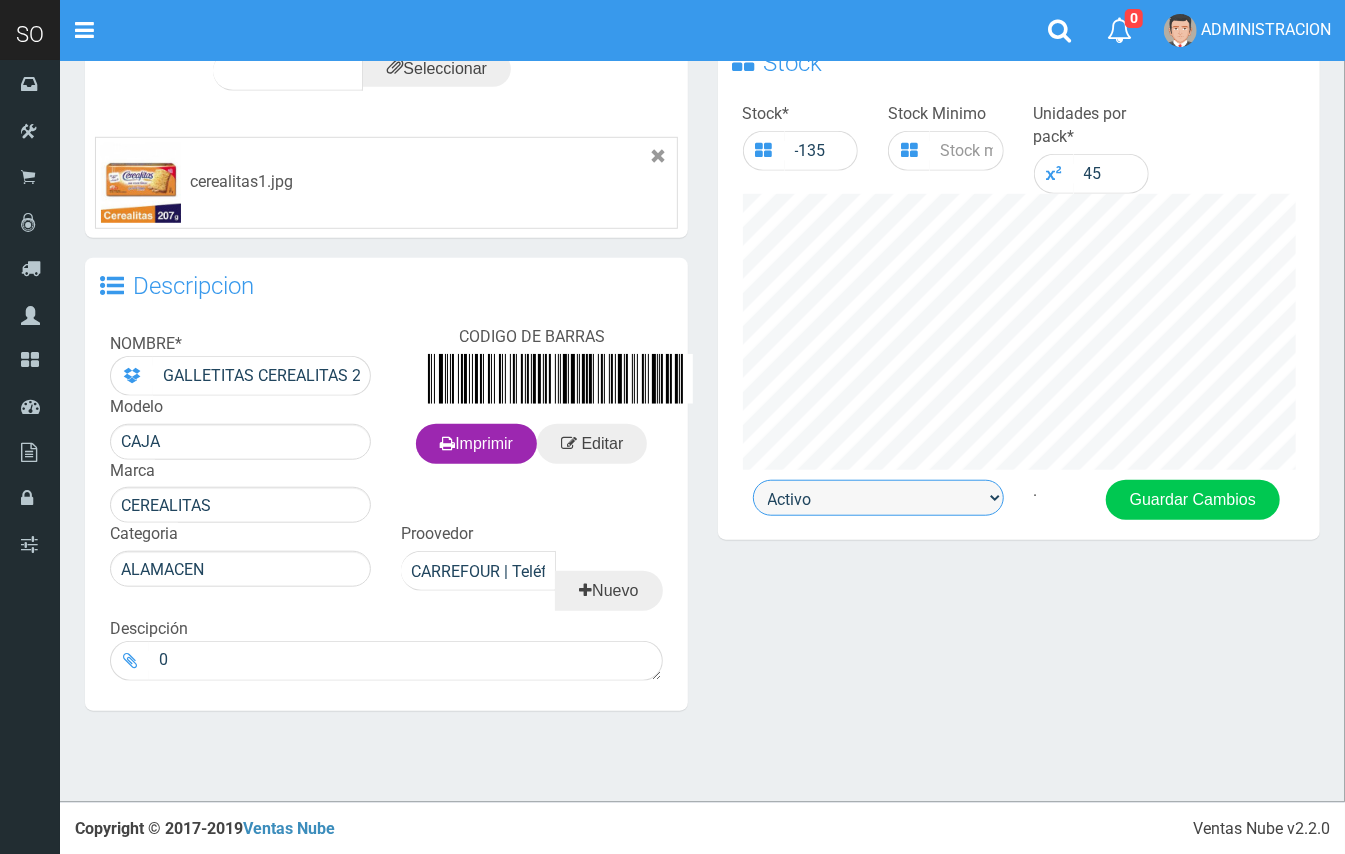 click on "Activo
Inactivo" at bounding box center (878, 498) 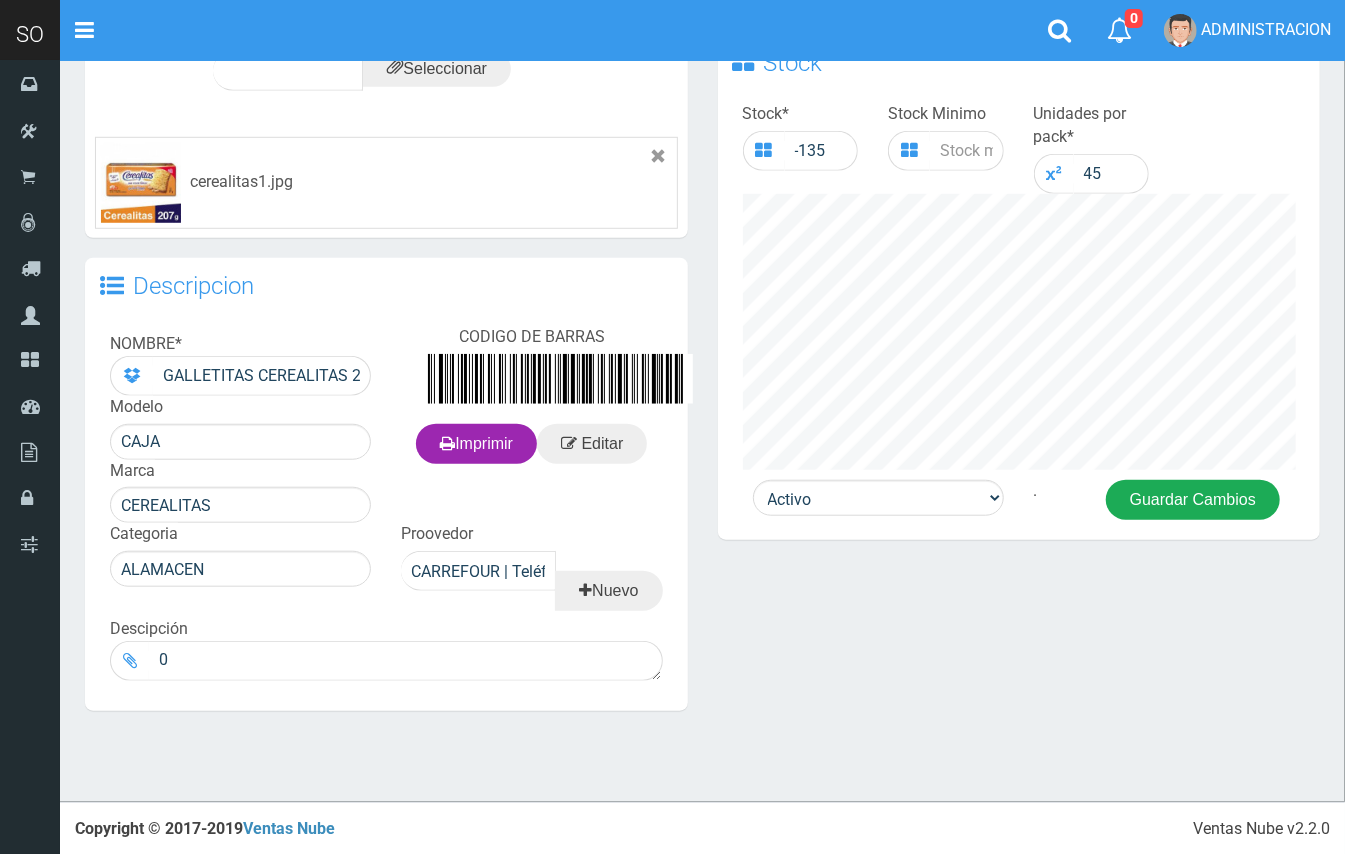 click on "Guardar Cambios" at bounding box center (1193, 500) 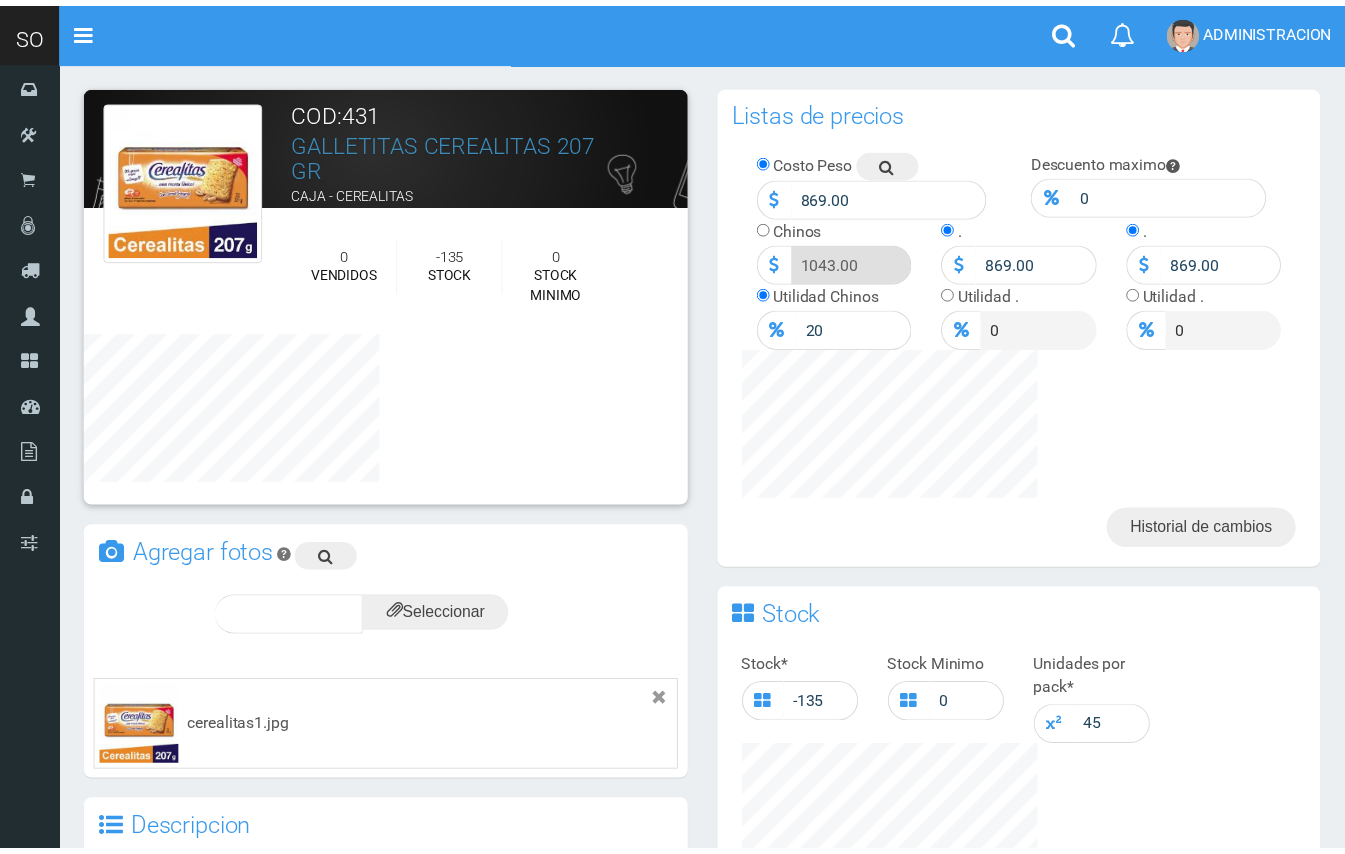 scroll, scrollTop: 0, scrollLeft: 0, axis: both 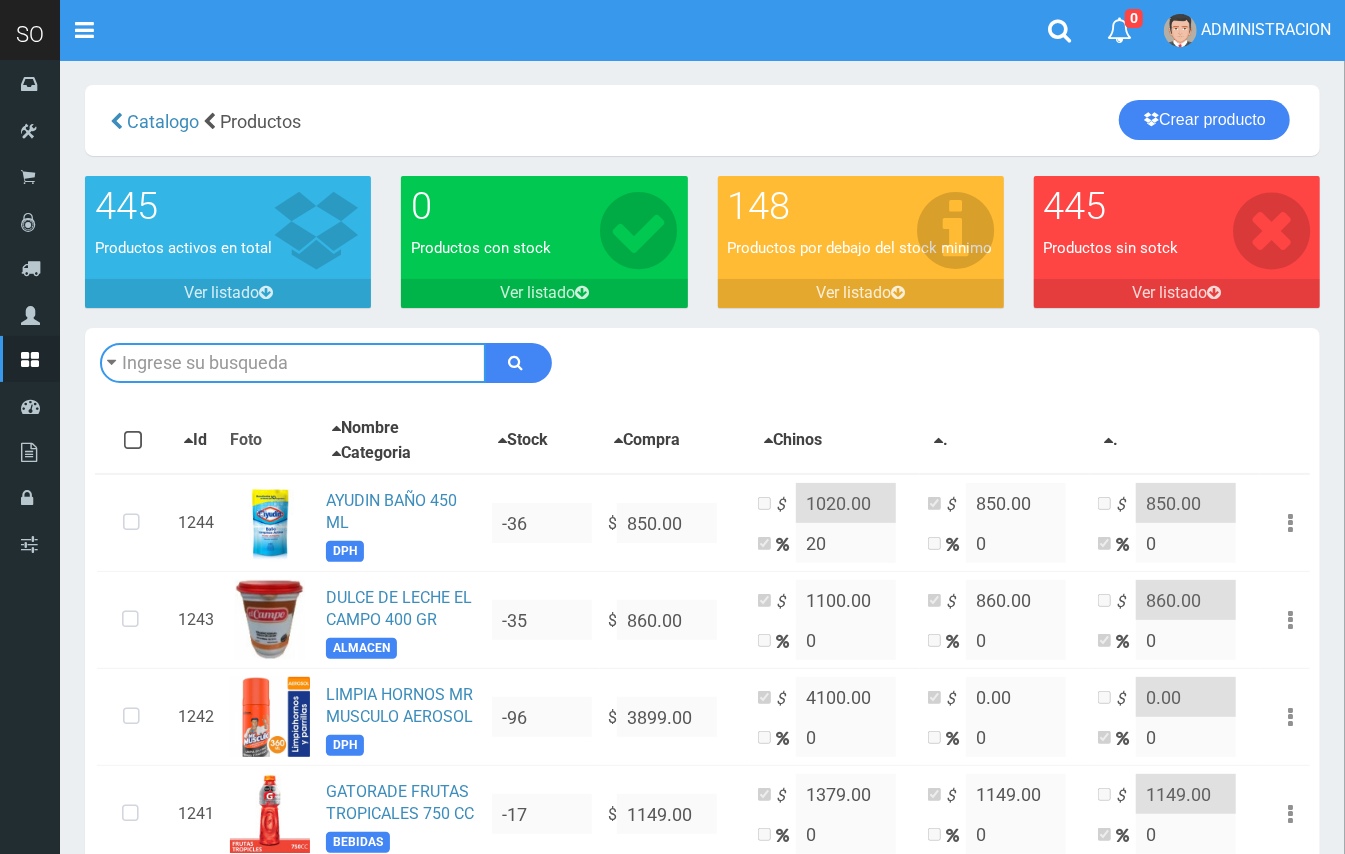 click at bounding box center (293, 363) 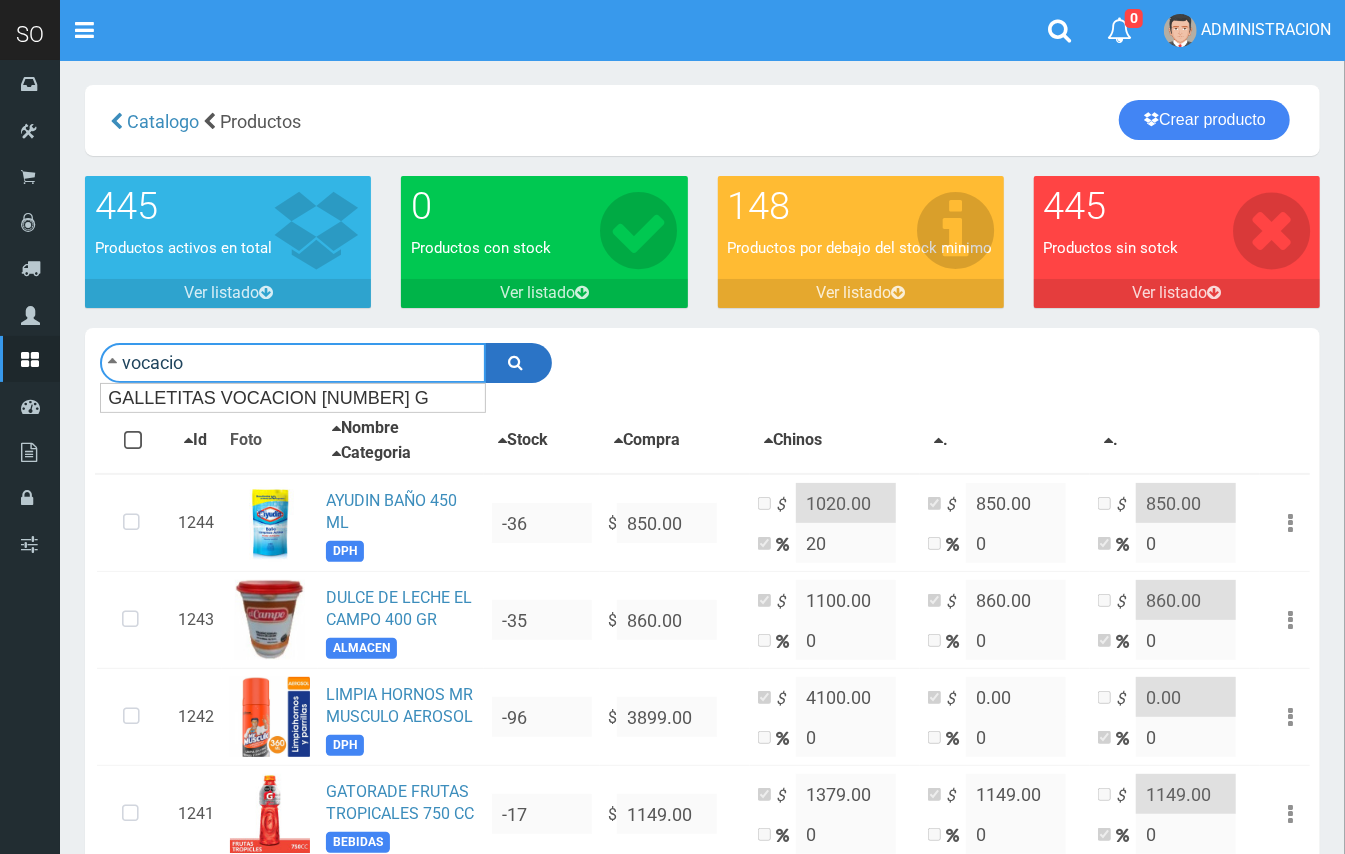 type on "vocacio" 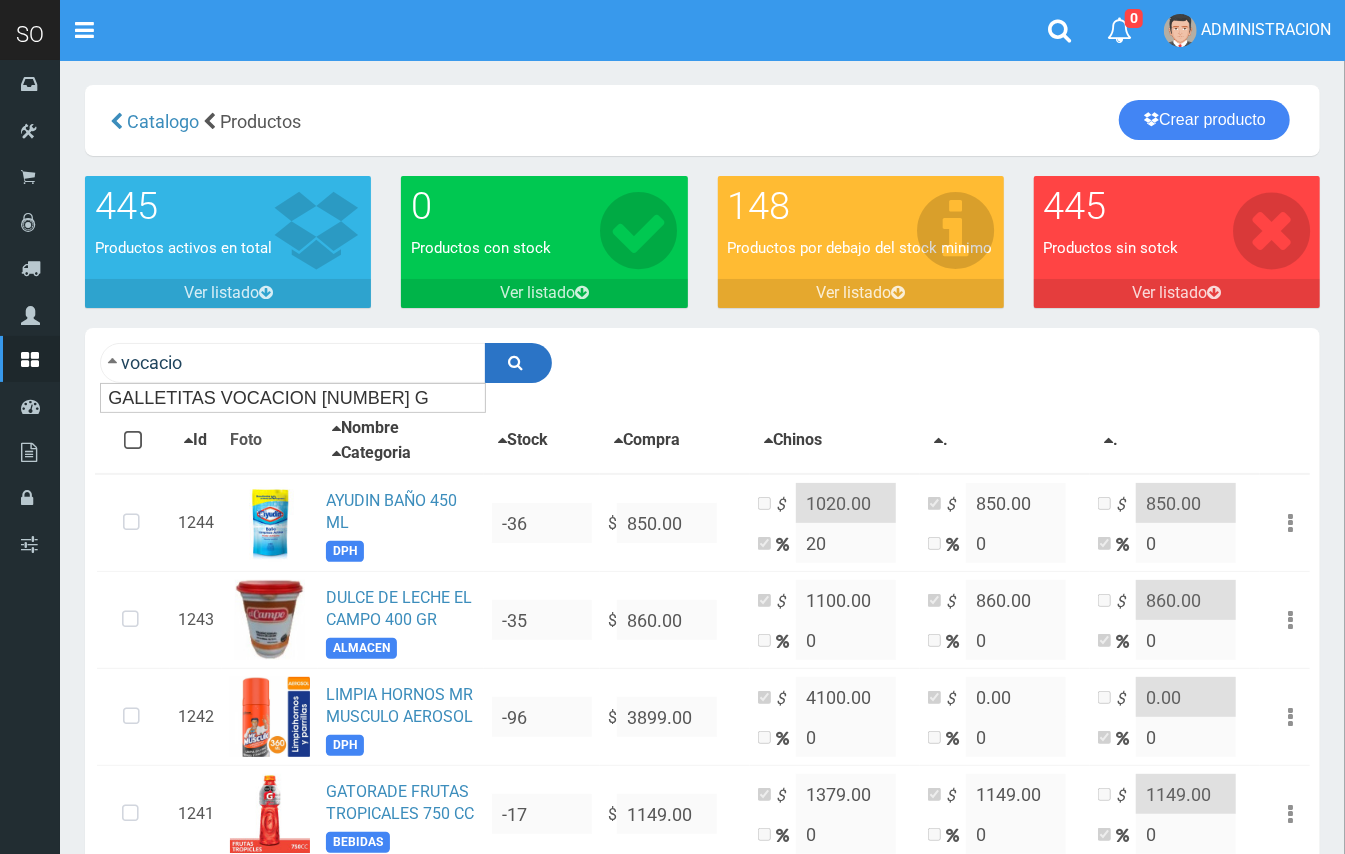 click at bounding box center (518, 363) 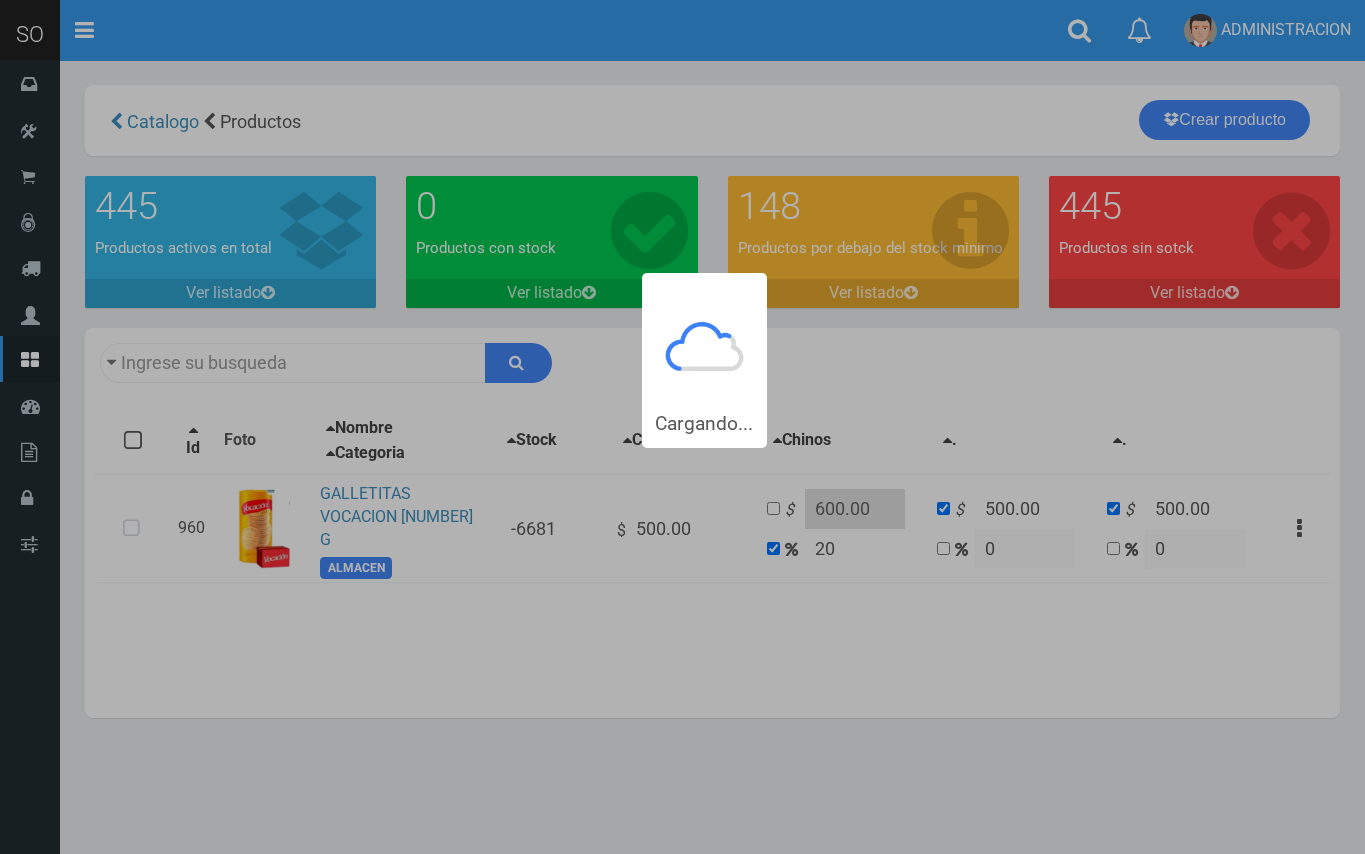 scroll, scrollTop: 0, scrollLeft: 0, axis: both 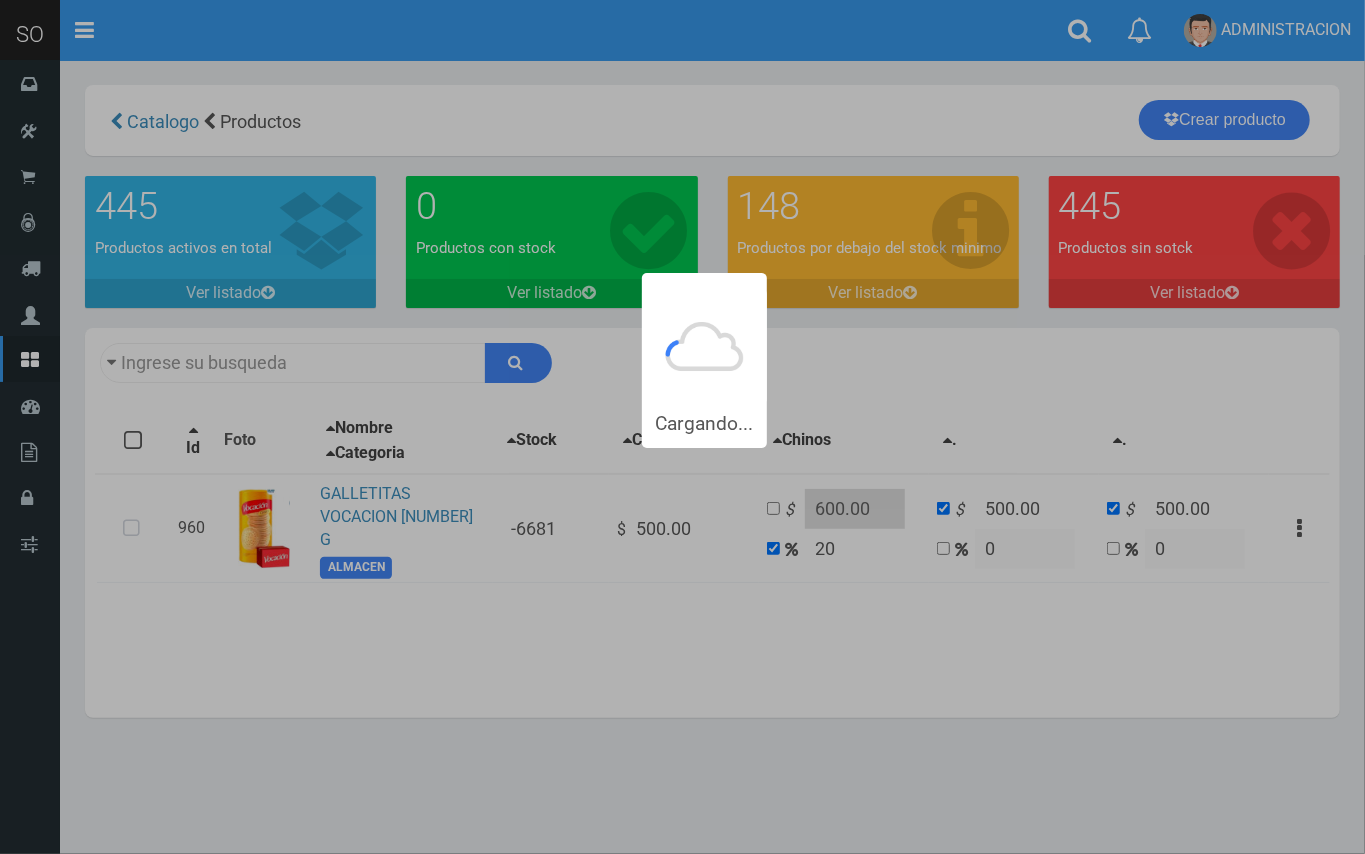 type on "vocacio" 